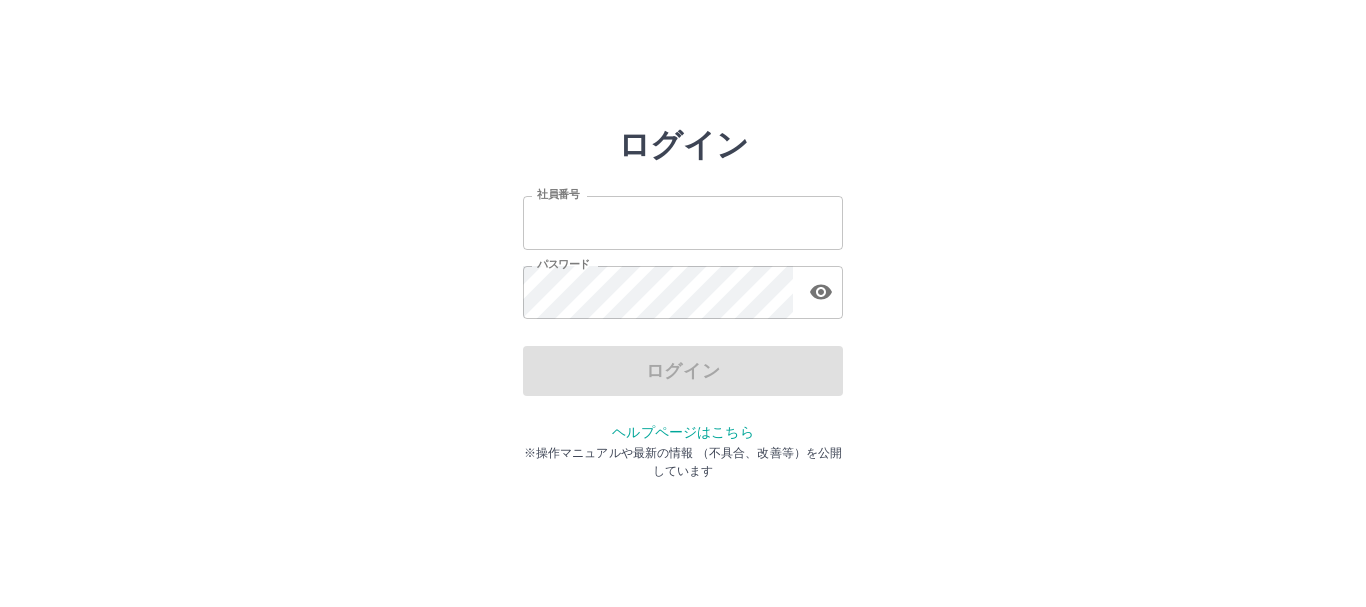 scroll, scrollTop: 0, scrollLeft: 0, axis: both 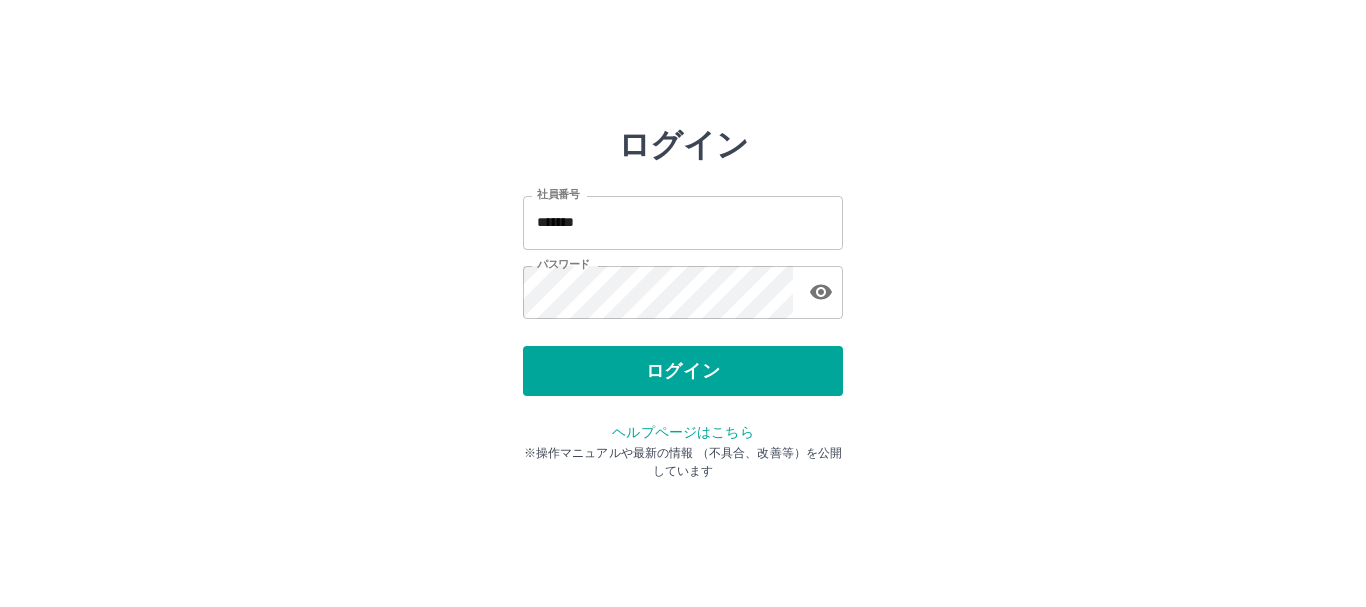 click on "ログイン 社員番号 ******* 社員番号 パスワード パスワード ログイン ヘルプページはこちら ※操作マニュアルや最新の情報 （不具合、改善等）を公開しています" at bounding box center [683, 286] 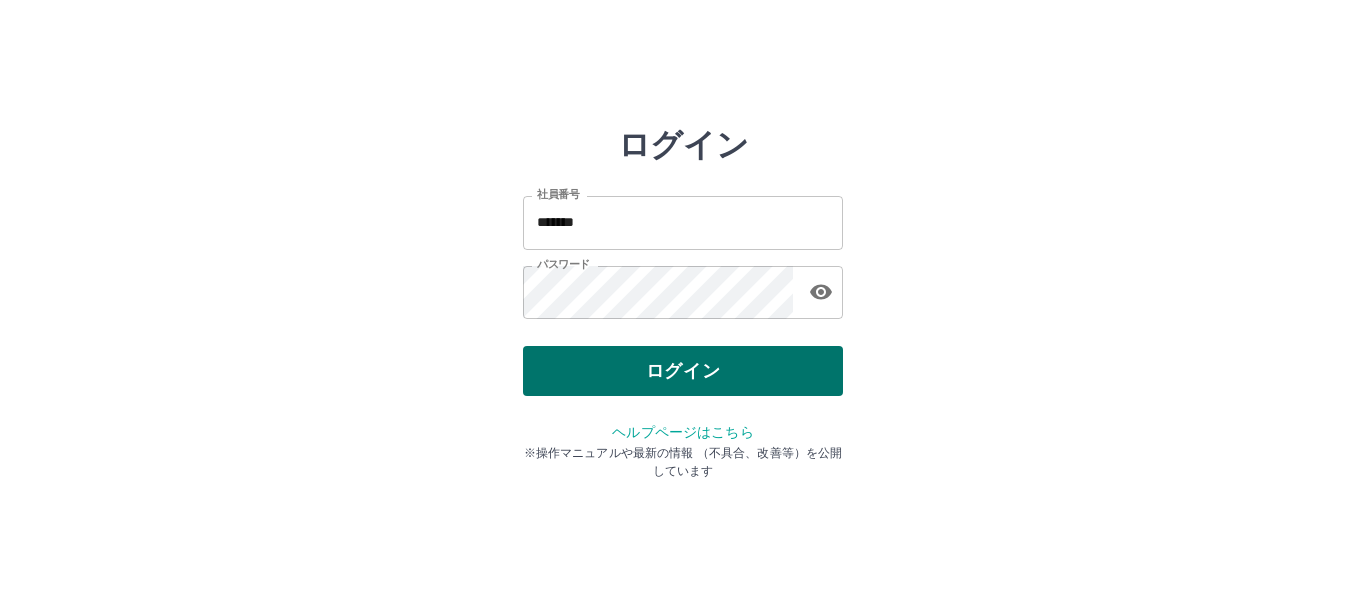 click on "ログイン" at bounding box center (683, 371) 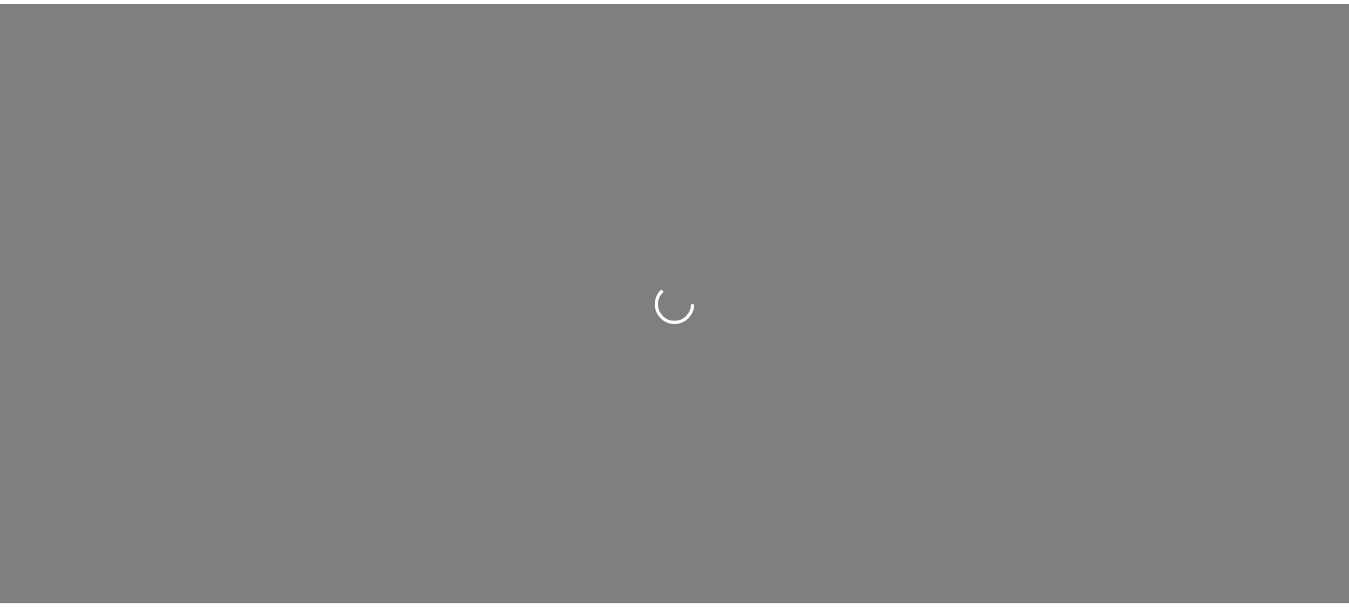 scroll, scrollTop: 0, scrollLeft: 0, axis: both 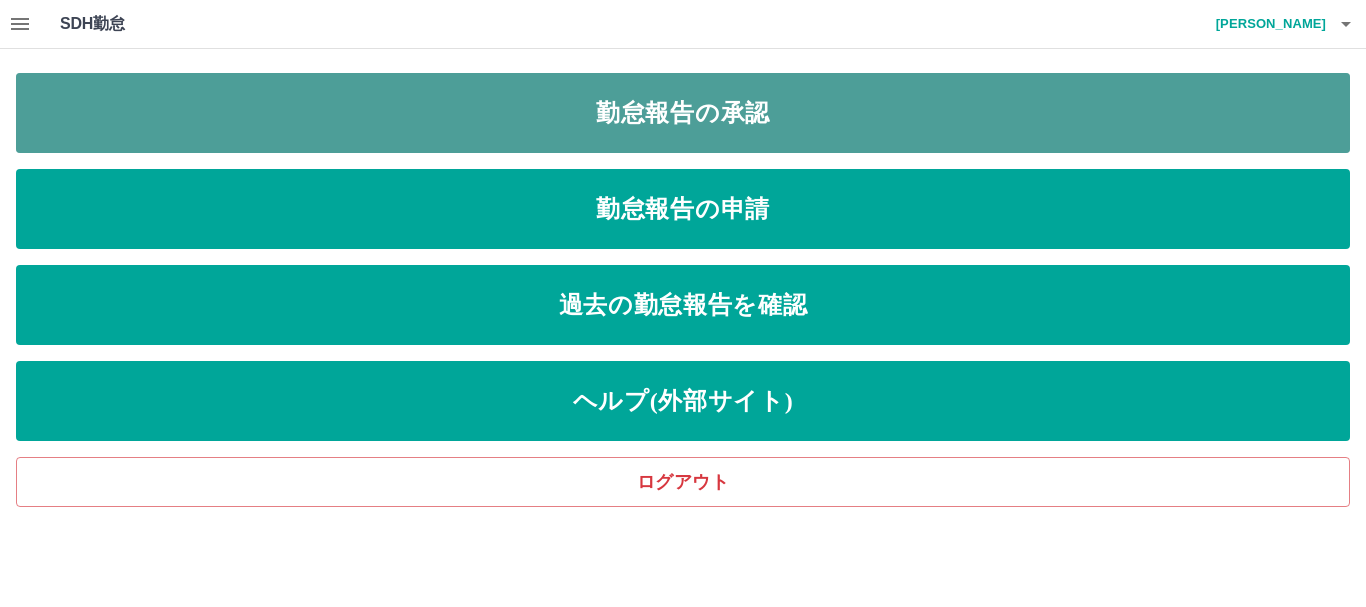 click on "勤怠報告の承認" at bounding box center (683, 113) 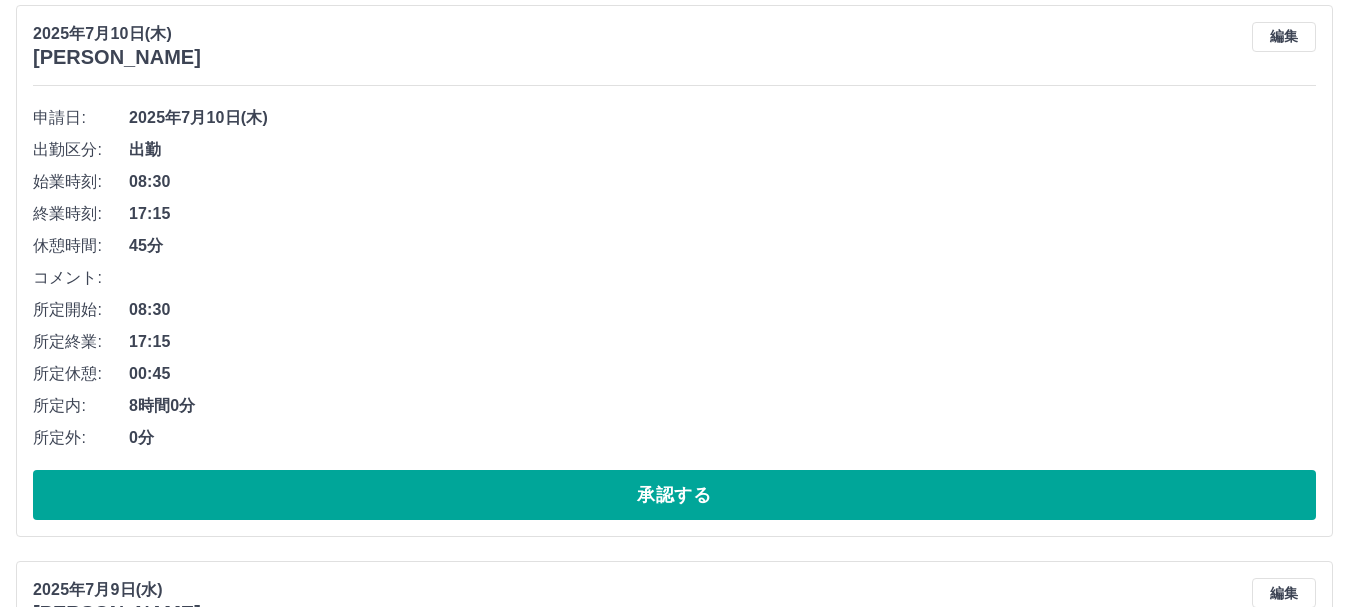 scroll, scrollTop: 2000, scrollLeft: 0, axis: vertical 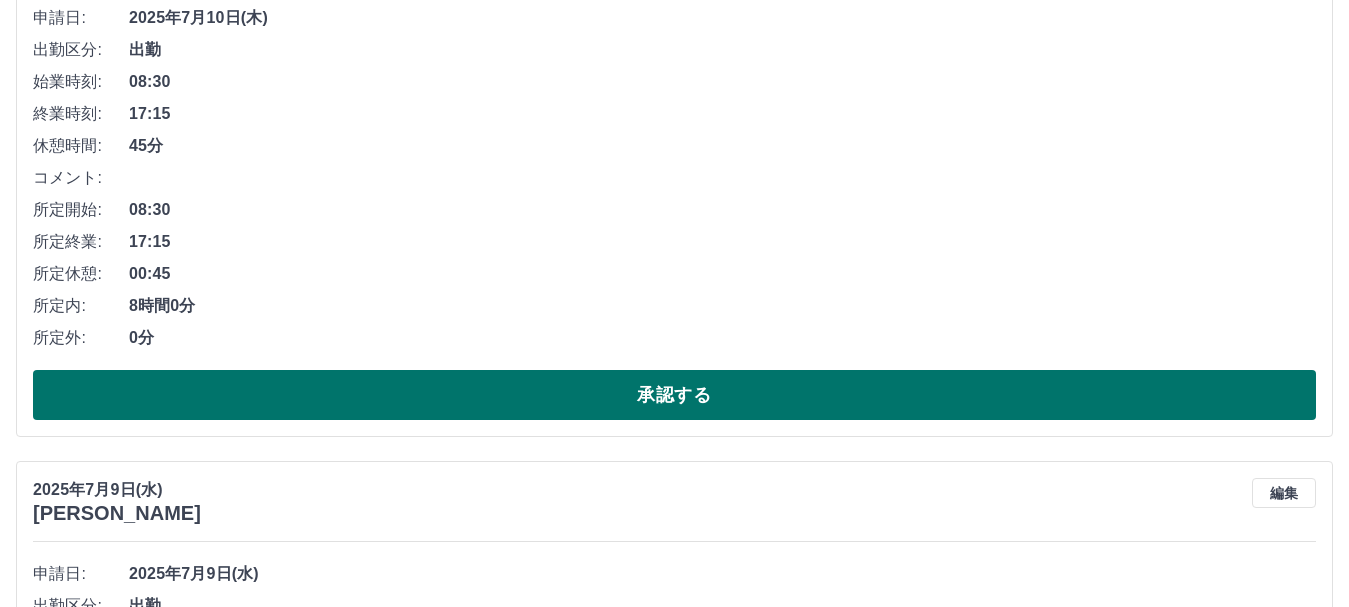 click on "承認する" at bounding box center [674, 395] 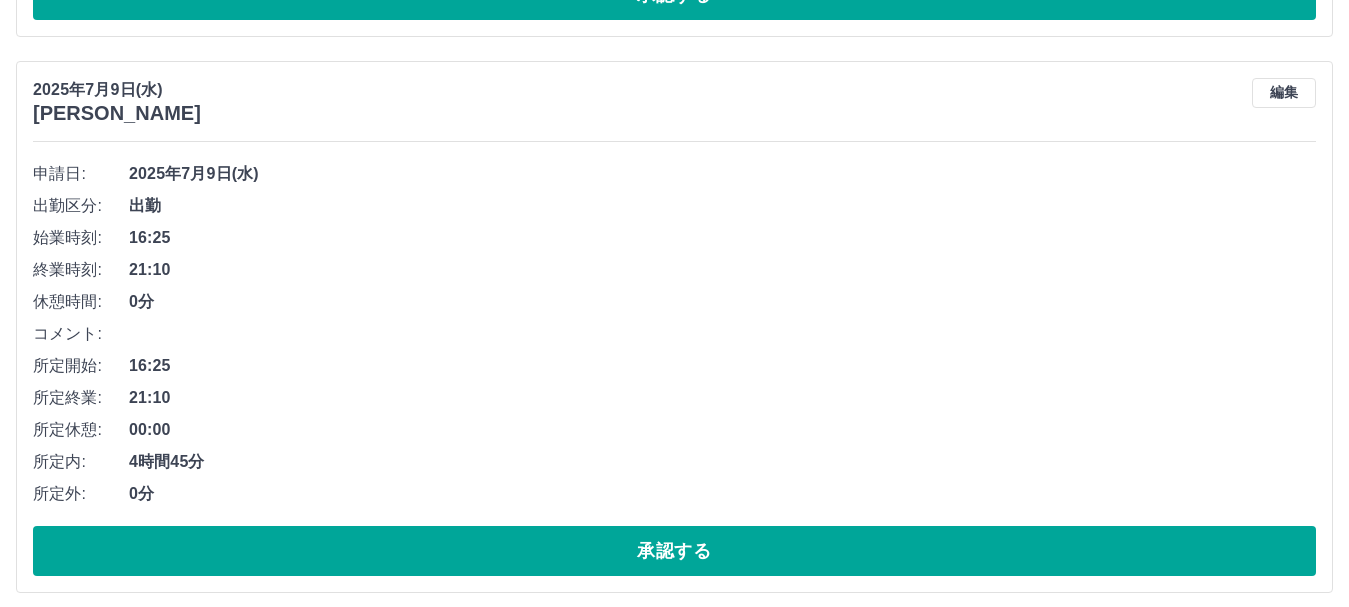 scroll, scrollTop: 1944, scrollLeft: 0, axis: vertical 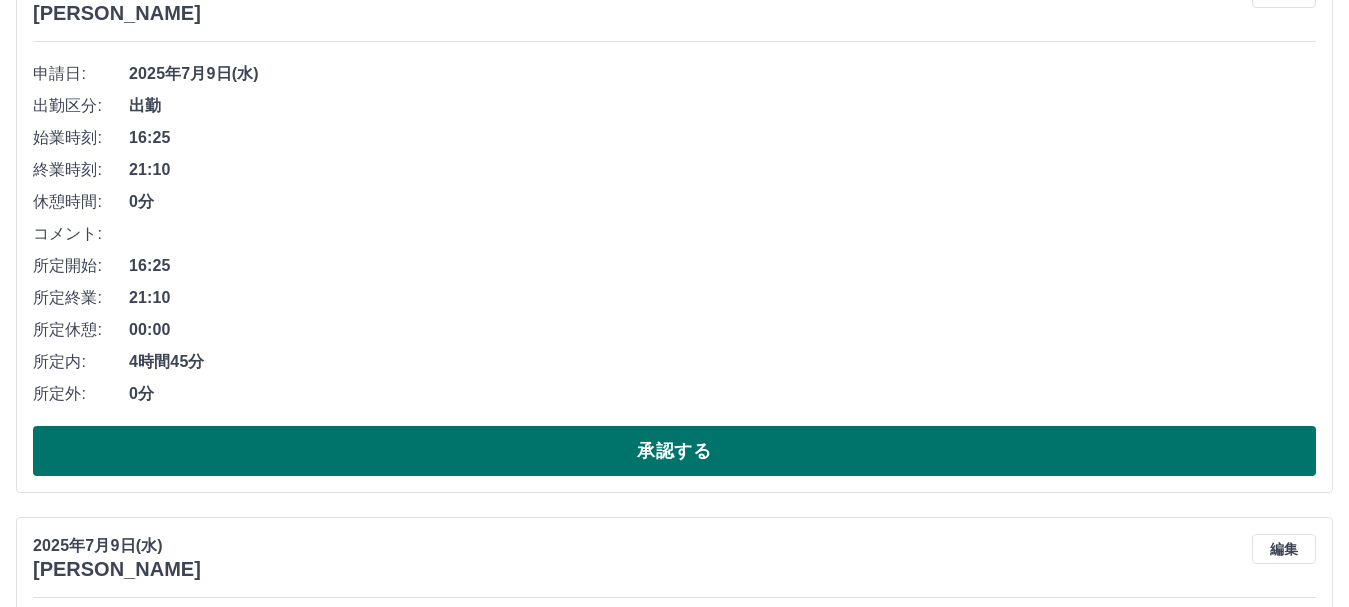 click on "承認する" at bounding box center (674, 451) 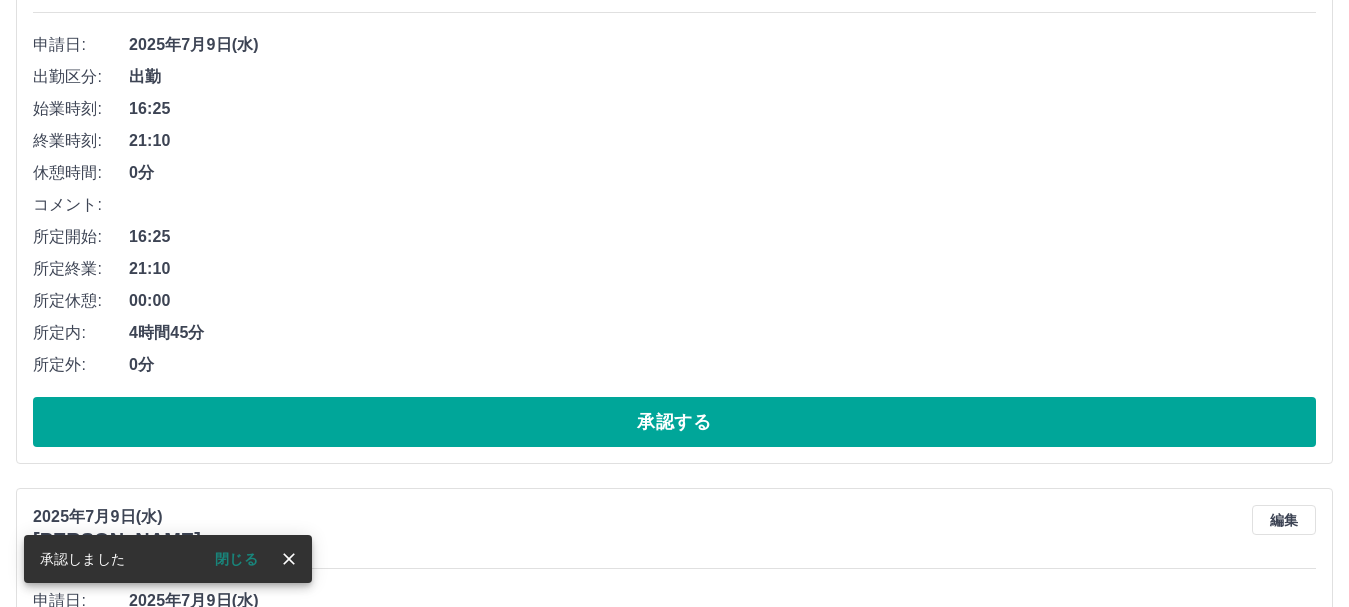 scroll, scrollTop: 1988, scrollLeft: 0, axis: vertical 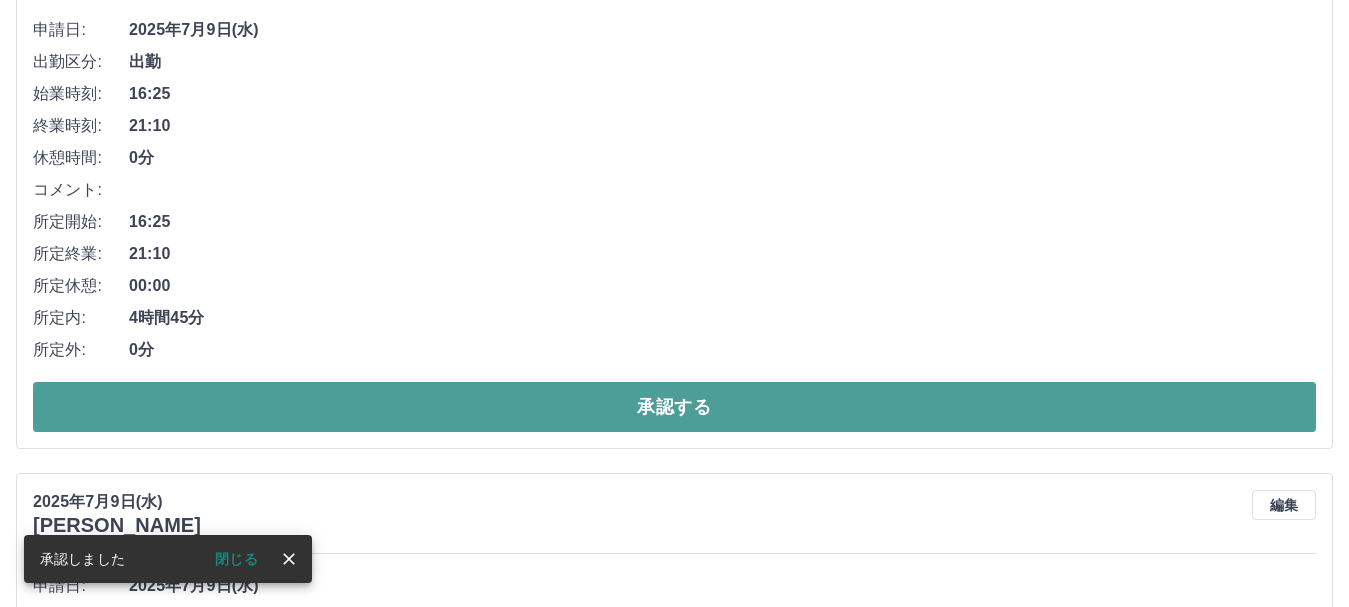 click on "承認する" at bounding box center (674, 407) 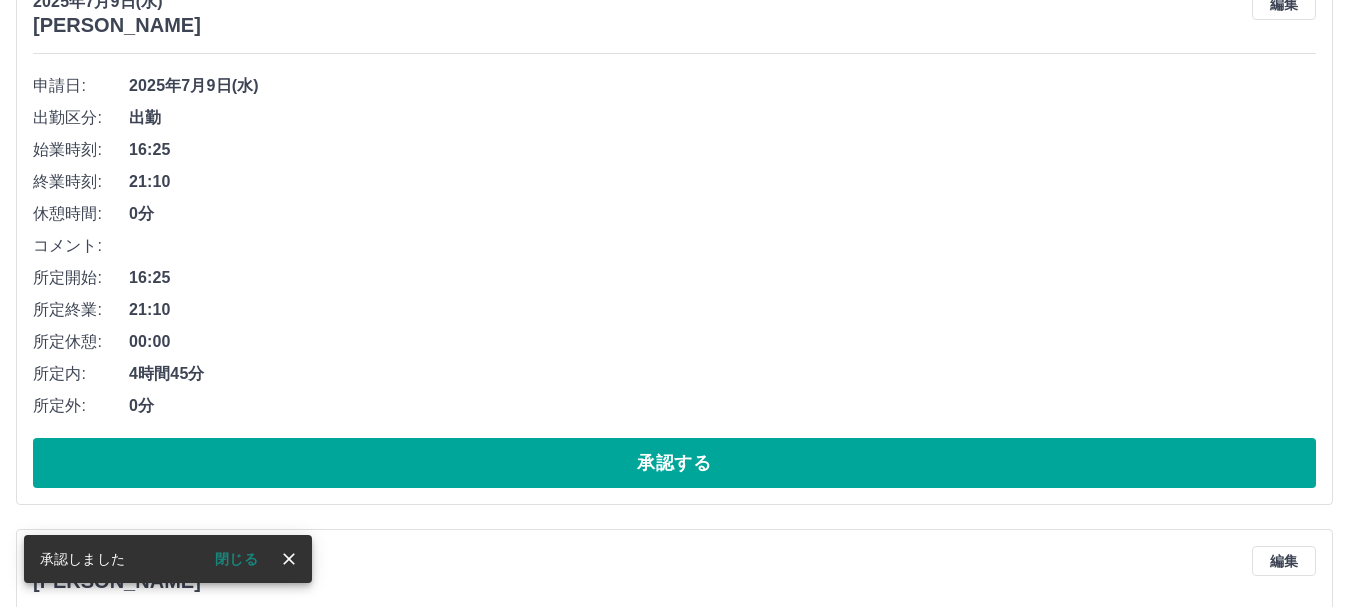 scroll, scrollTop: 2032, scrollLeft: 0, axis: vertical 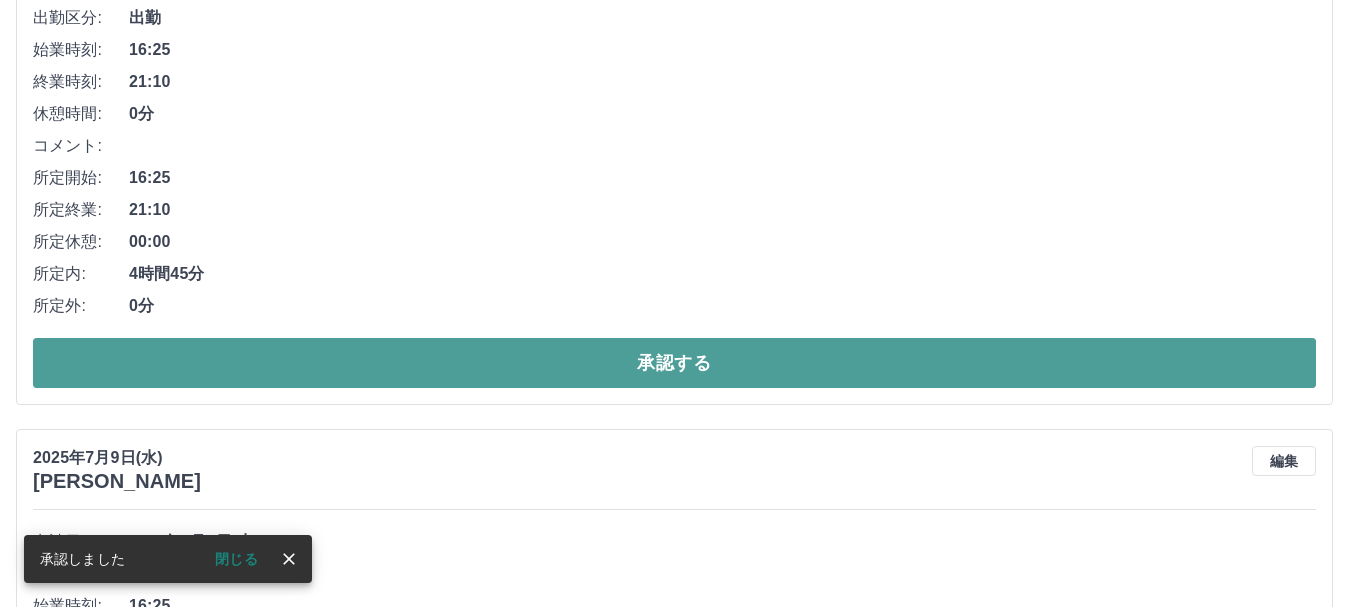 click on "承認する" at bounding box center [674, 363] 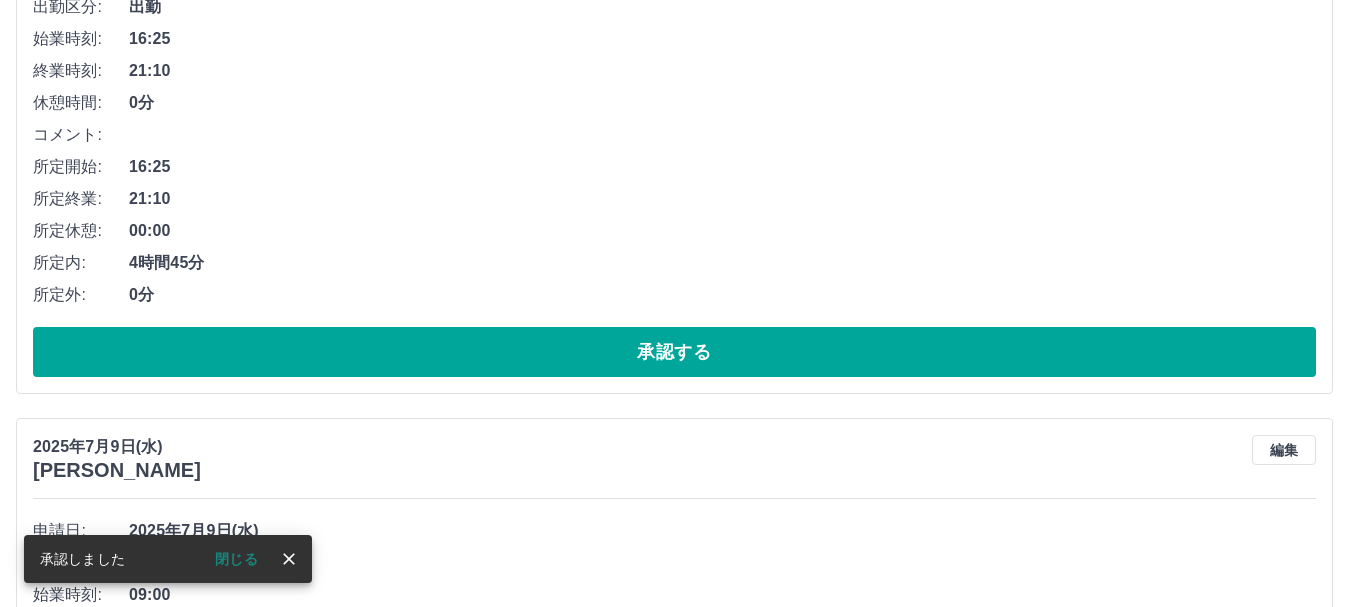 scroll, scrollTop: 2076, scrollLeft: 0, axis: vertical 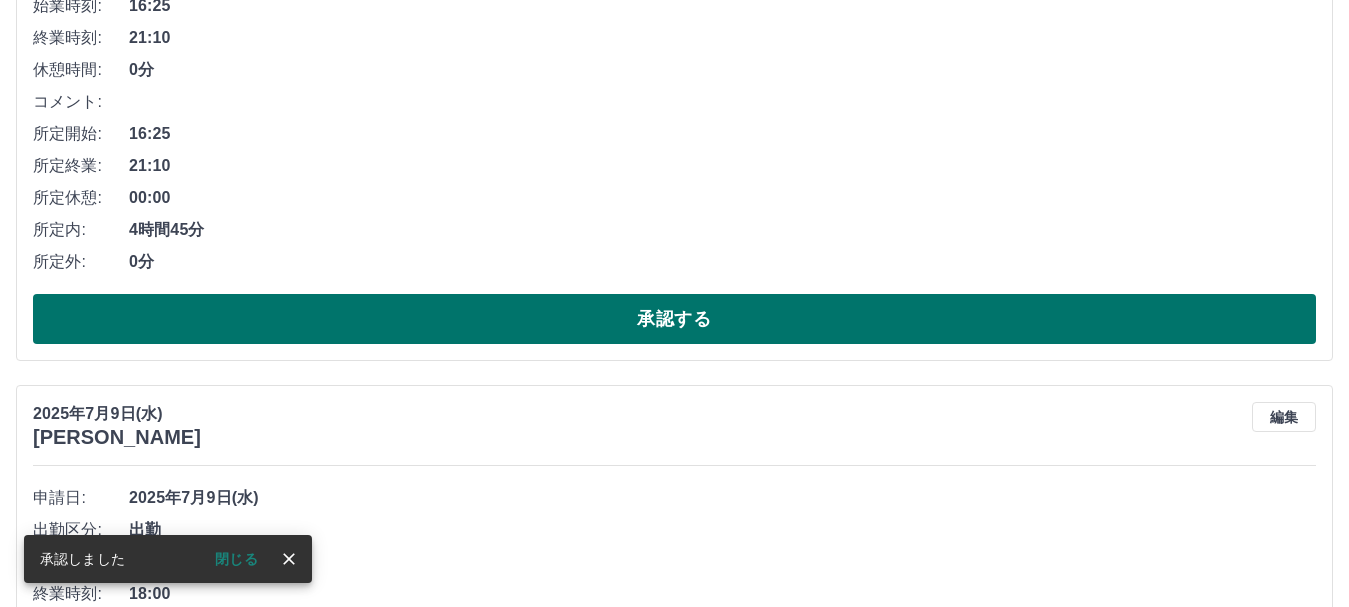 click on "承認する" at bounding box center (674, 319) 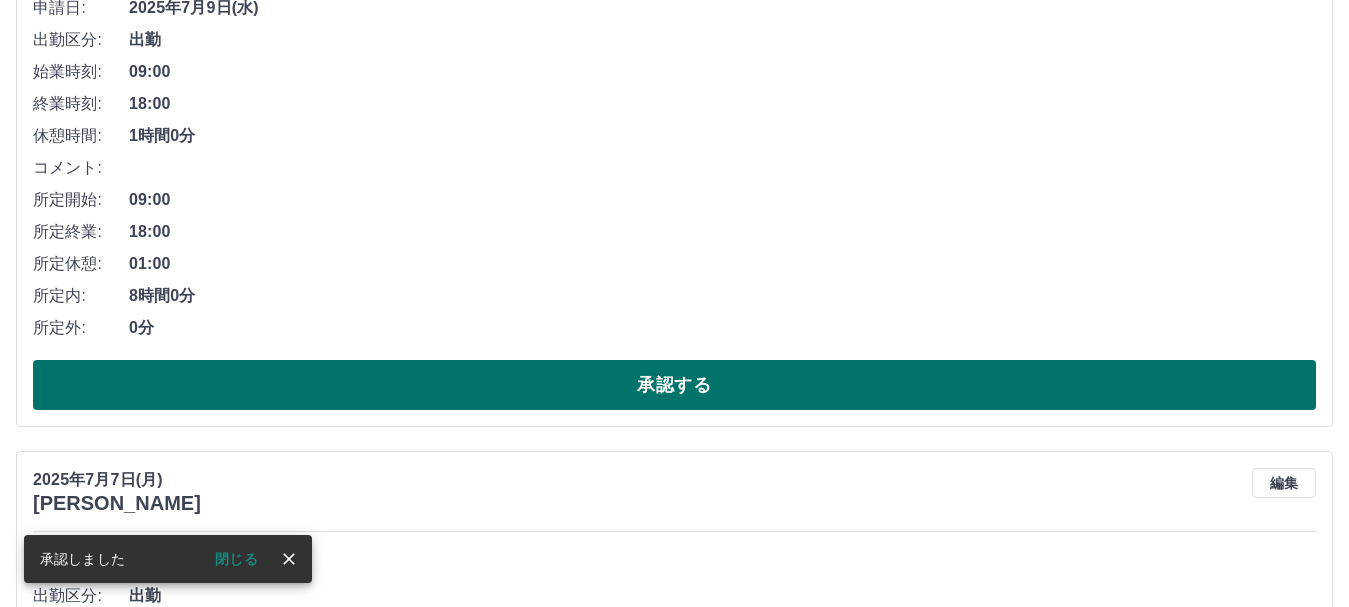 scroll, scrollTop: 2020, scrollLeft: 0, axis: vertical 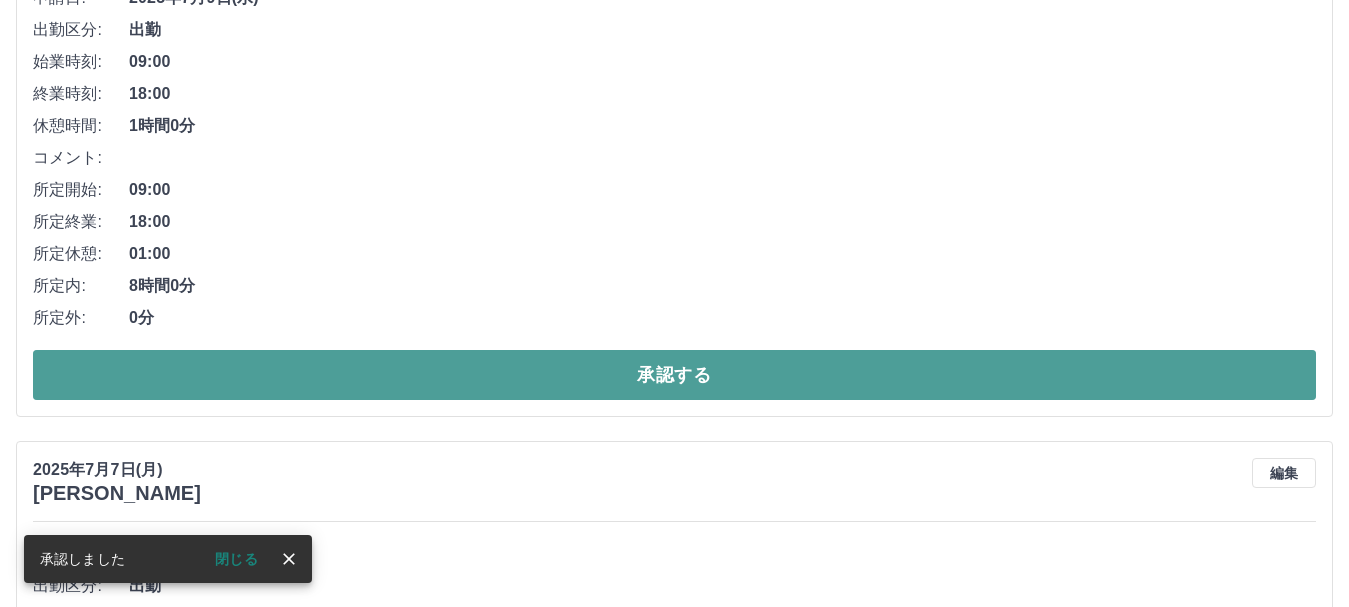 click on "承認する" at bounding box center (674, 375) 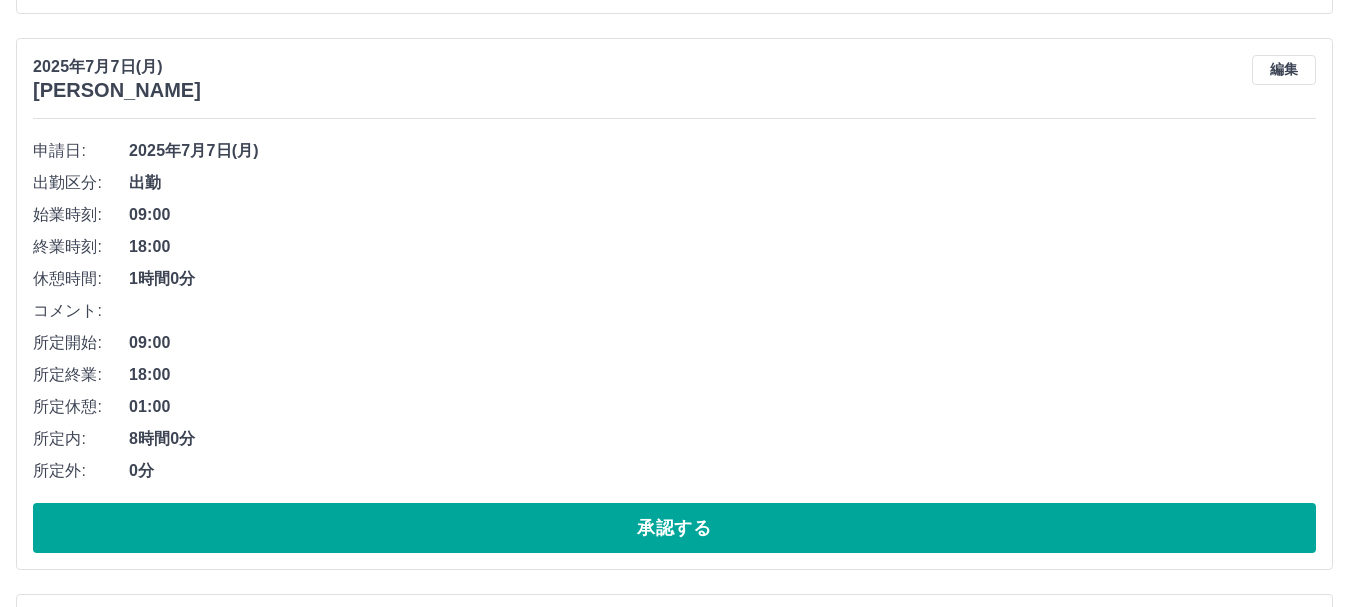 scroll, scrollTop: 1864, scrollLeft: 0, axis: vertical 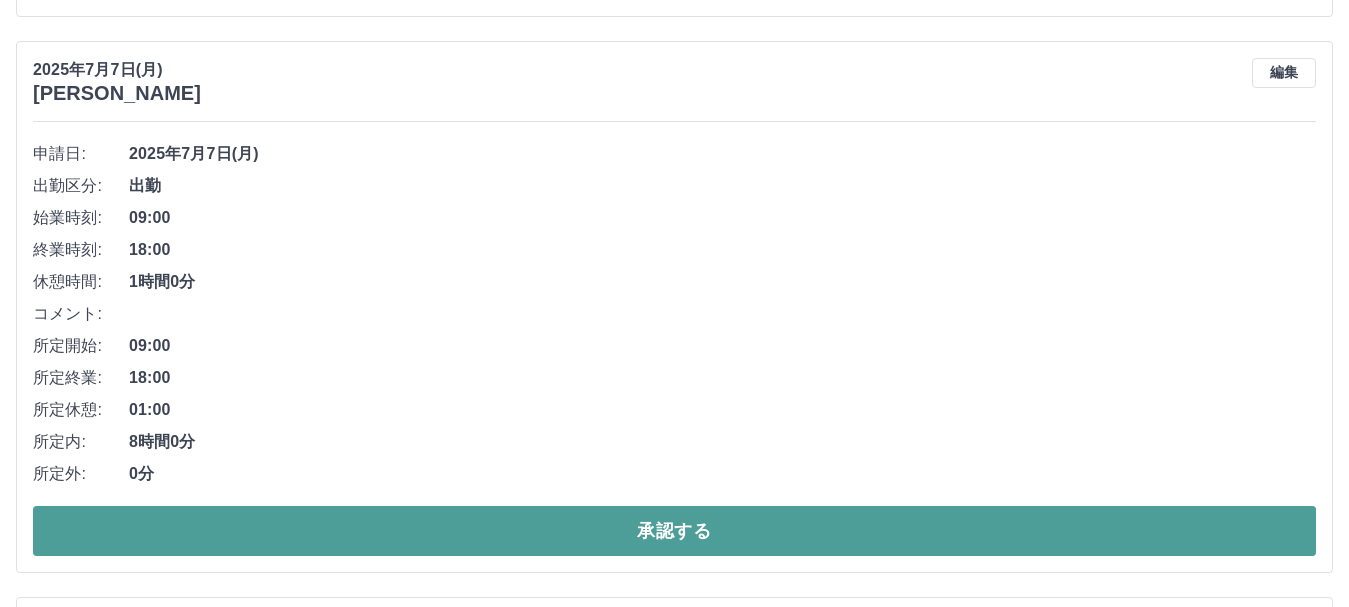 click on "承認する" at bounding box center (674, 531) 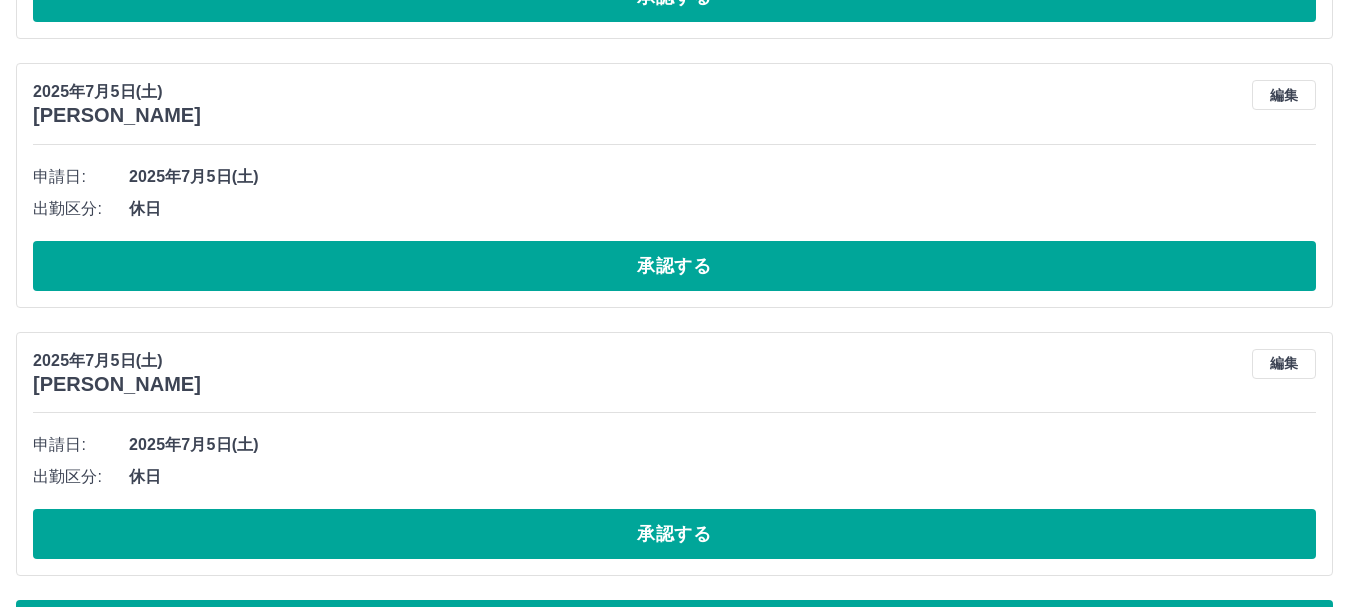 scroll, scrollTop: 7277, scrollLeft: 0, axis: vertical 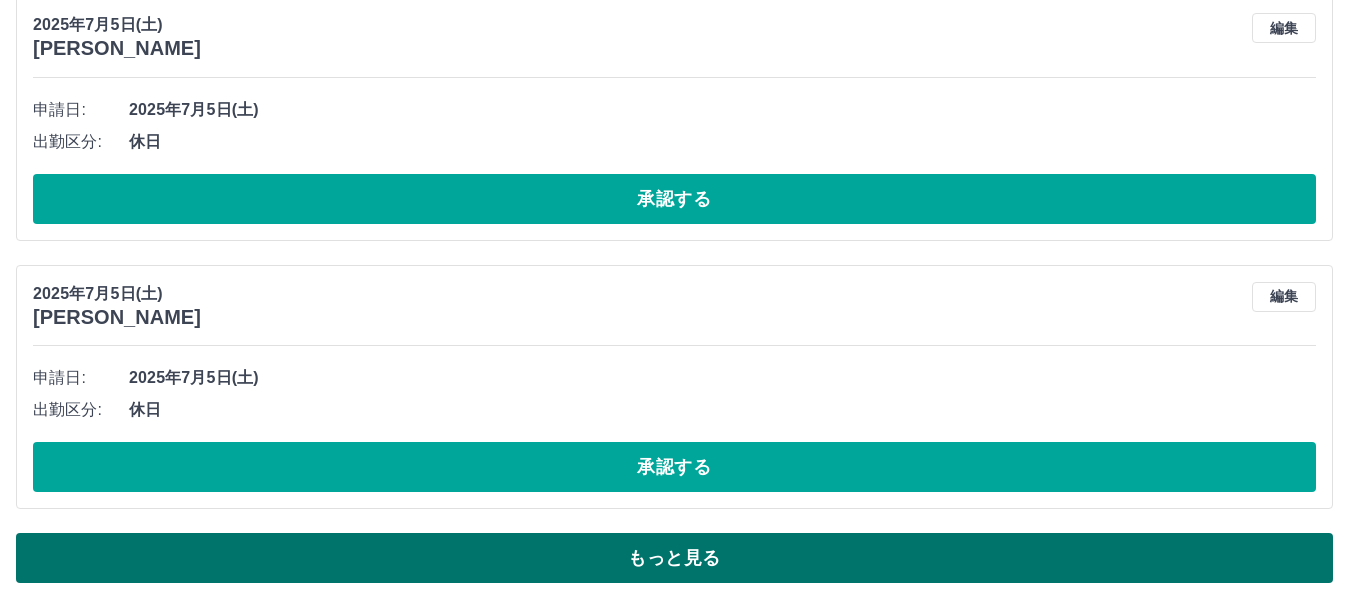 click on "もっと見る" at bounding box center [674, 558] 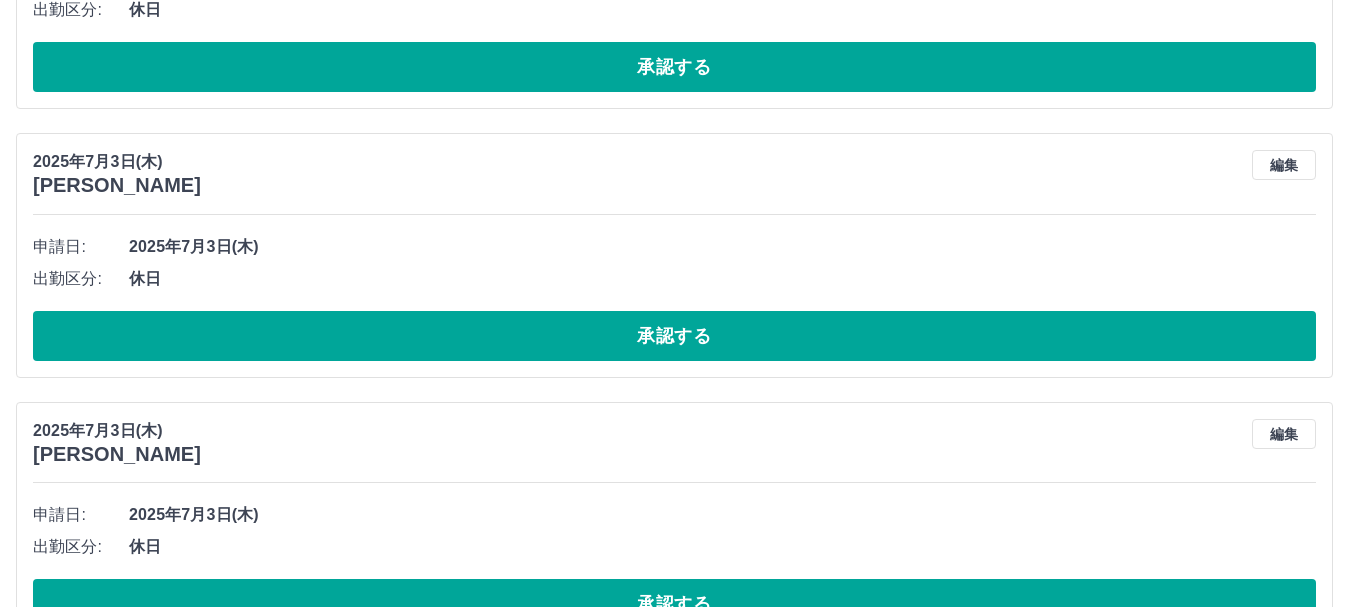 scroll, scrollTop: 13985, scrollLeft: 0, axis: vertical 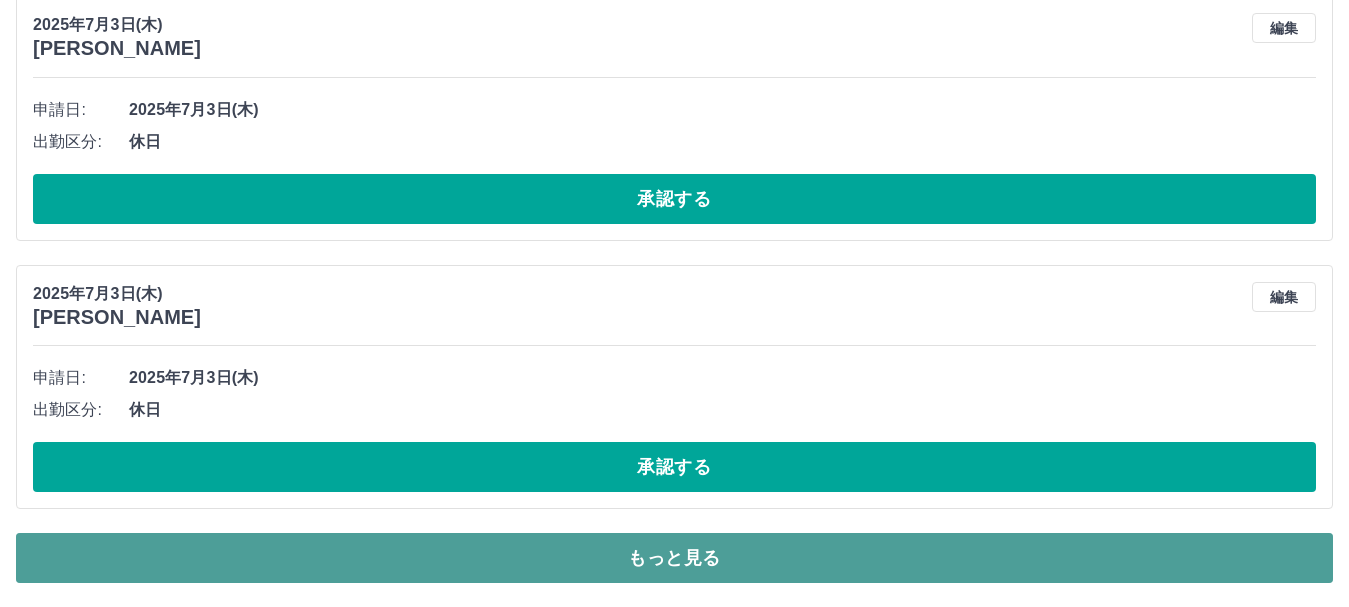 click on "もっと見る" at bounding box center (674, 558) 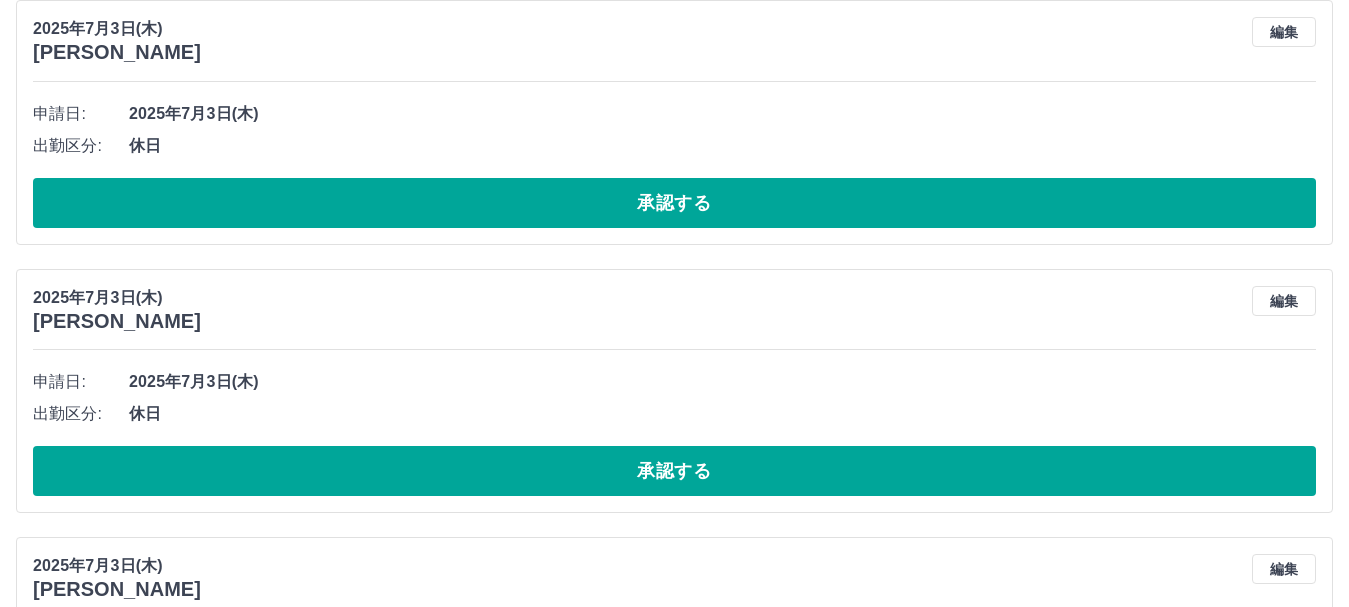 scroll, scrollTop: 16393, scrollLeft: 0, axis: vertical 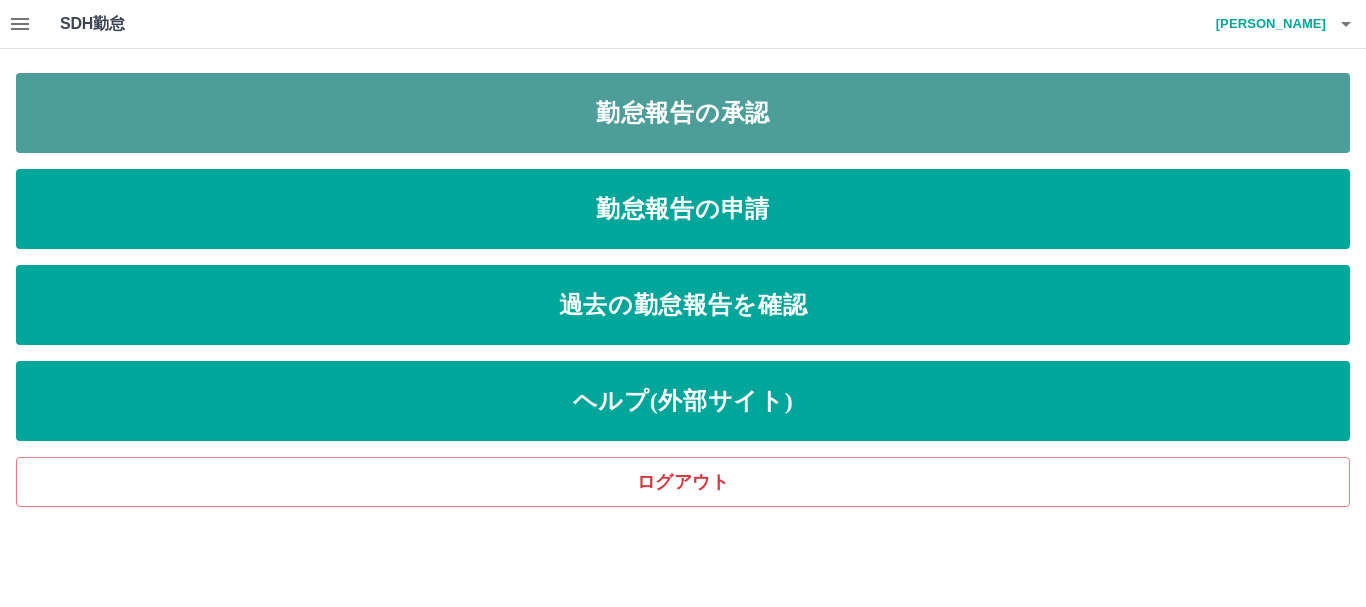 click on "勤怠報告の承認" at bounding box center (683, 113) 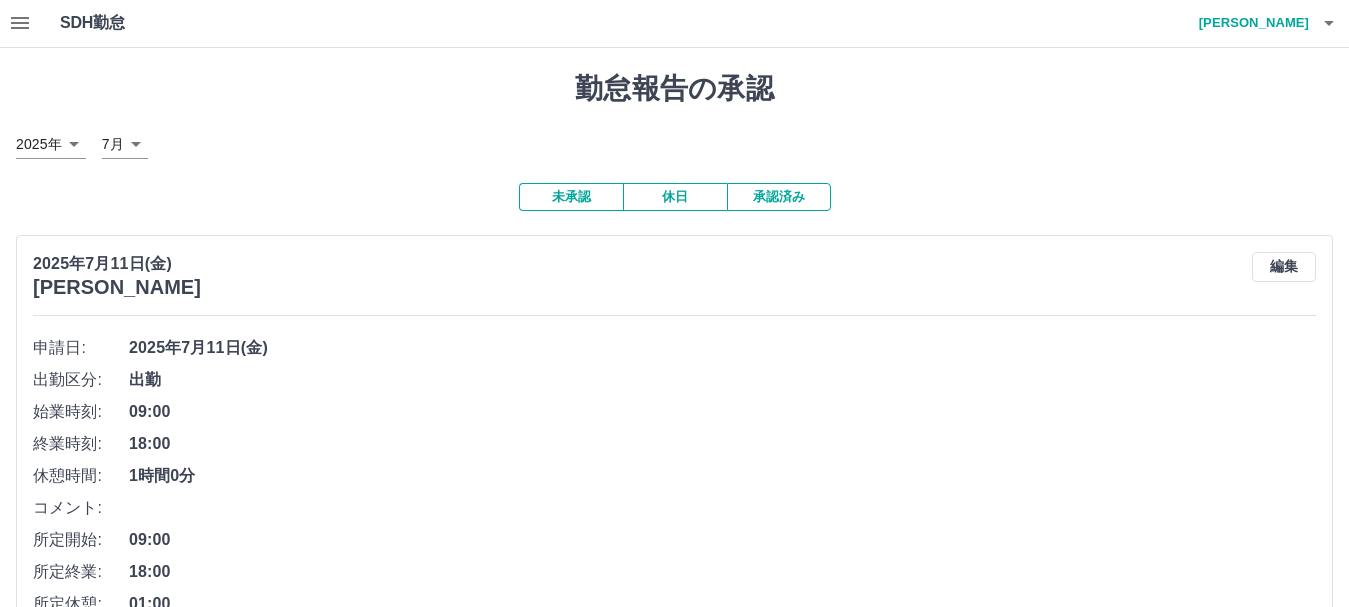 scroll, scrollTop: 0, scrollLeft: 0, axis: both 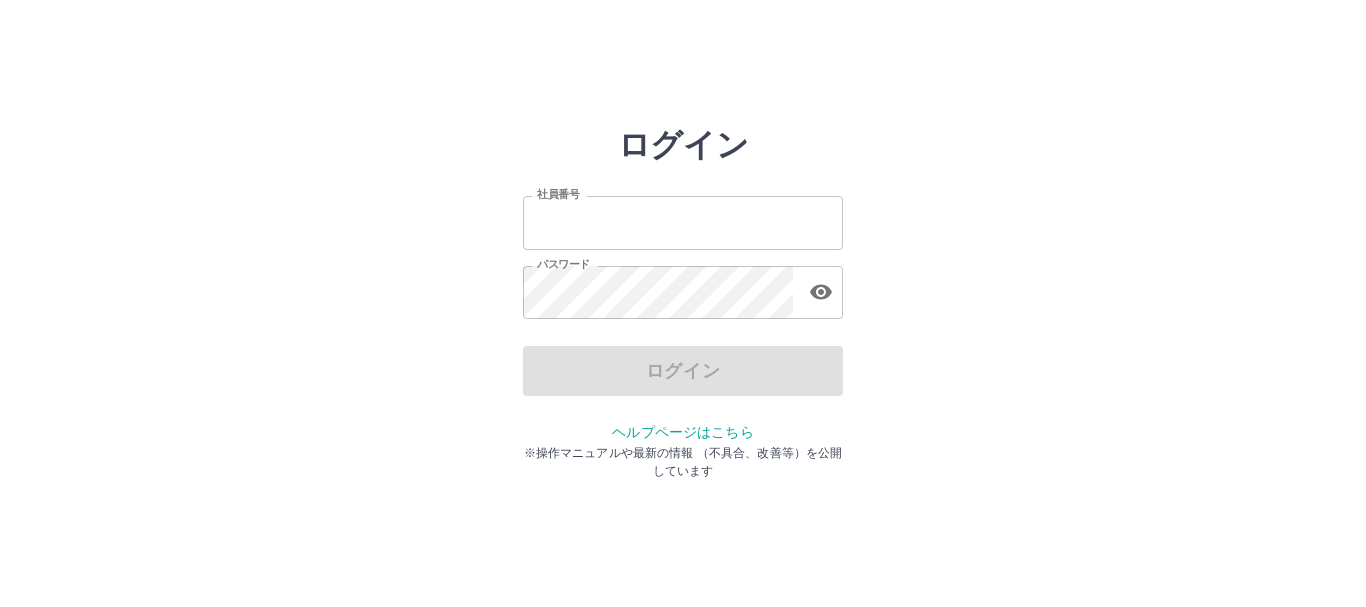 type on "*******" 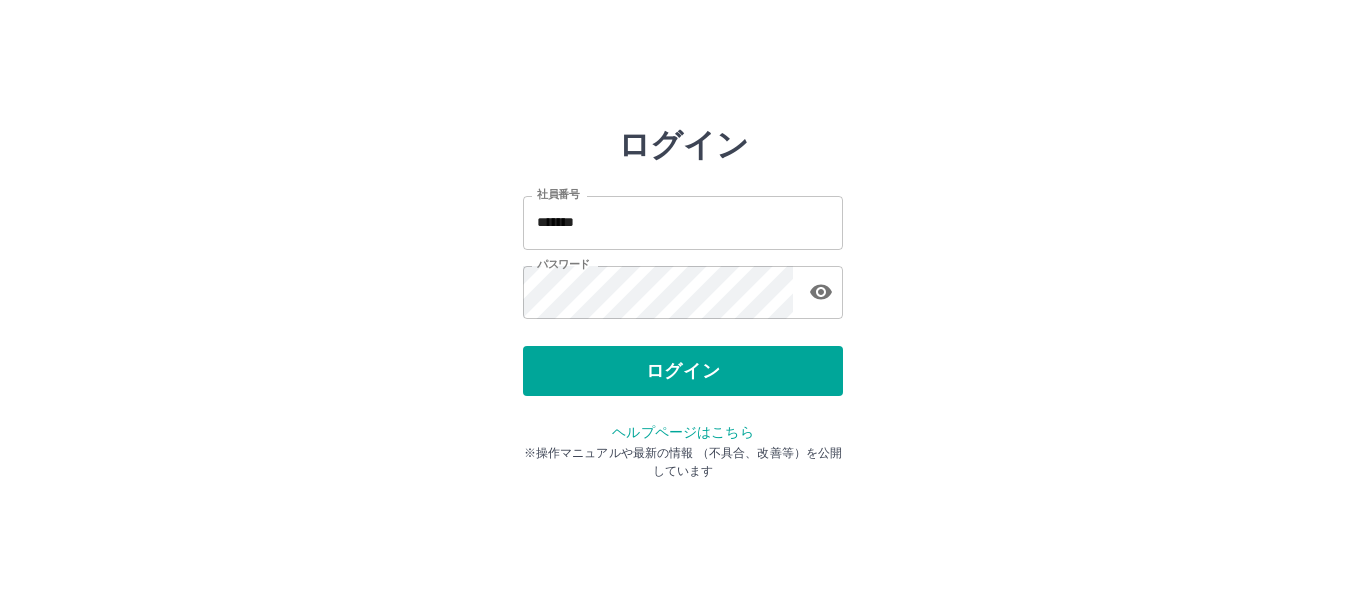 click on "ログイン 社員番号 ******* 社員番号 パスワード パスワード ログイン ヘルプページはこちら ※操作マニュアルや最新の情報 （不具合、改善等）を公開しています" at bounding box center (683, 286) 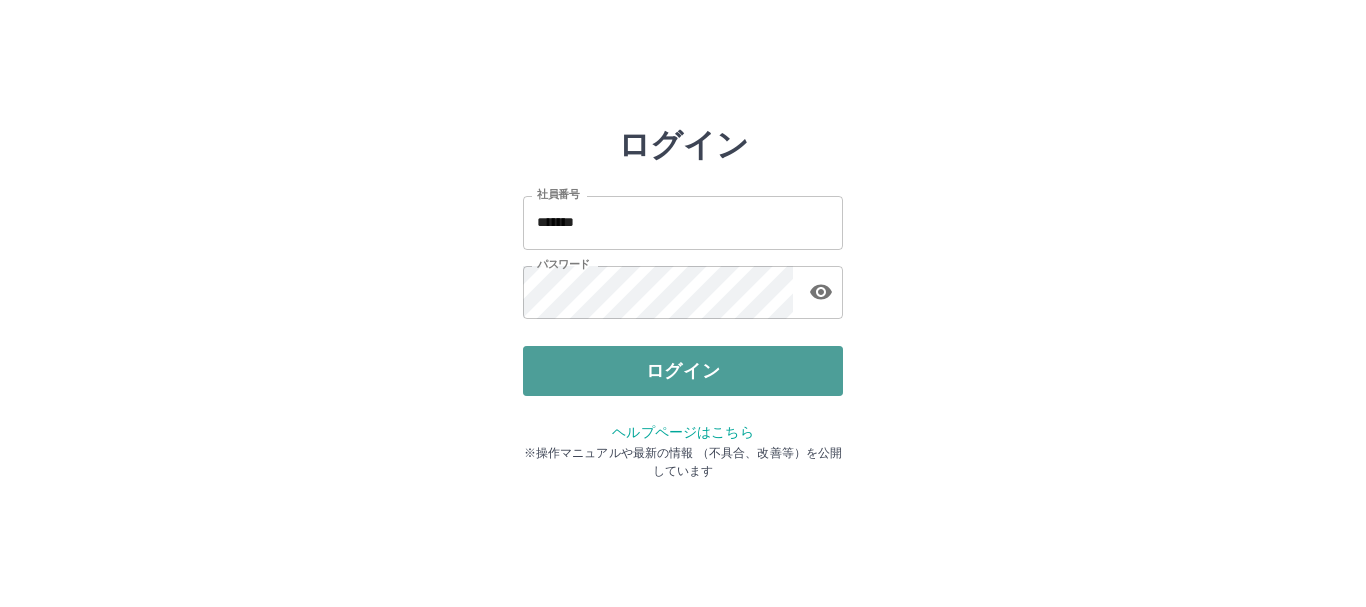 click on "ログイン" at bounding box center [683, 371] 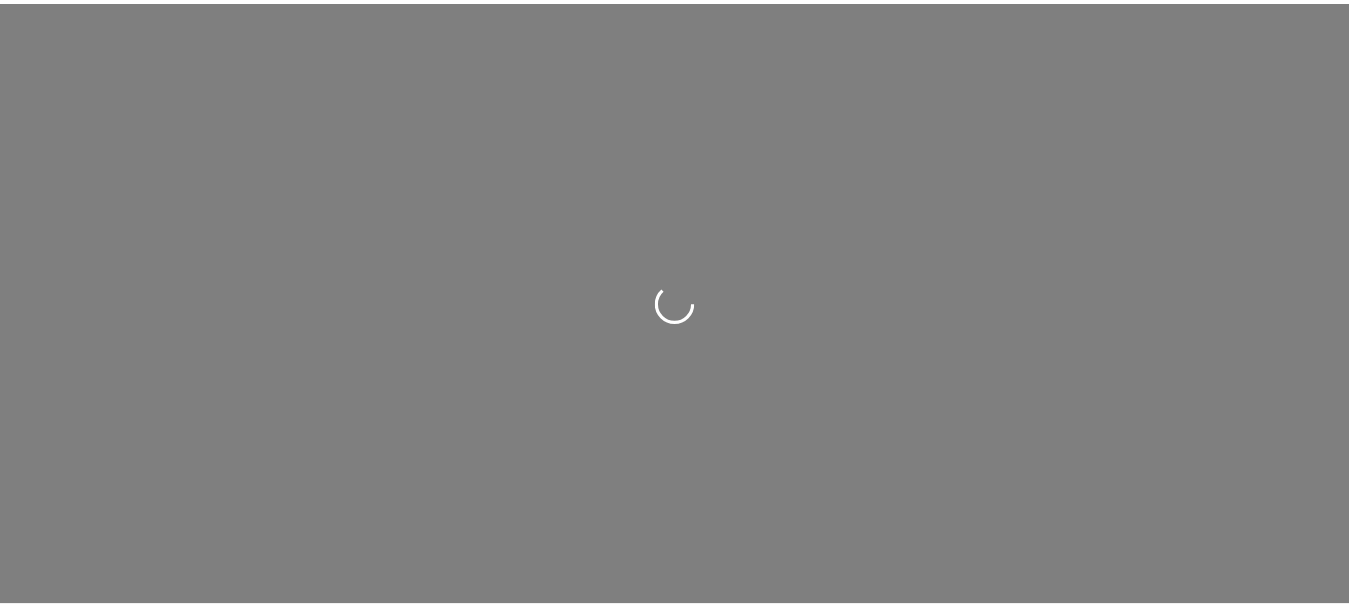scroll, scrollTop: 0, scrollLeft: 0, axis: both 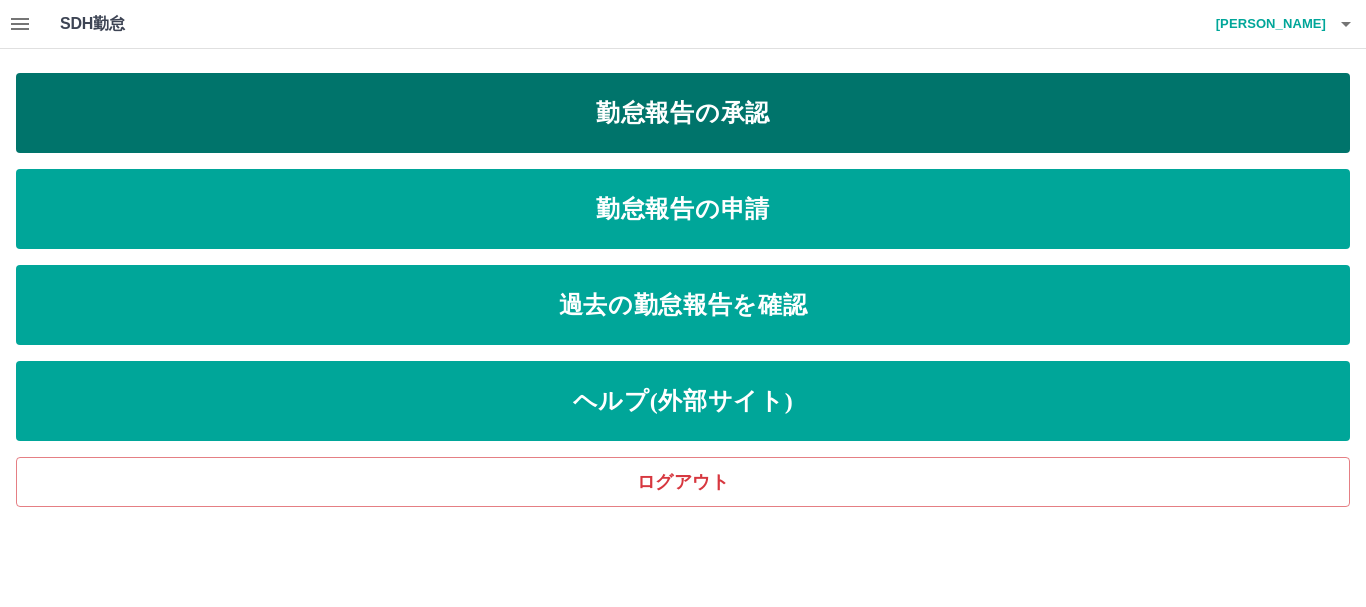 click on "勤怠報告の承認" at bounding box center (683, 113) 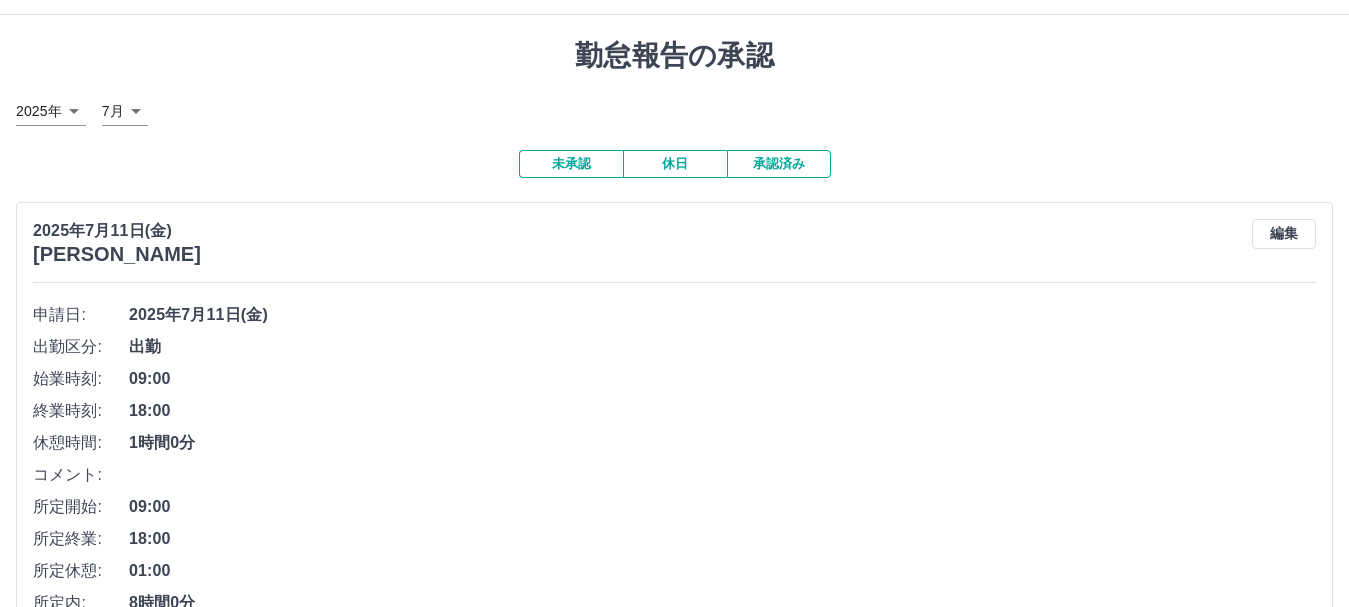scroll, scrollTop: 0, scrollLeft: 0, axis: both 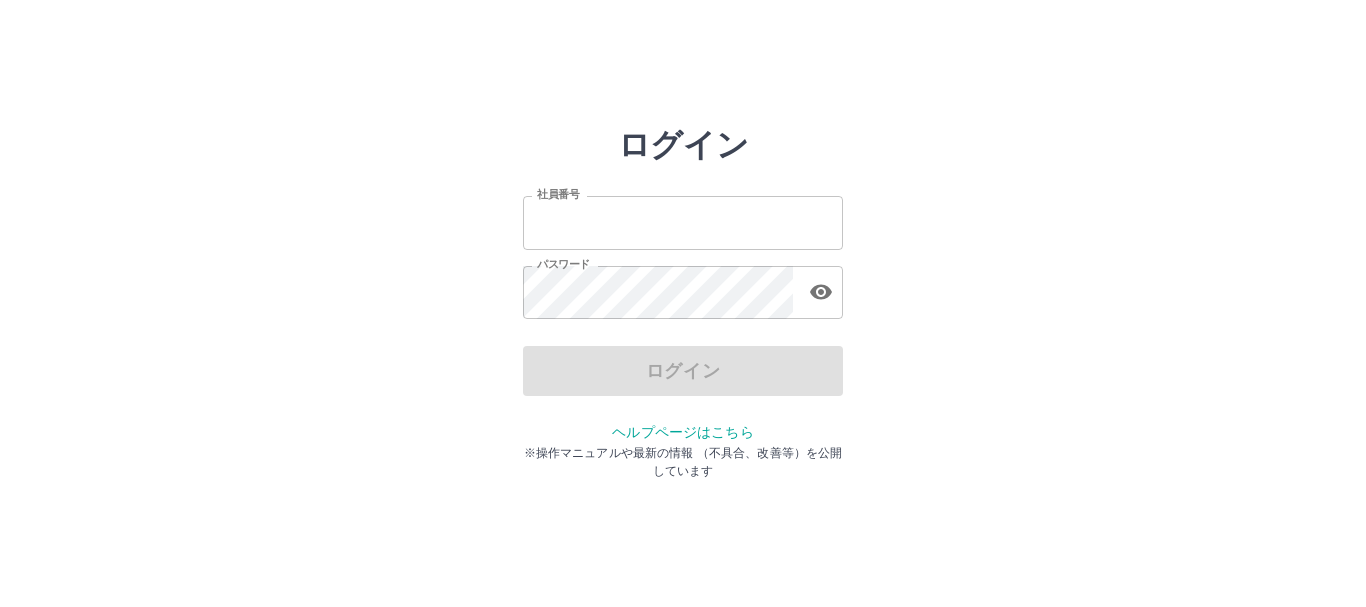 type on "*******" 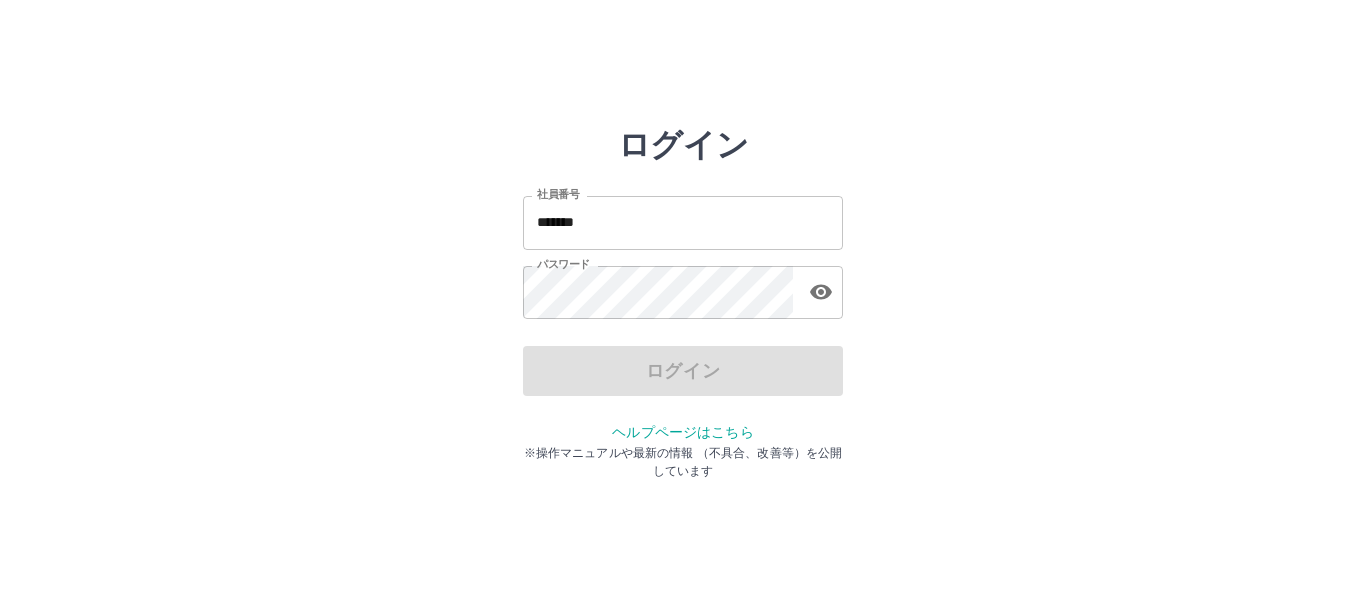 click on "ログイン 社員番号 ******* 社員番号 パスワード パスワード ログイン ヘルプページはこちら ※操作マニュアルや最新の情報 （不具合、改善等）を公開しています" at bounding box center [683, 286] 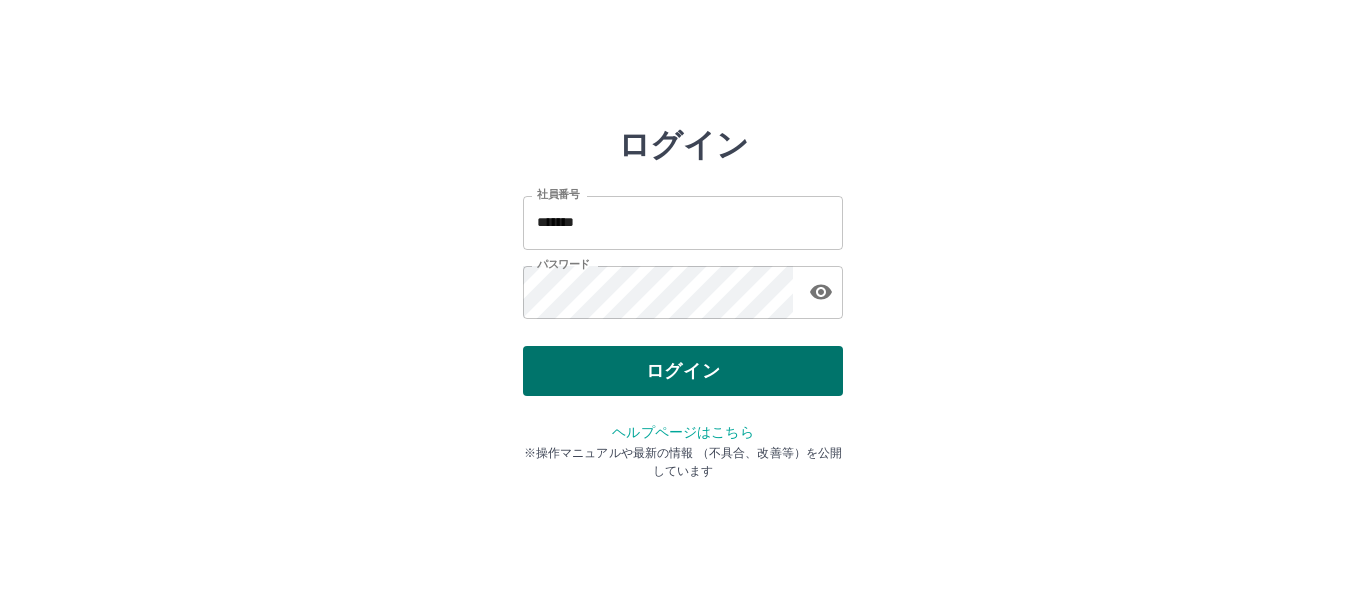 click on "ログイン" at bounding box center (683, 371) 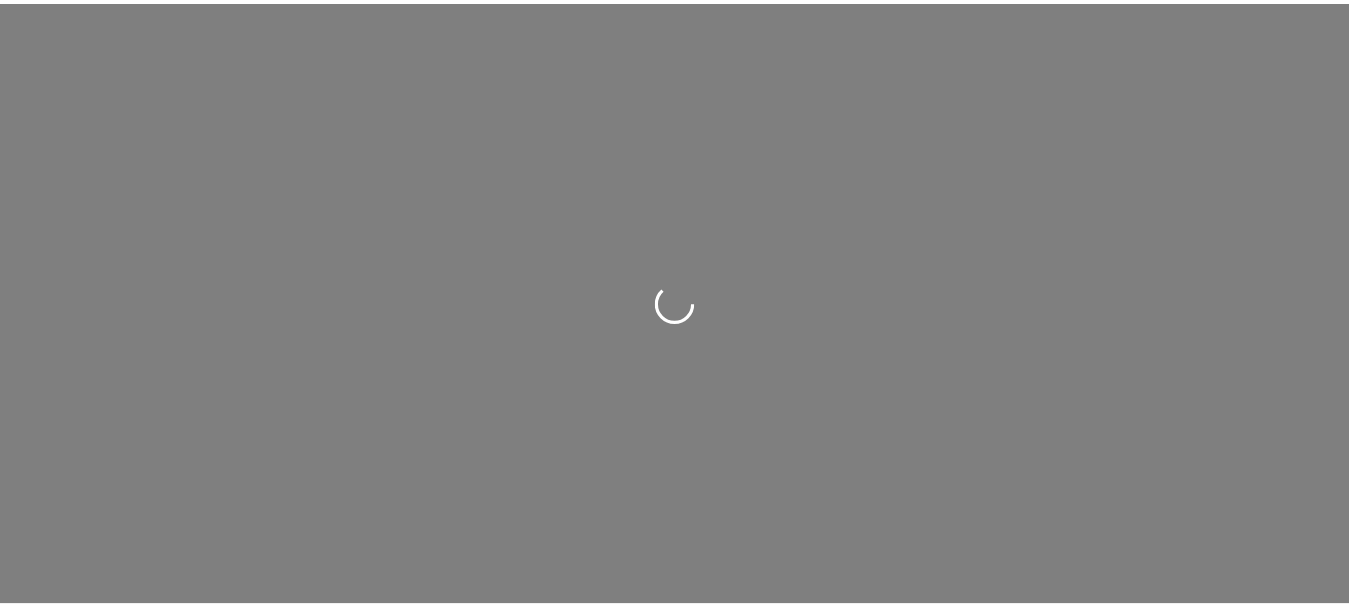scroll, scrollTop: 0, scrollLeft: 0, axis: both 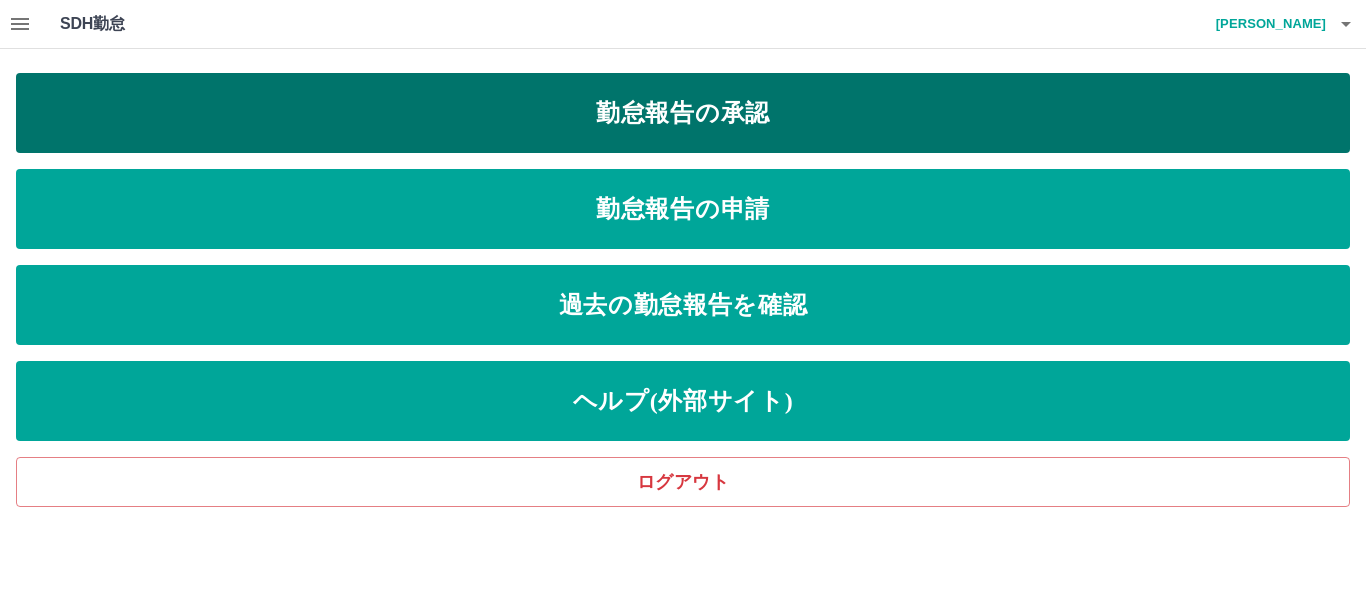 click on "勤怠報告の承認" at bounding box center (683, 113) 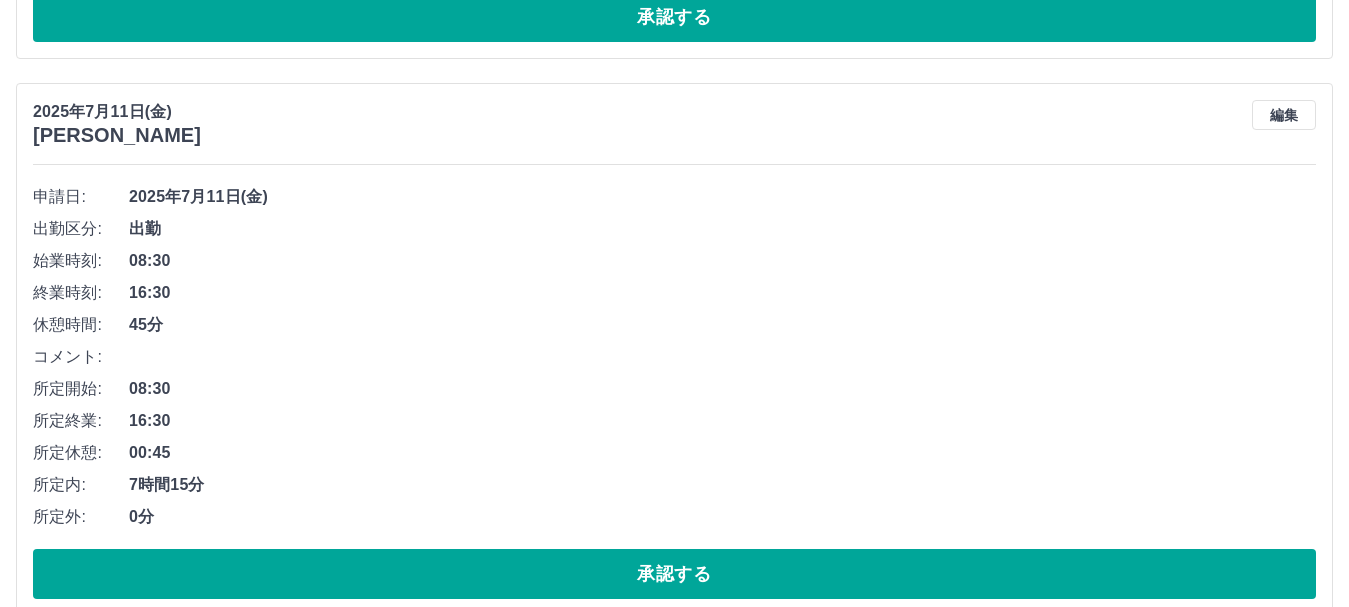 scroll, scrollTop: 1300, scrollLeft: 0, axis: vertical 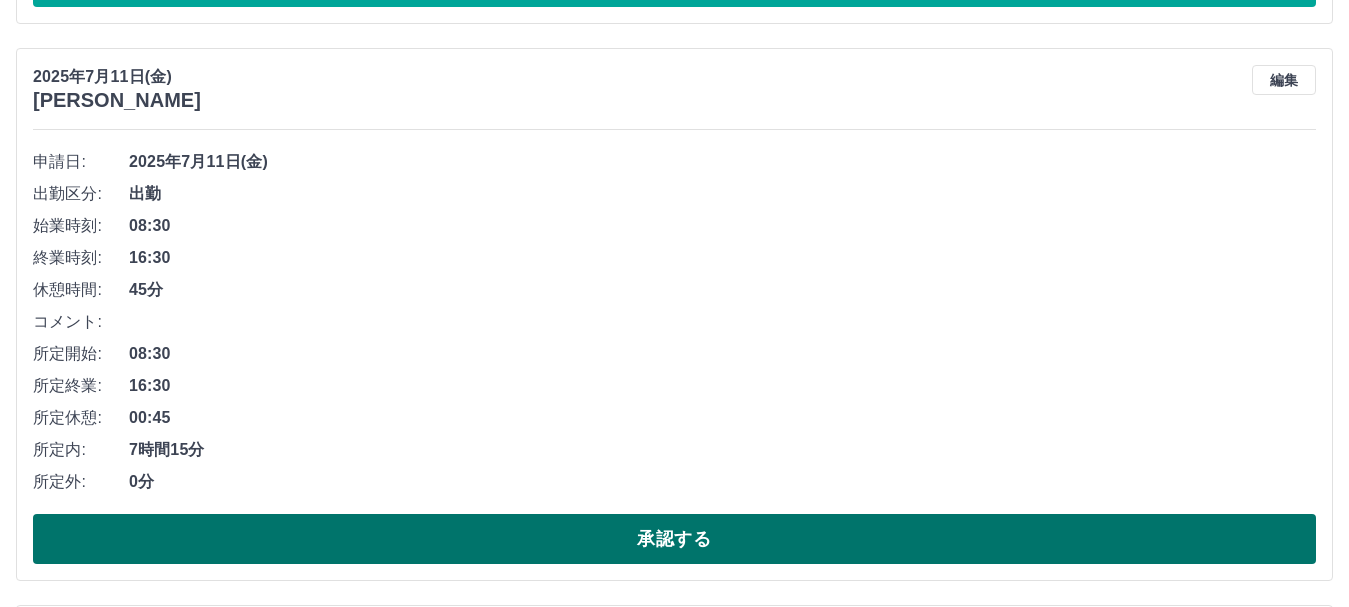 click on "承認する" at bounding box center [674, 539] 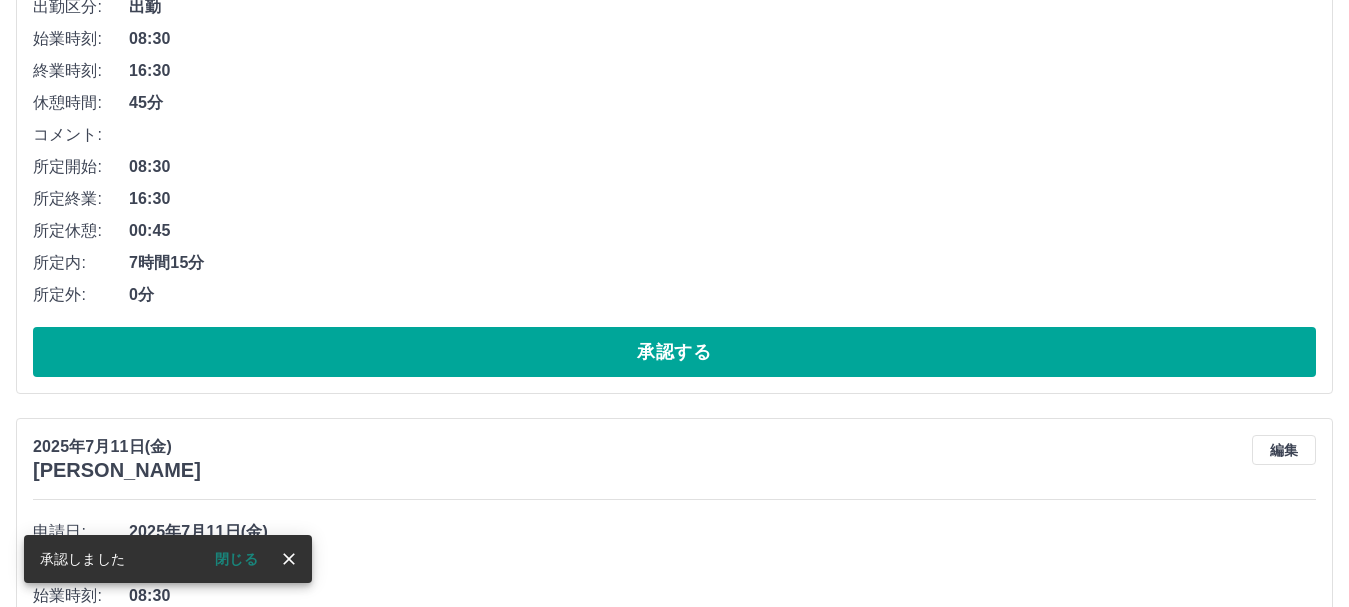 scroll, scrollTop: 800, scrollLeft: 0, axis: vertical 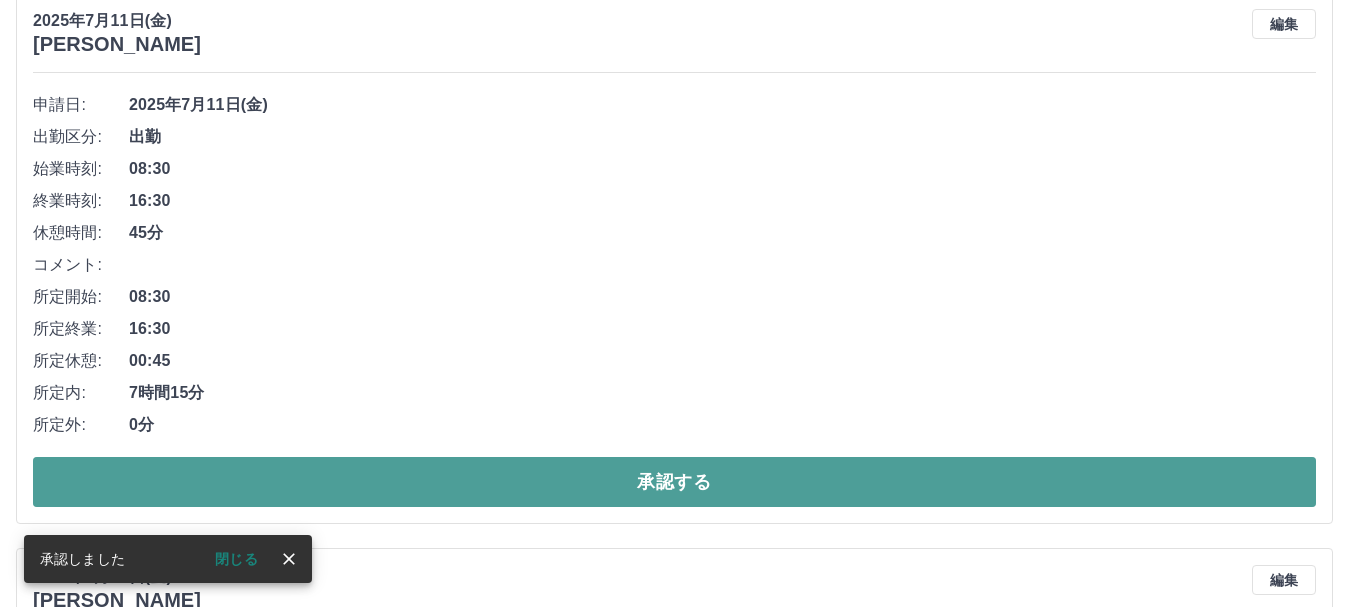 click on "承認する" at bounding box center (674, 482) 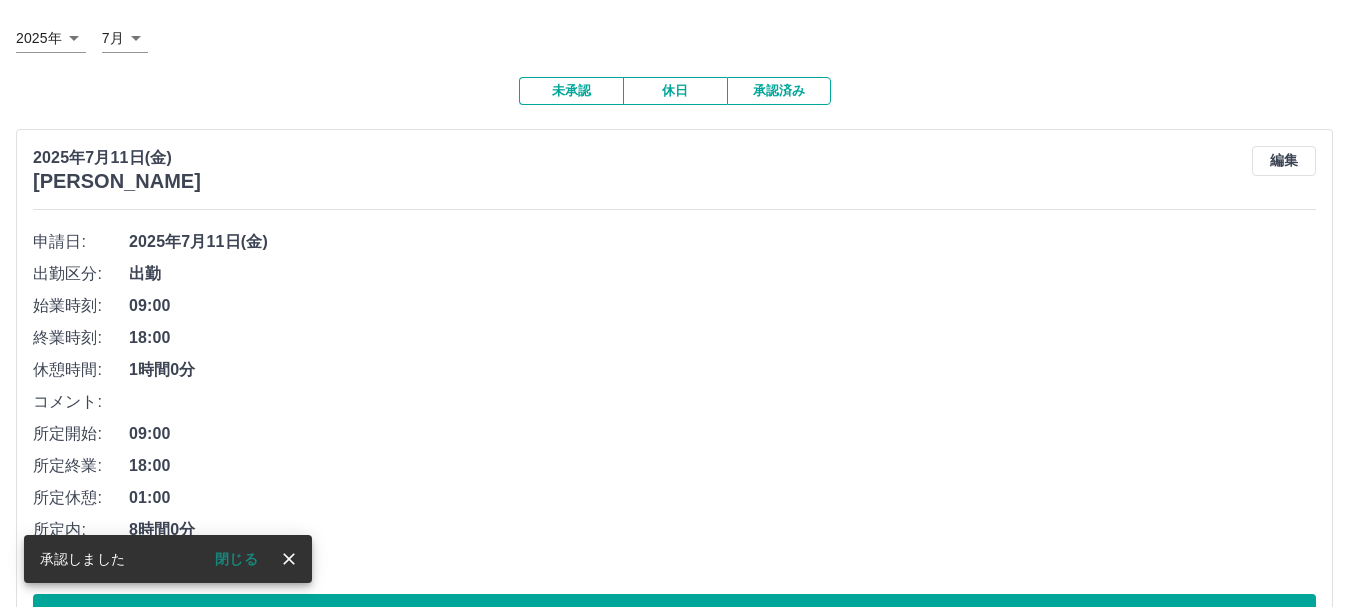 scroll, scrollTop: 0, scrollLeft: 0, axis: both 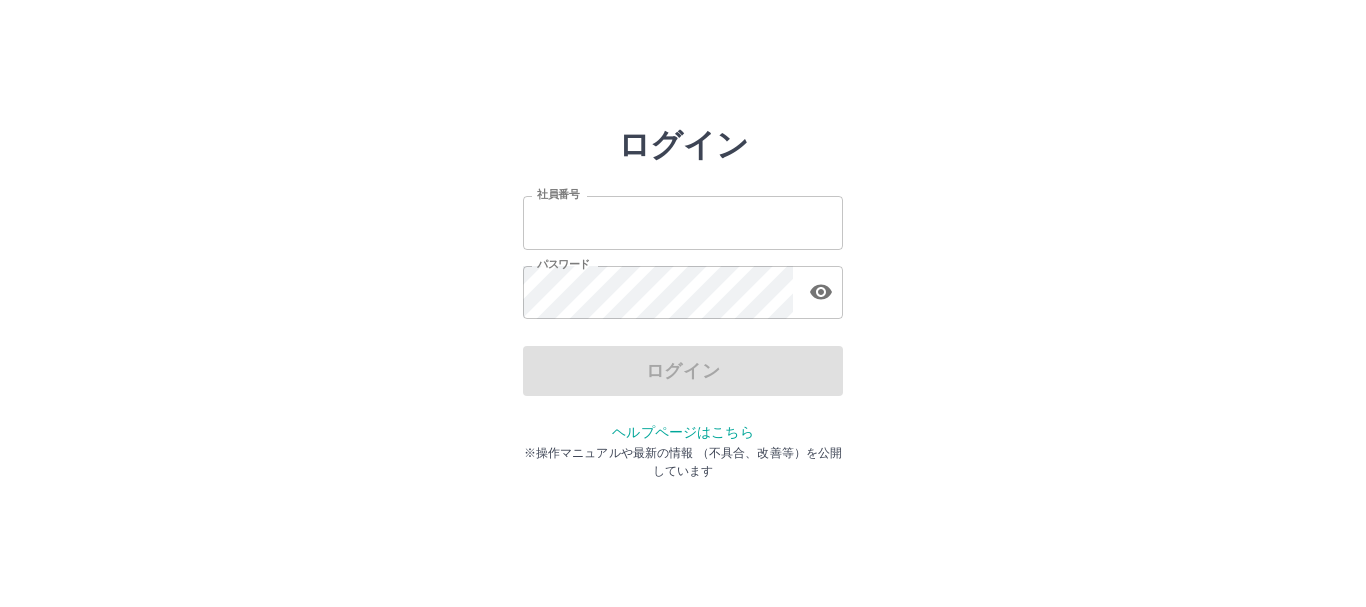 type on "*******" 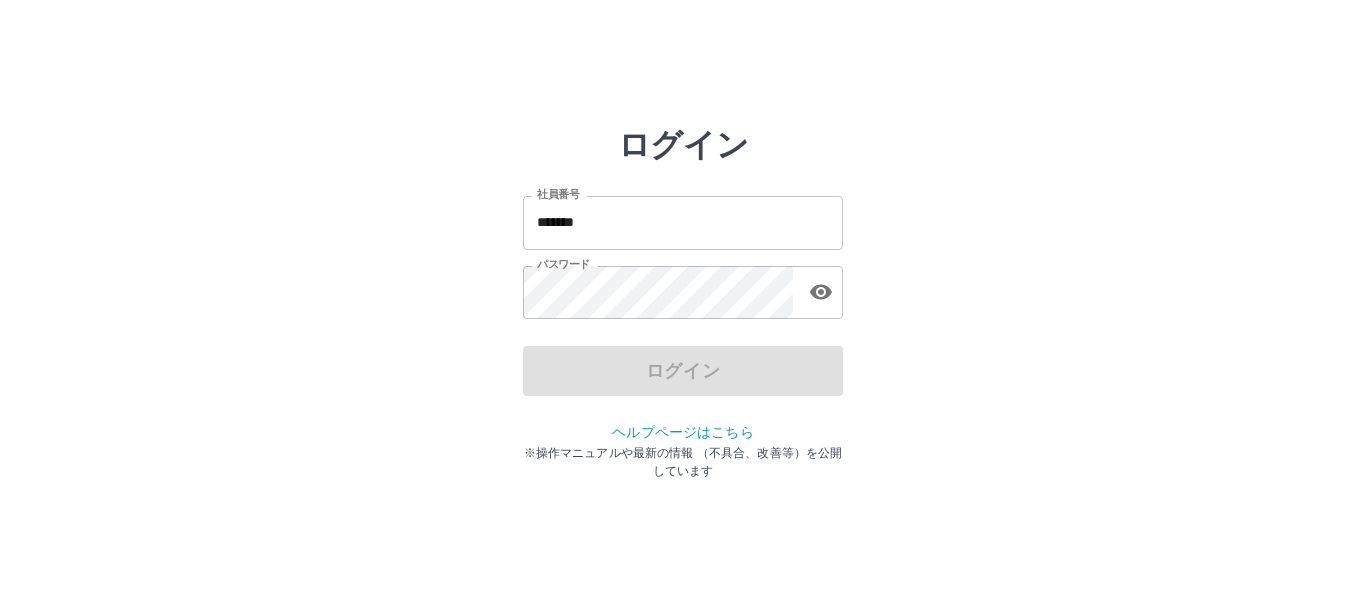 click on "ログイン 社員番号 ******* 社員番号 パスワード パスワード ログイン ヘルプページはこちら ※操作マニュアルや最新の情報 （不具合、改善等）を公開しています" at bounding box center [683, 223] 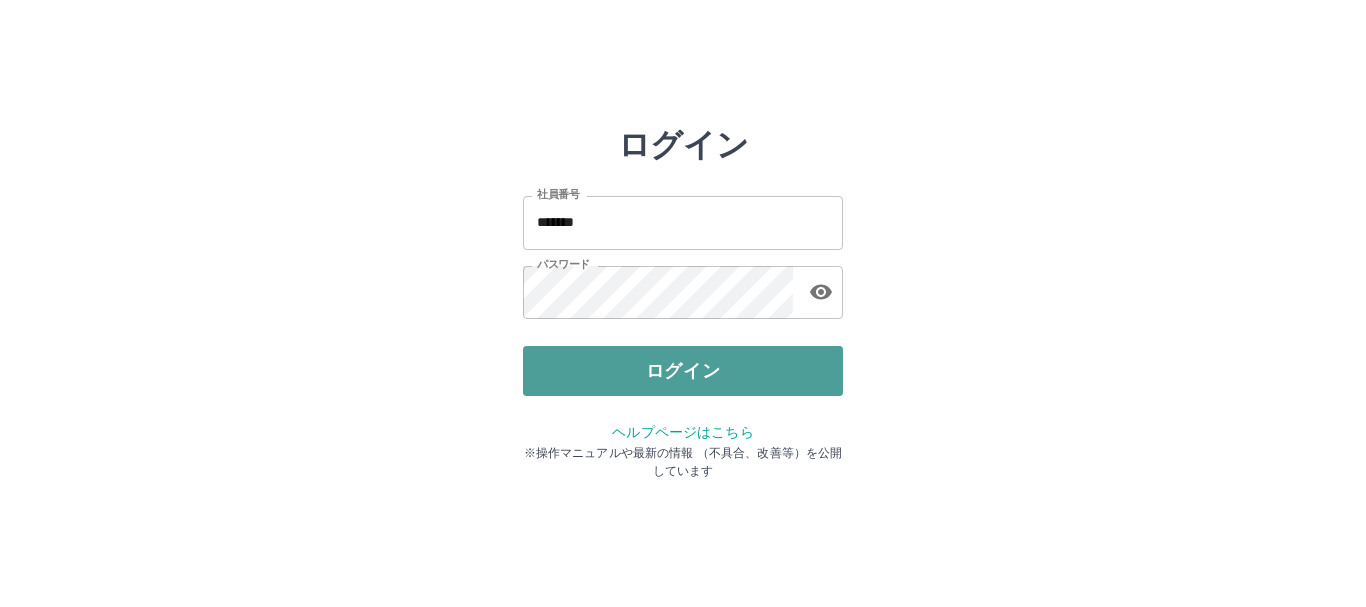 click on "ログイン" at bounding box center (683, 371) 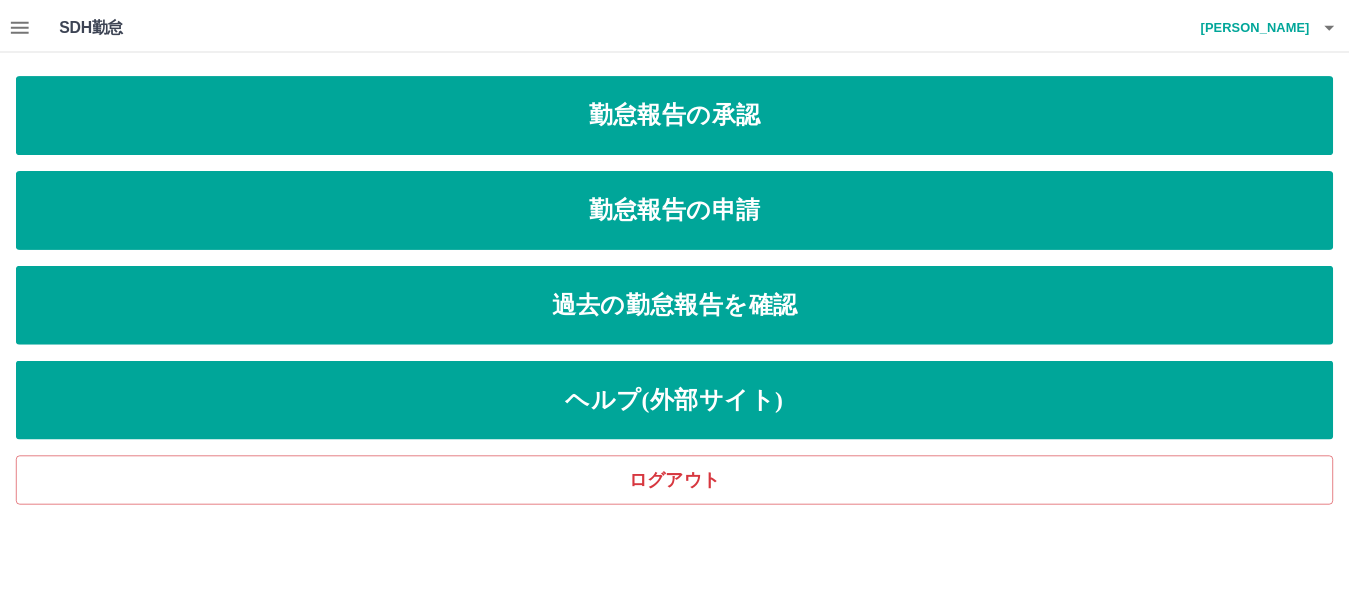 scroll, scrollTop: 0, scrollLeft: 0, axis: both 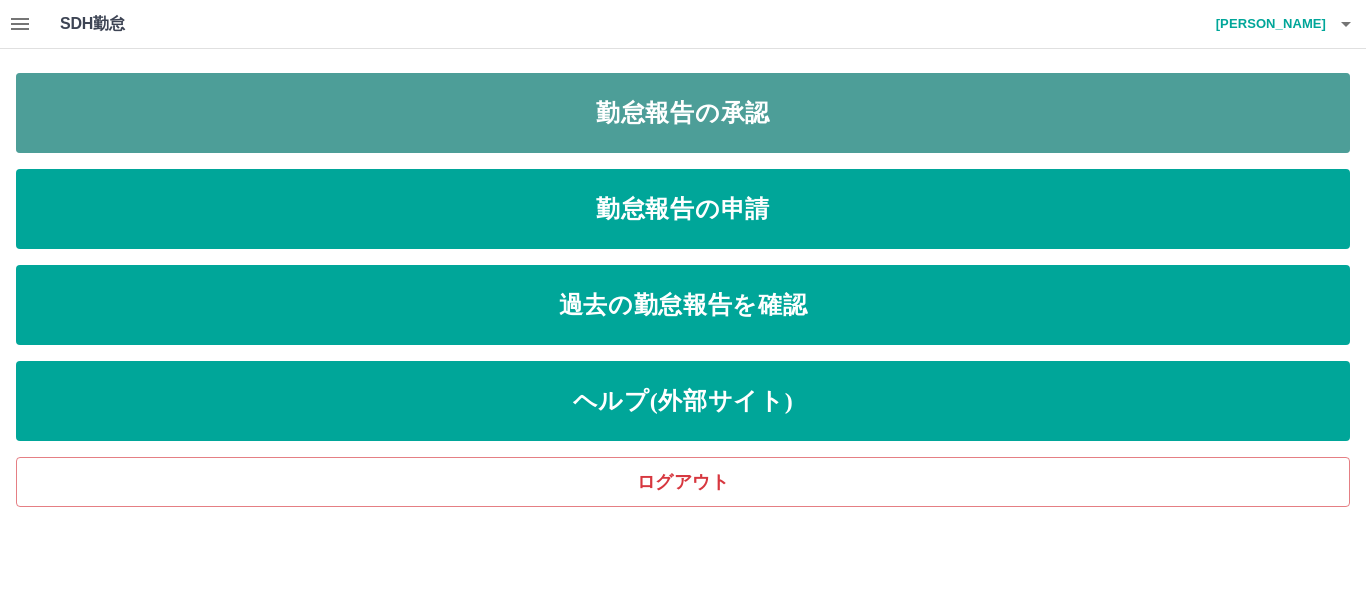 click on "勤怠報告の承認" at bounding box center [683, 113] 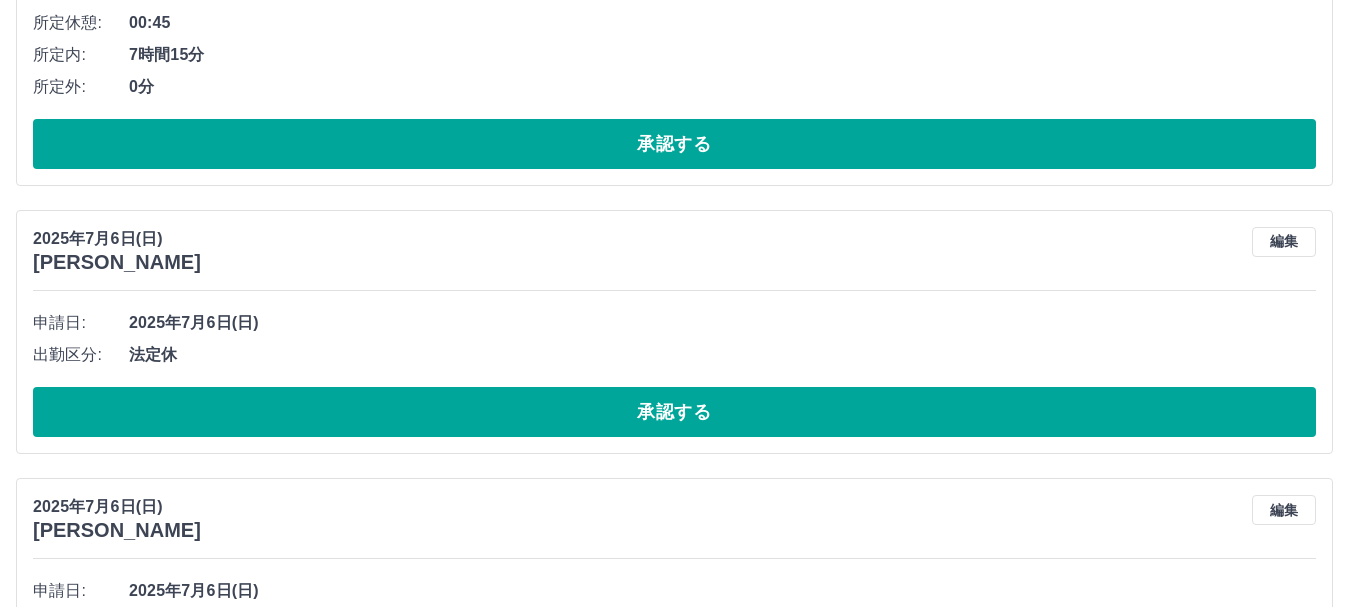scroll, scrollTop: 1700, scrollLeft: 0, axis: vertical 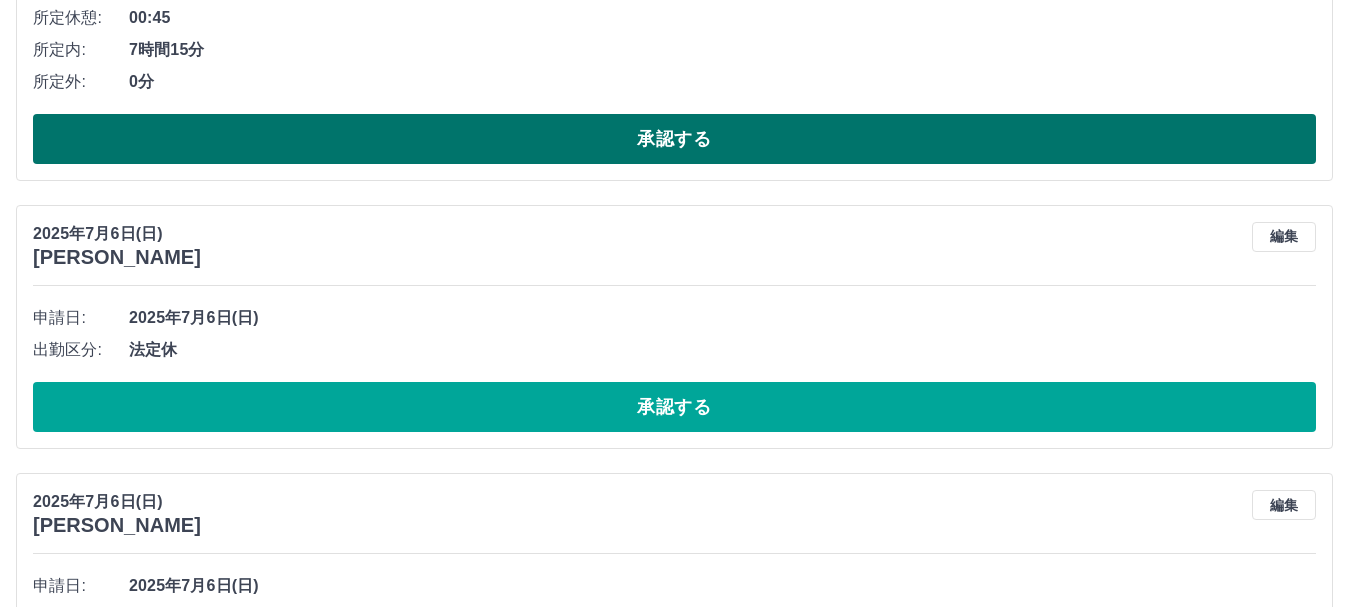click on "承認する" at bounding box center (674, 139) 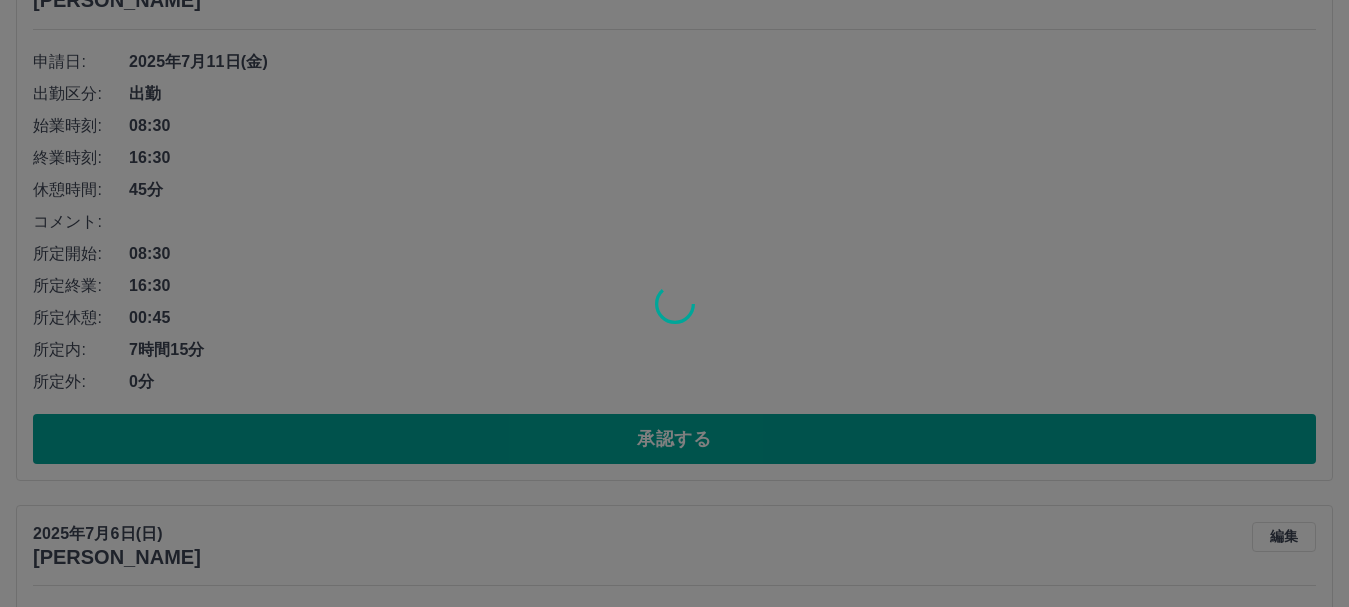scroll, scrollTop: 1100, scrollLeft: 0, axis: vertical 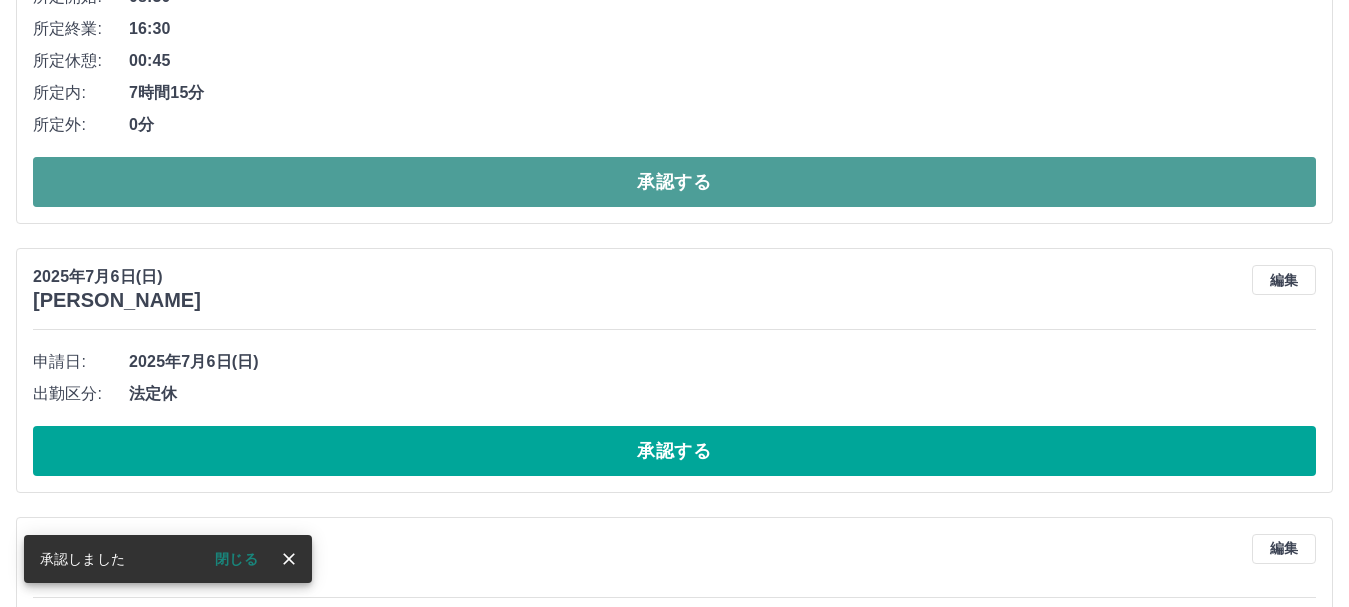 click on "承認する" at bounding box center [674, 182] 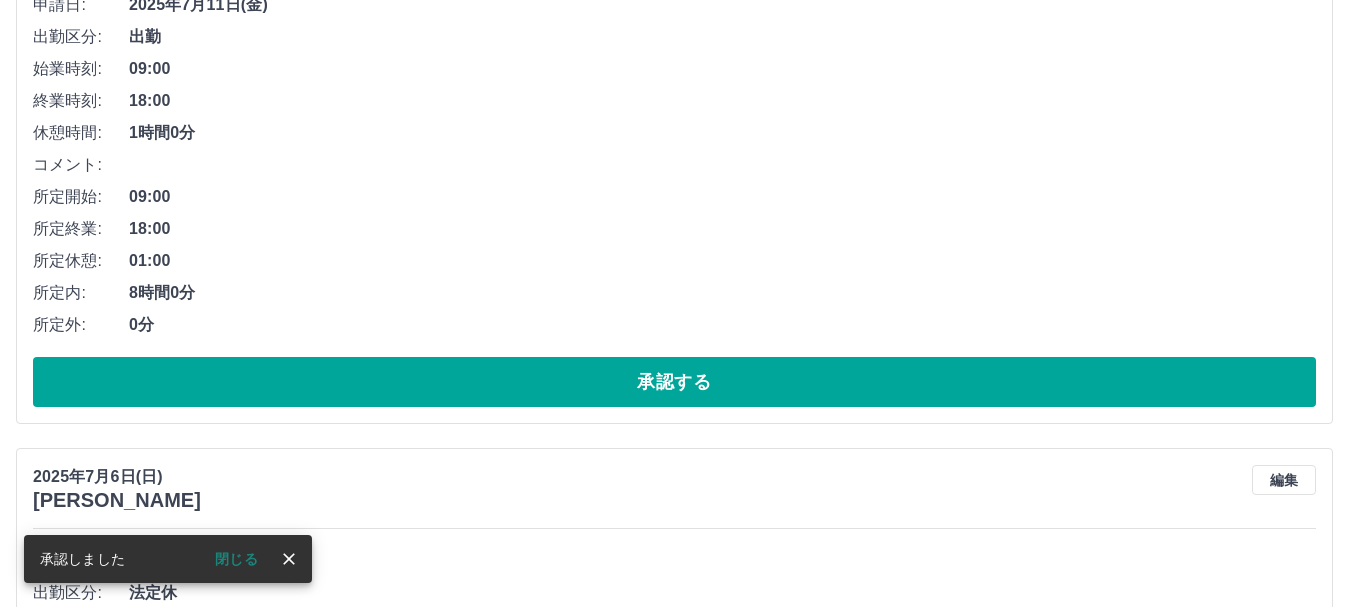 scroll, scrollTop: 300, scrollLeft: 0, axis: vertical 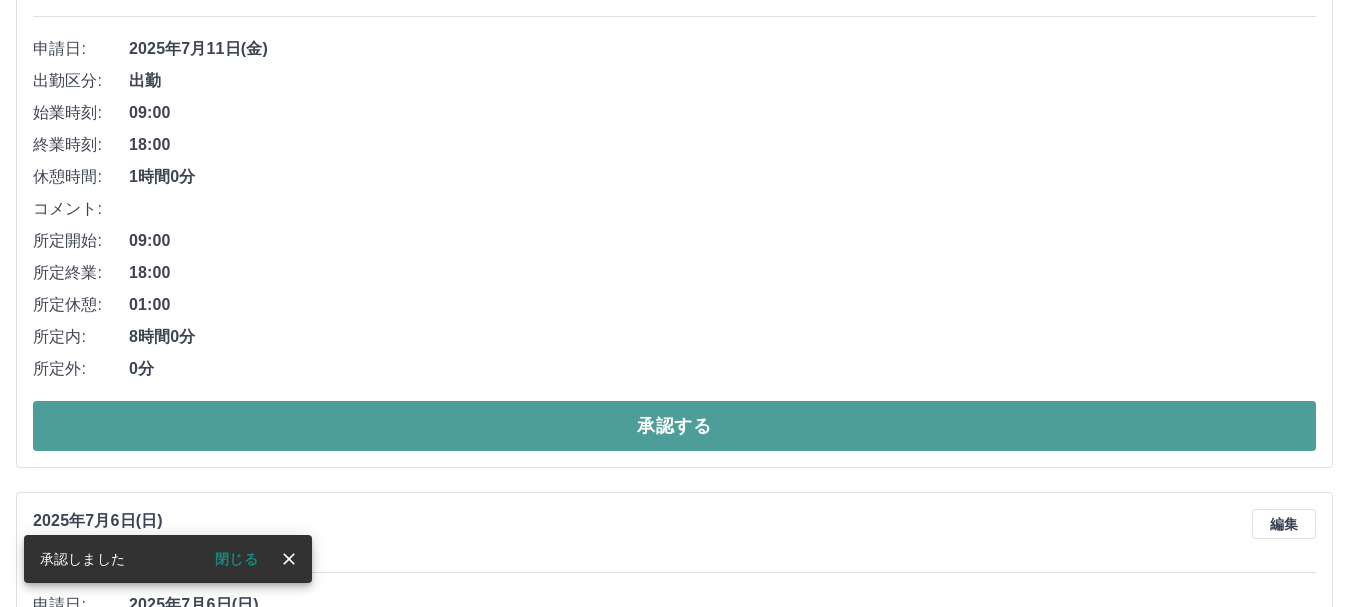 click on "承認する" at bounding box center [674, 426] 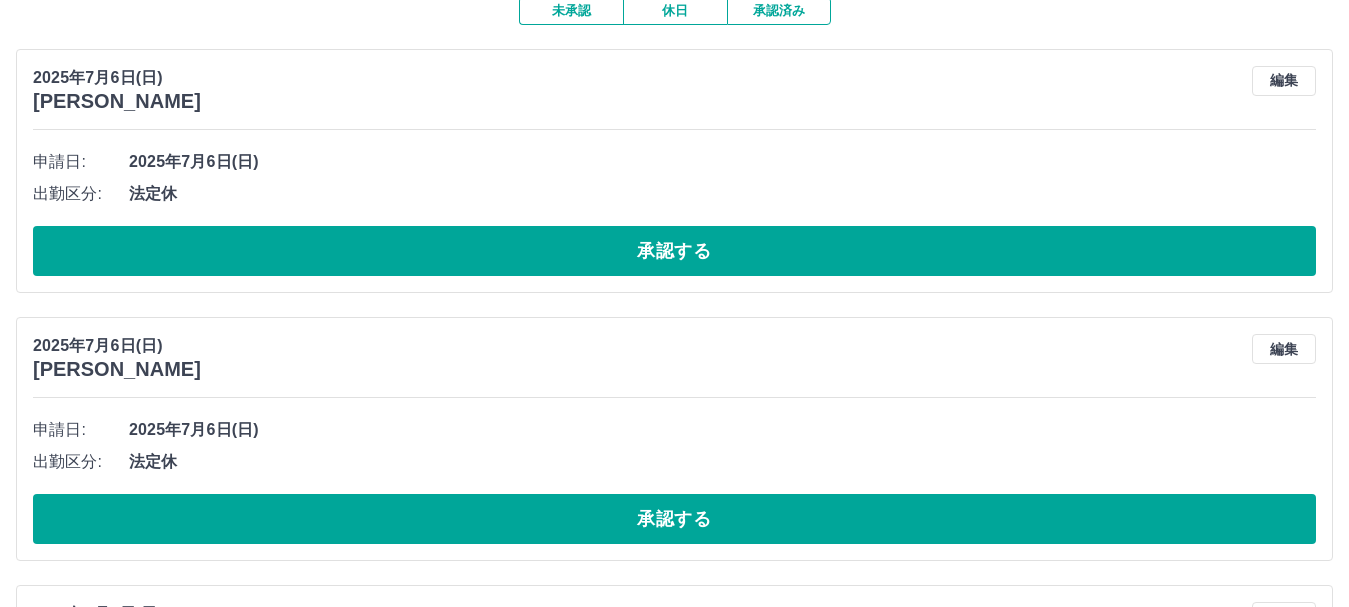 scroll, scrollTop: 0, scrollLeft: 0, axis: both 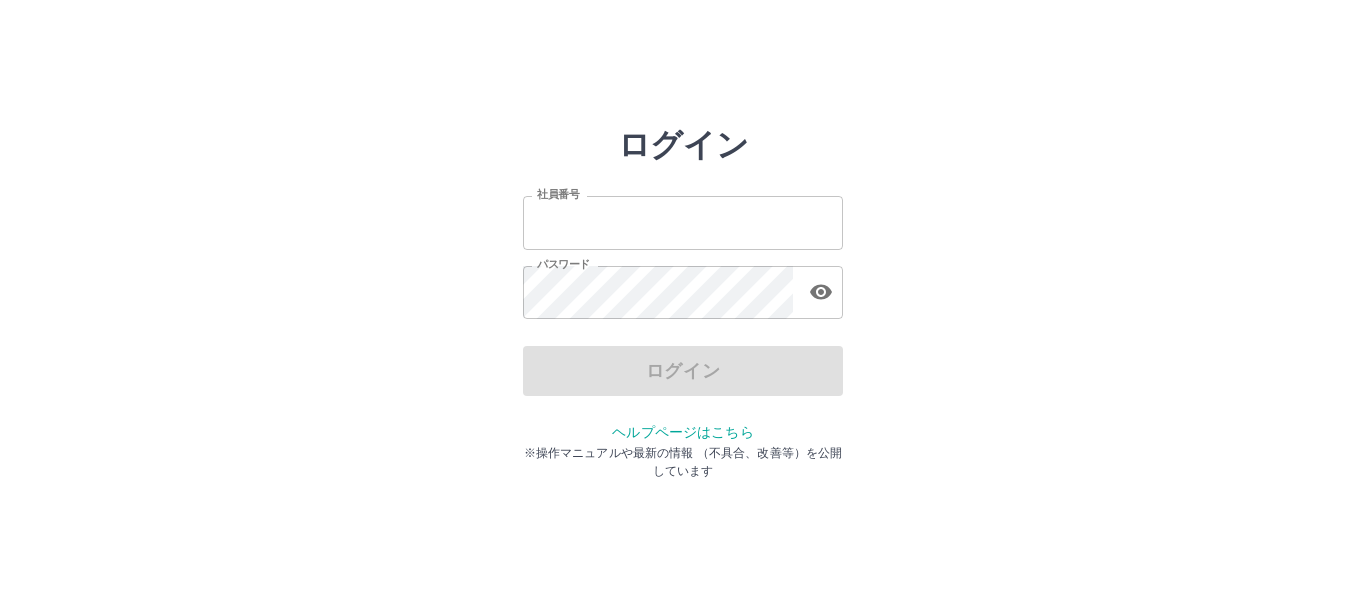 type on "*******" 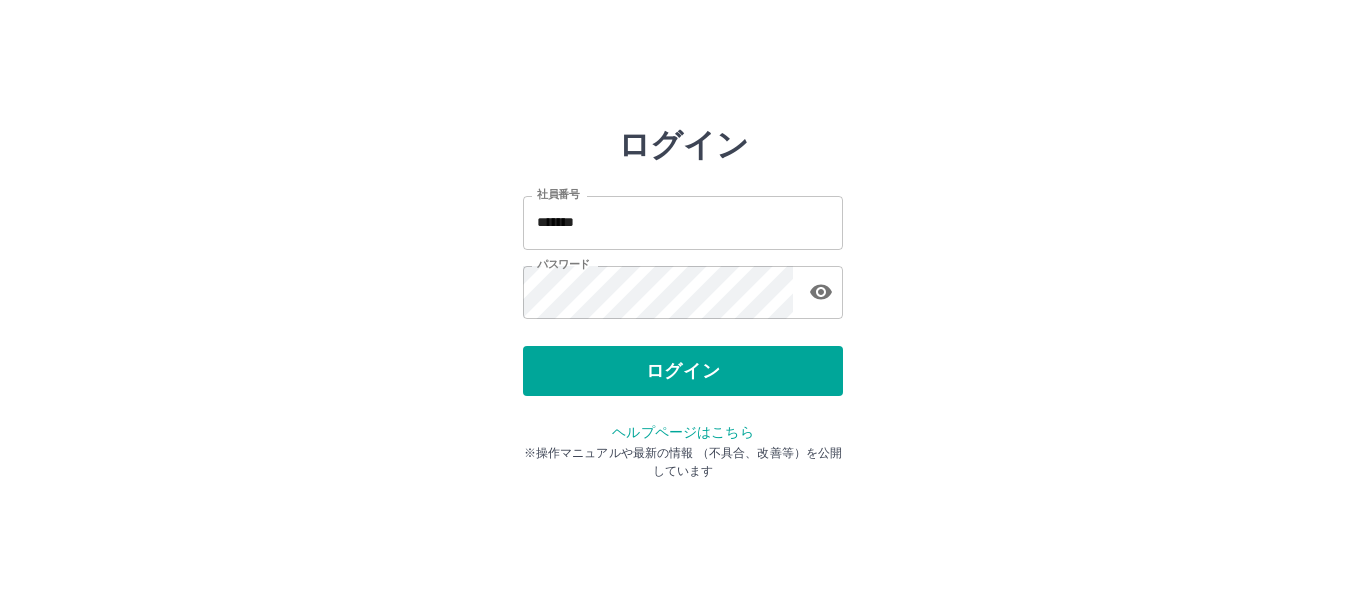 click on "ログイン 社員番号 ******* 社員番号 パスワード パスワード ログイン ヘルプページはこちら ※操作マニュアルや最新の情報 （不具合、改善等）を公開しています" at bounding box center (683, 286) 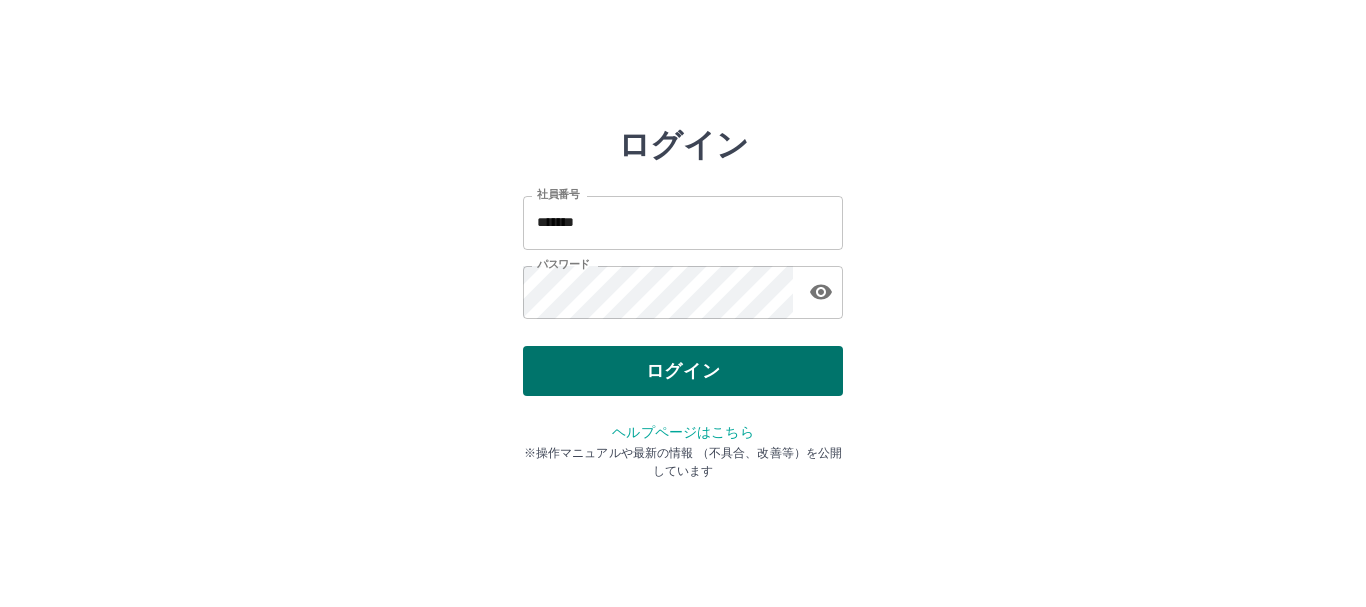 click on "ログイン" at bounding box center [683, 371] 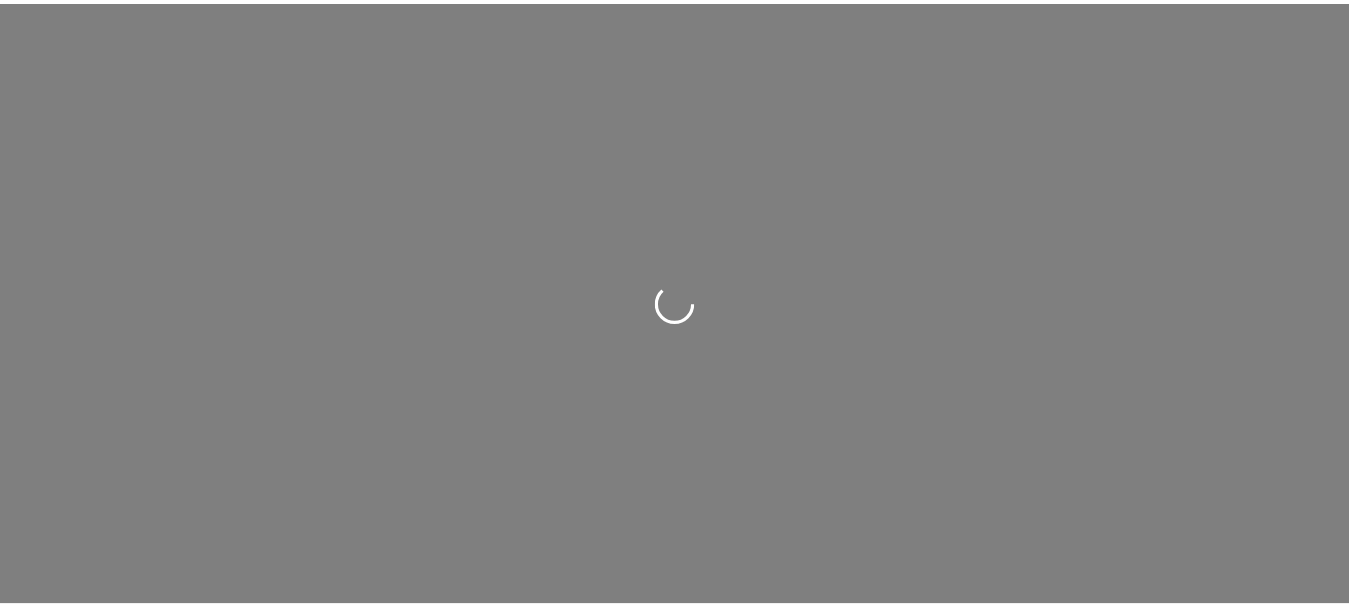 scroll, scrollTop: 0, scrollLeft: 0, axis: both 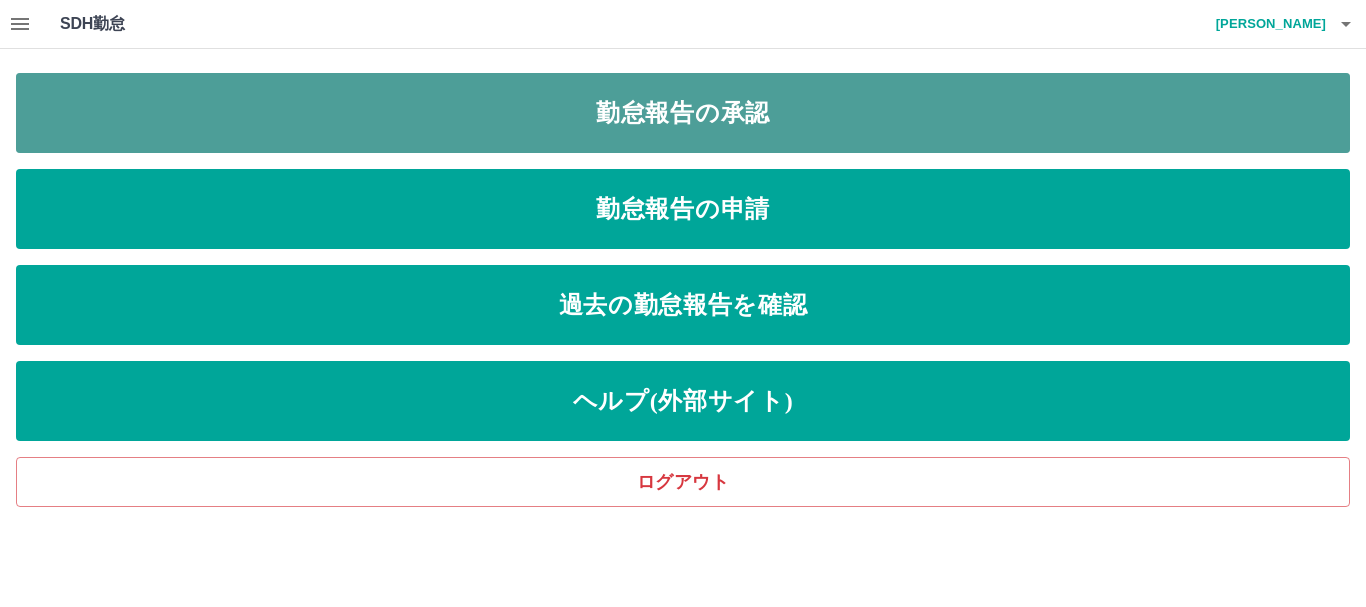 click on "勤怠報告の承認" at bounding box center (683, 113) 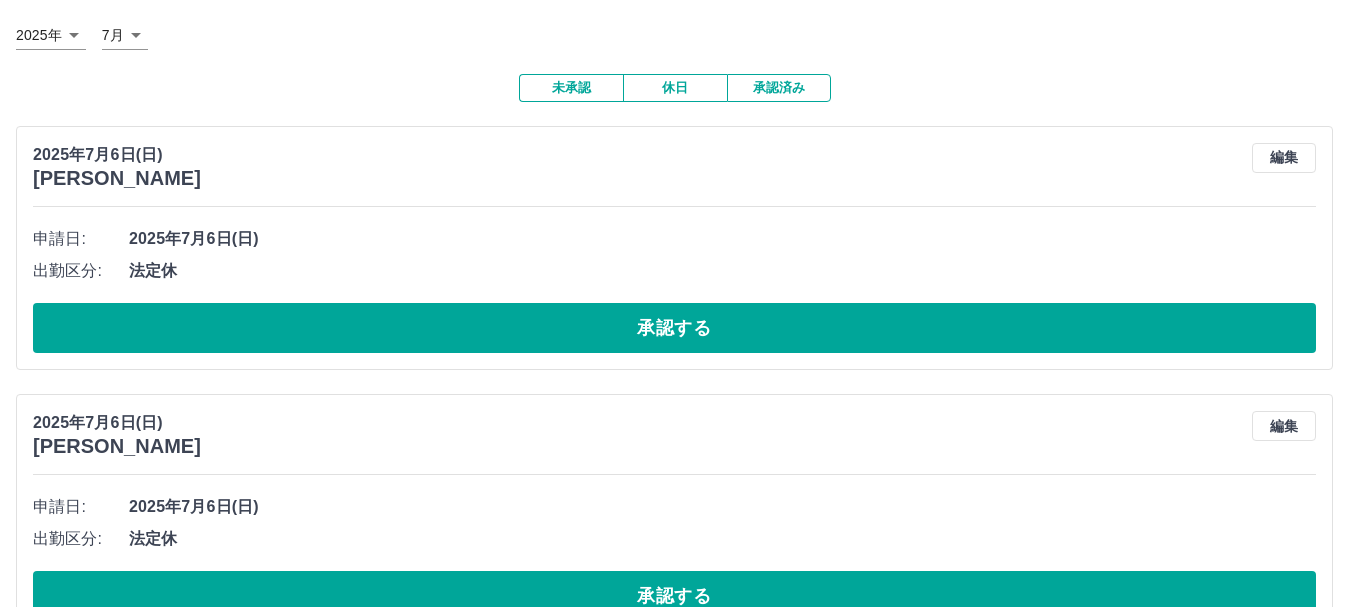 scroll, scrollTop: 0, scrollLeft: 0, axis: both 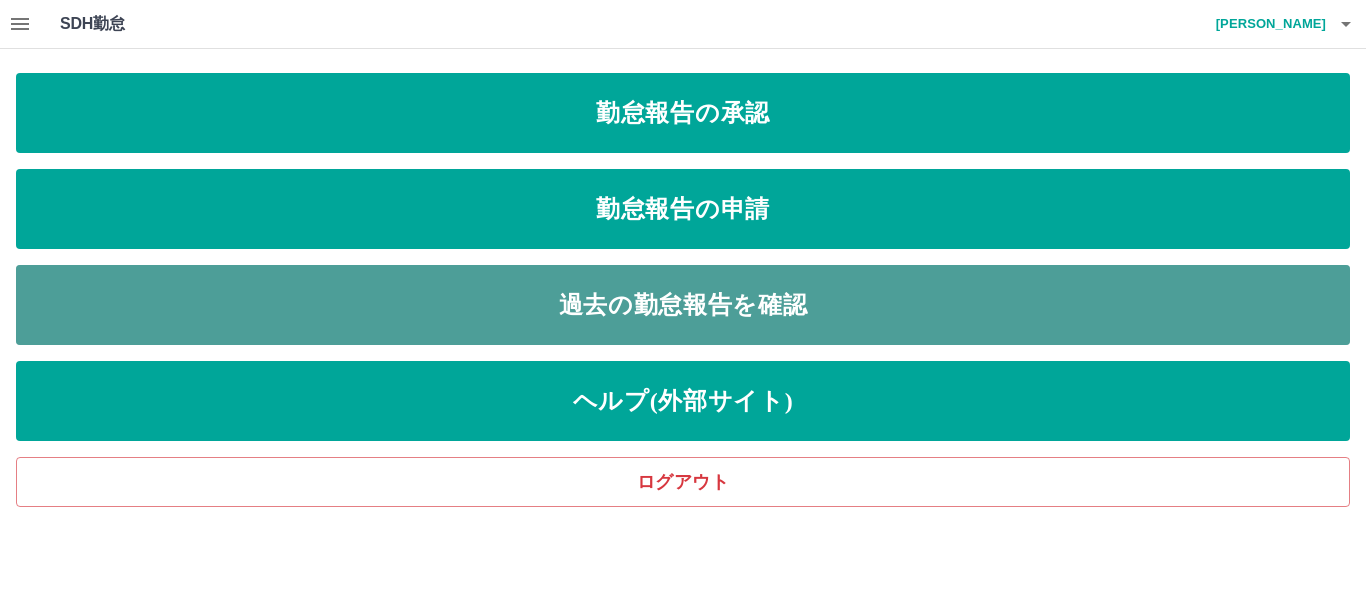 click on "過去の勤怠報告を確認" at bounding box center [683, 305] 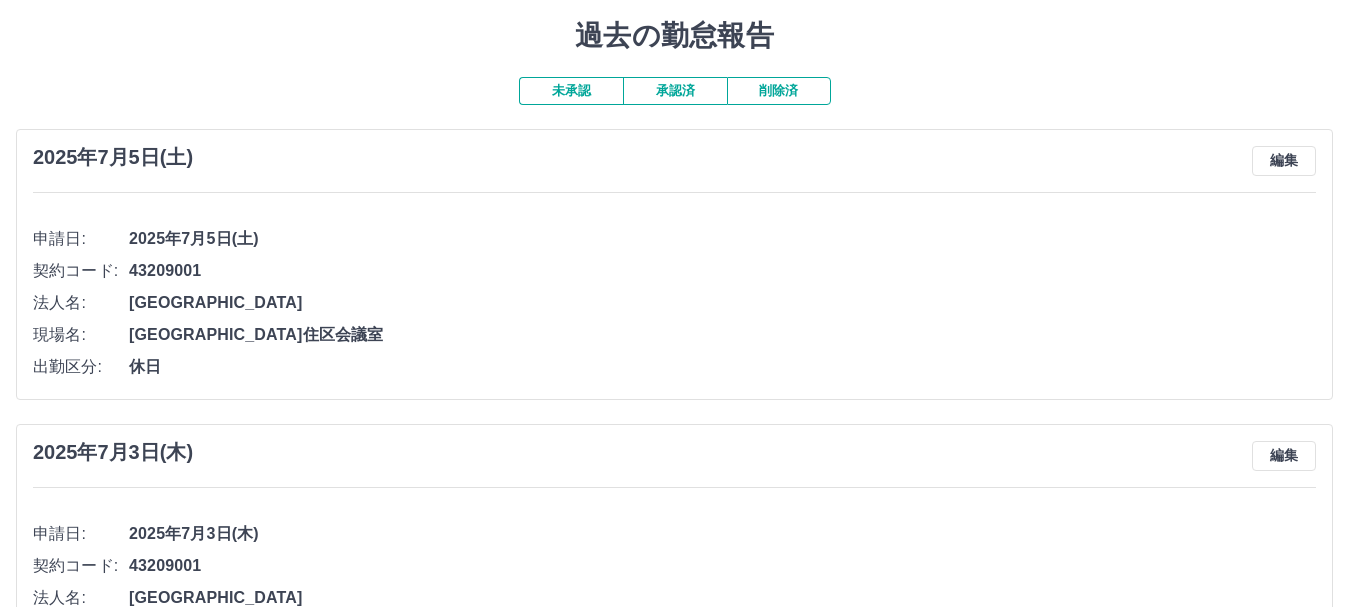 scroll, scrollTop: 0, scrollLeft: 0, axis: both 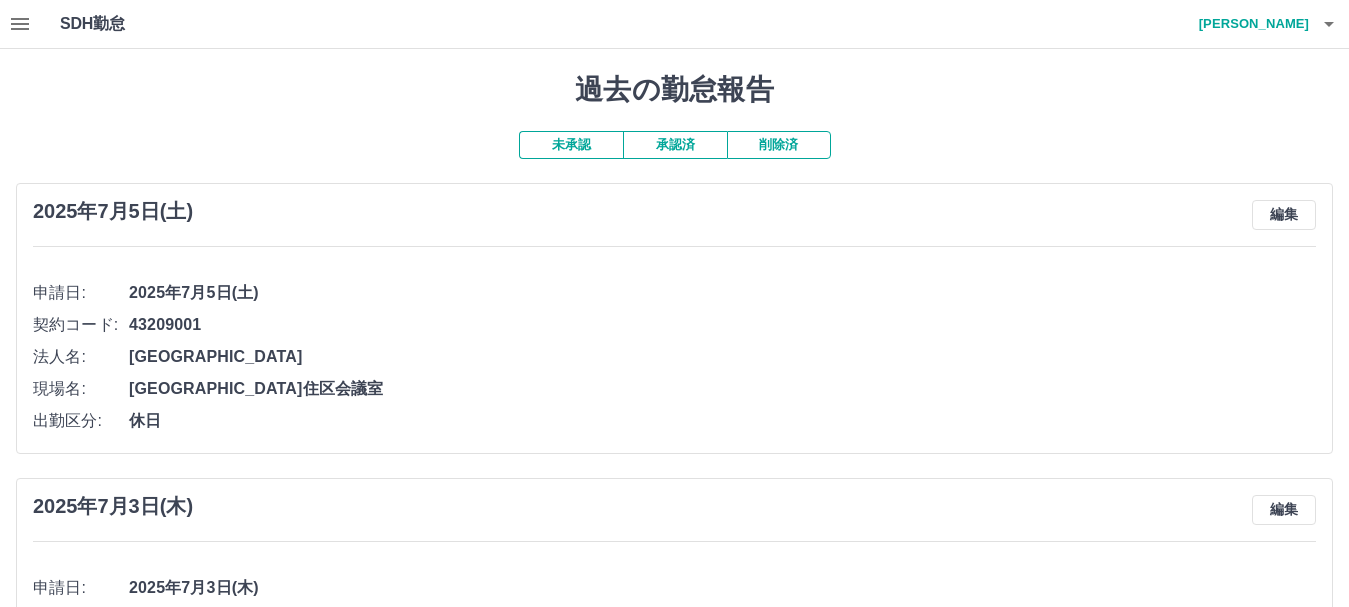click on "削除済" at bounding box center [779, 145] 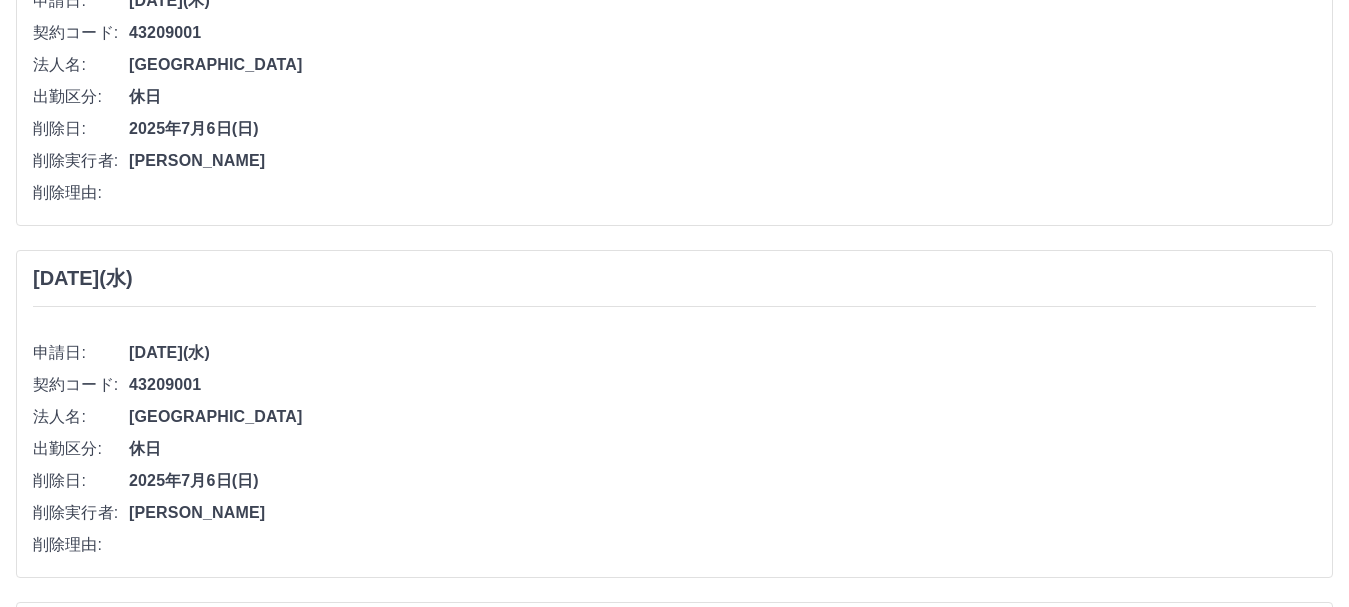 scroll, scrollTop: 0, scrollLeft: 0, axis: both 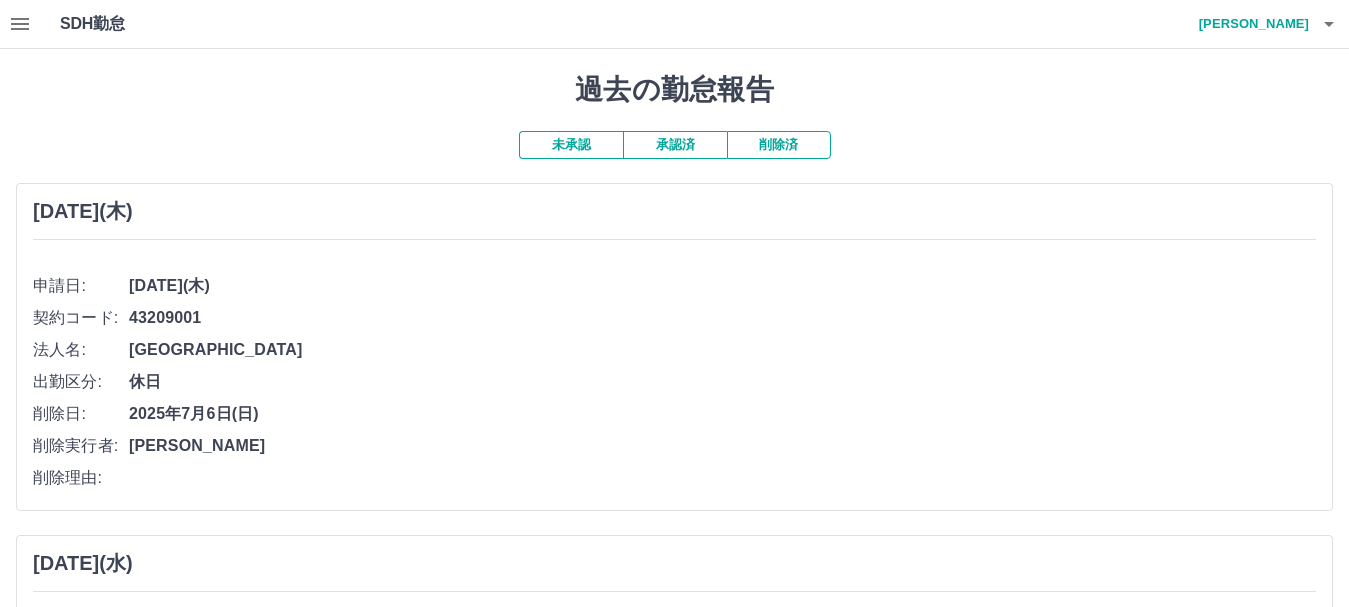 click on "削除済" at bounding box center (779, 145) 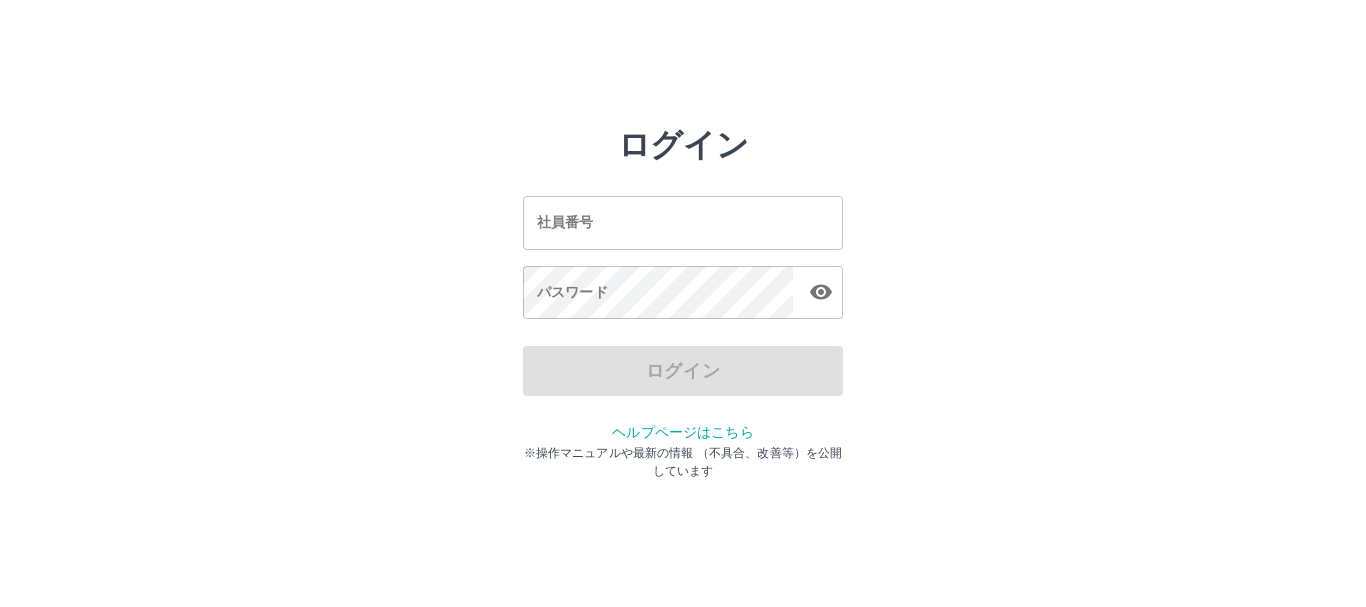 scroll, scrollTop: 0, scrollLeft: 0, axis: both 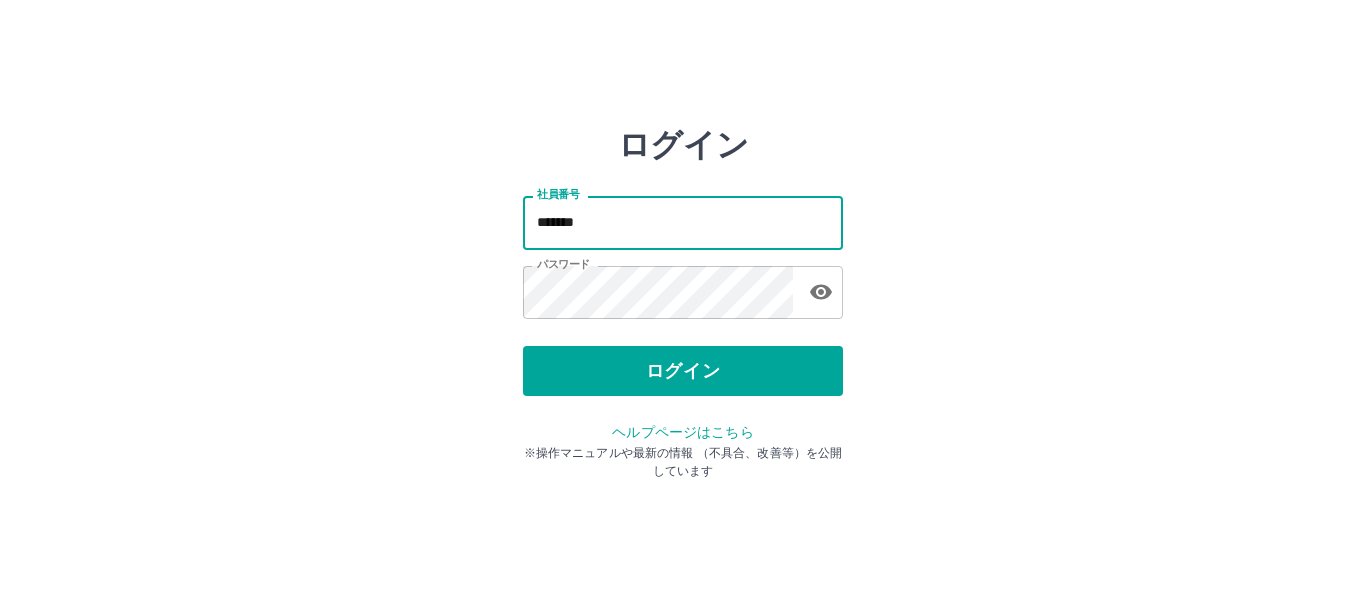 drag, startPoint x: 604, startPoint y: 229, endPoint x: 556, endPoint y: 222, distance: 48.507732 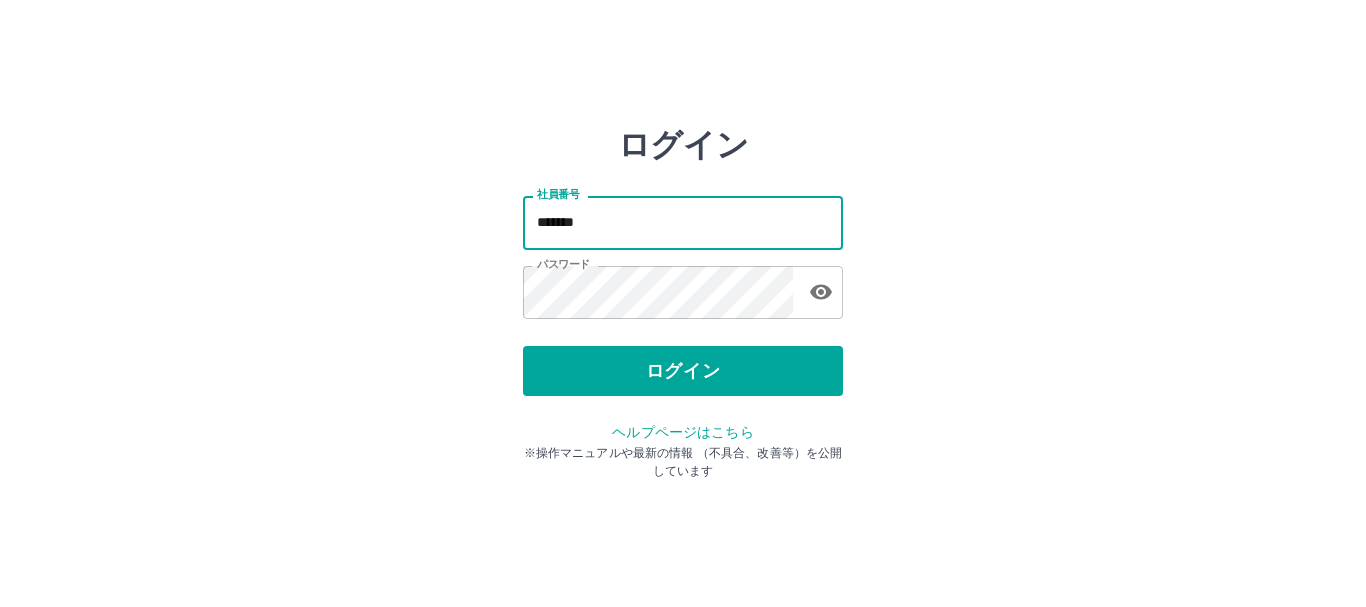 type on "*******" 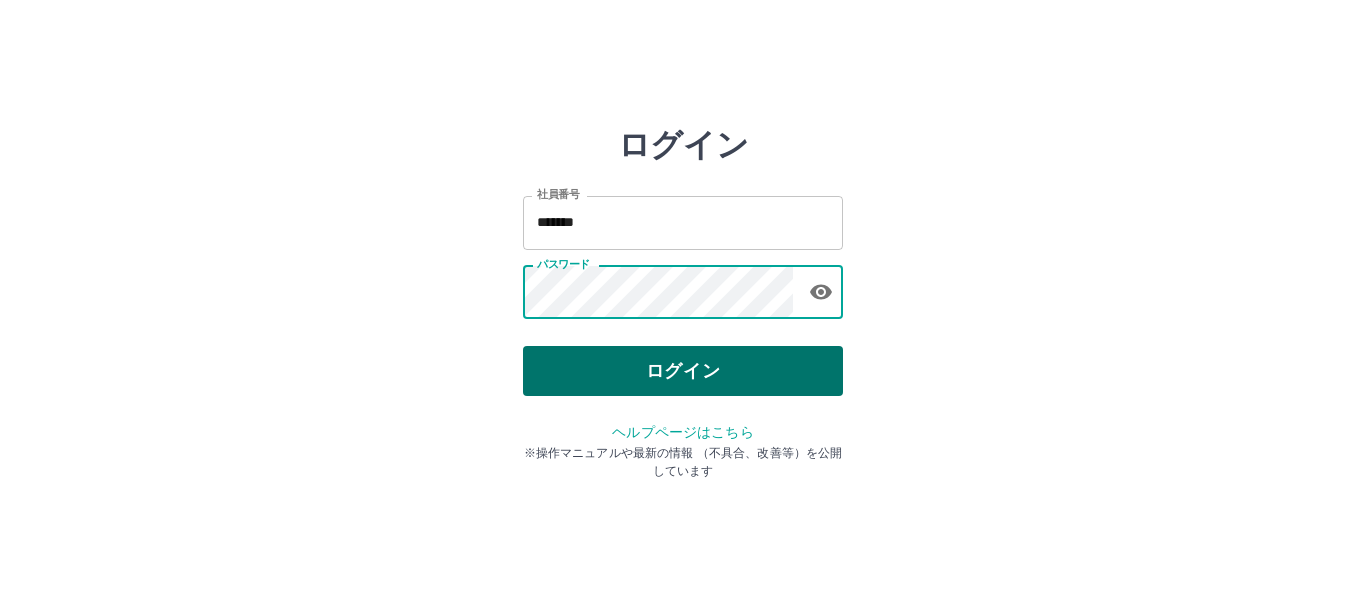 click on "ログイン" at bounding box center (683, 371) 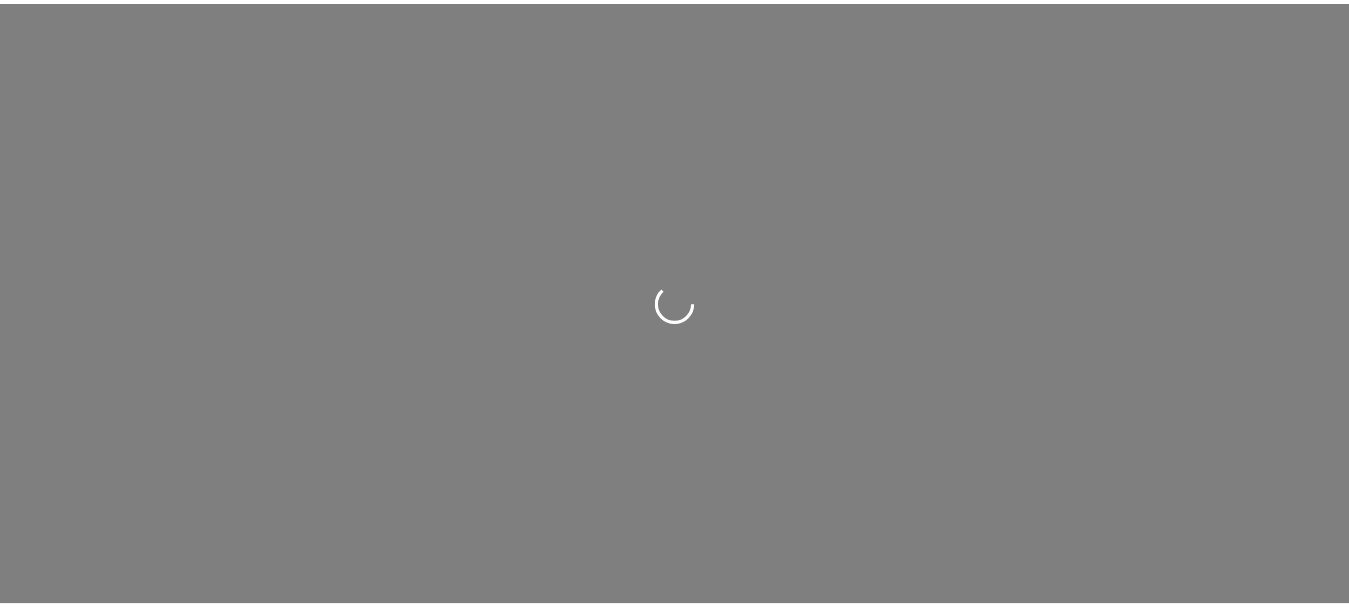 scroll, scrollTop: 0, scrollLeft: 0, axis: both 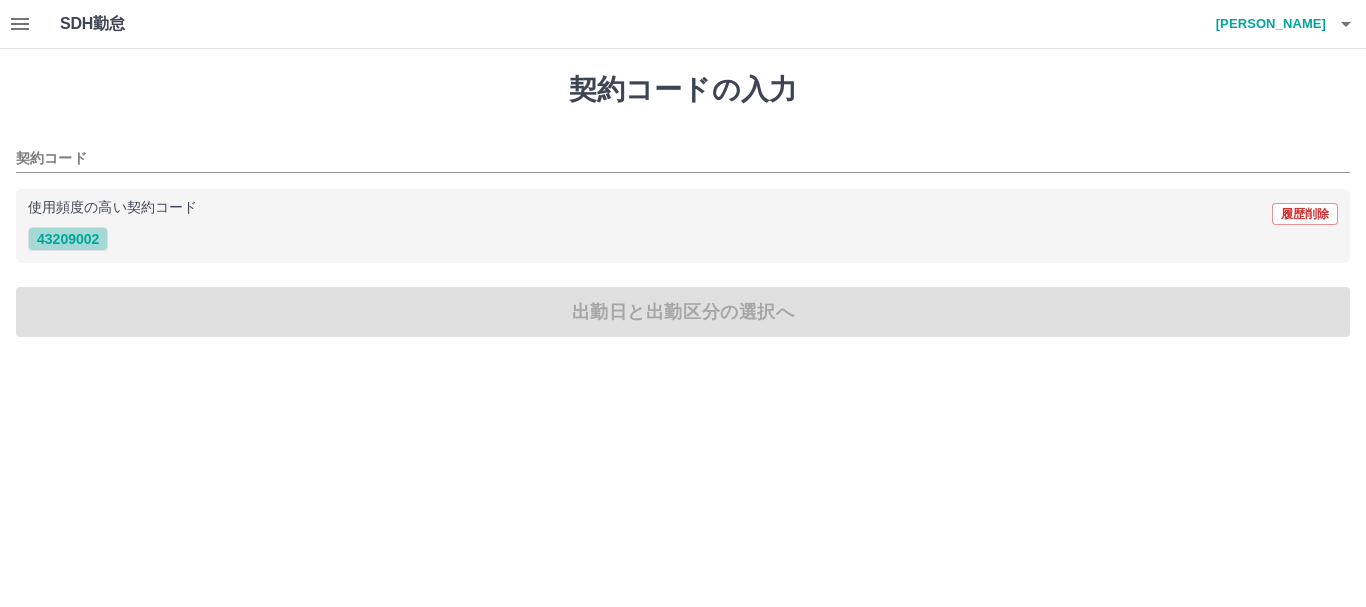 click on "43209002" at bounding box center (68, 239) 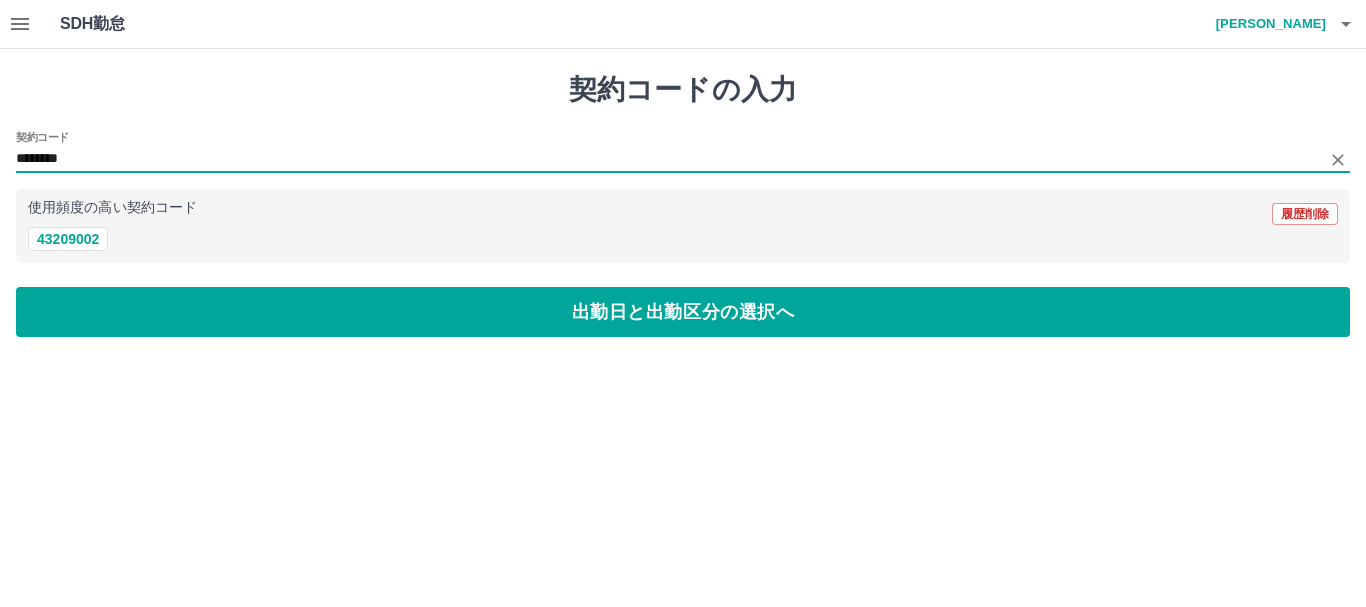 drag, startPoint x: 83, startPoint y: 166, endPoint x: 71, endPoint y: 165, distance: 12.0415945 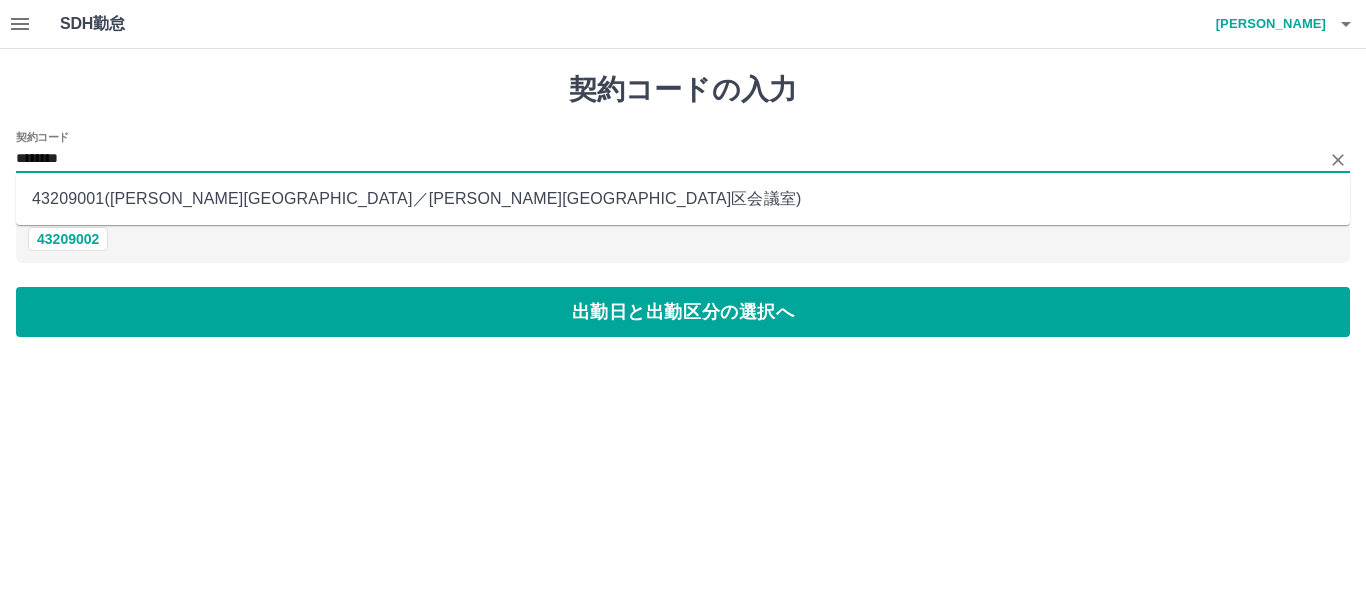 click on "43209001  ( [PERSON_NAME][GEOGRAPHIC_DATA] ／ [PERSON_NAME][GEOGRAPHIC_DATA] )" at bounding box center [683, 199] 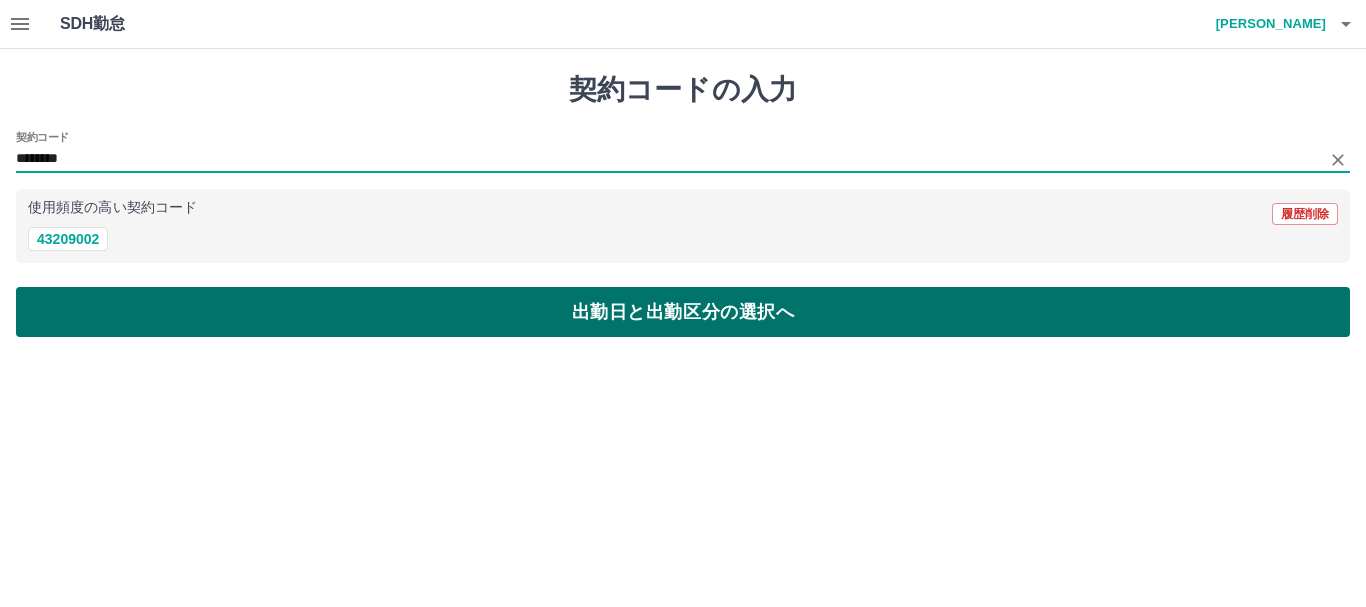 type on "********" 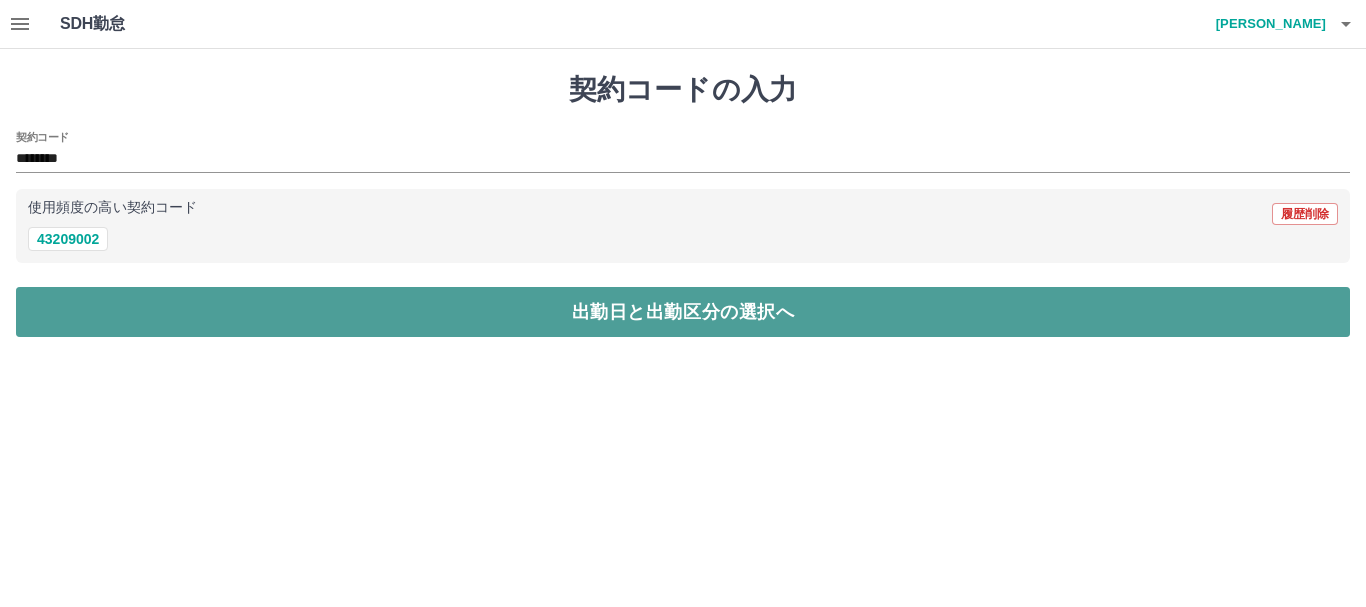 click on "出勤日と出勤区分の選択へ" at bounding box center [683, 312] 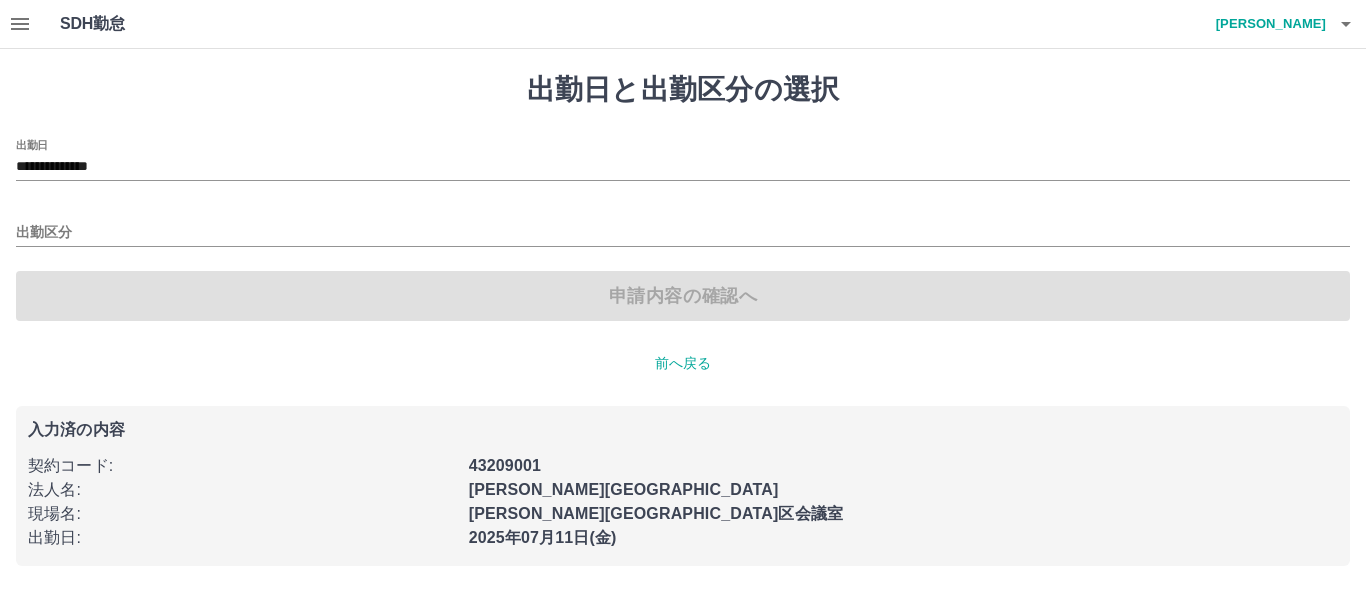click on "現場名 :" at bounding box center (236, 508) 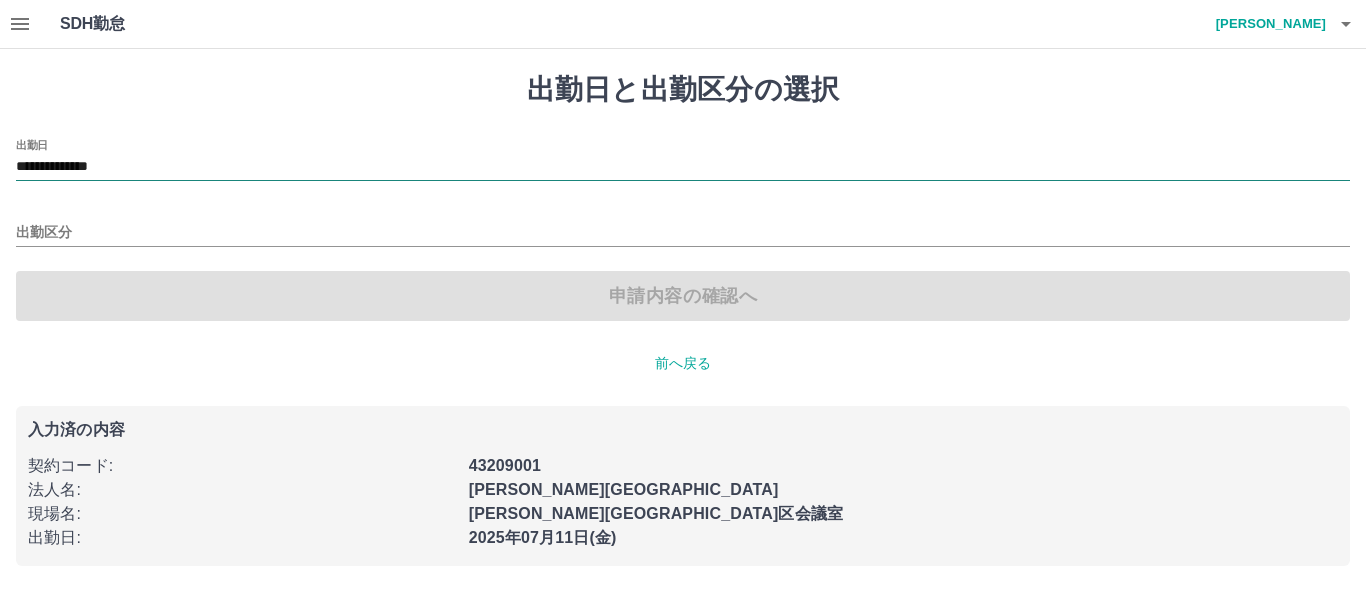 click on "**********" at bounding box center [683, 167] 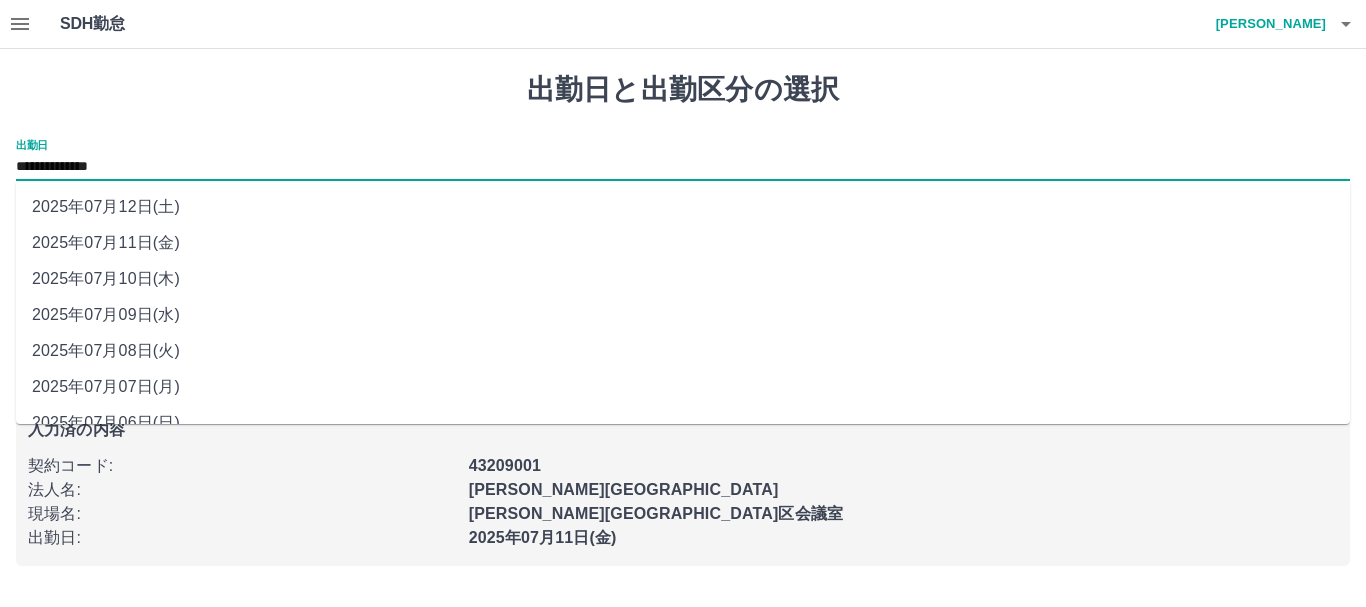 click on "2025年07月07日(月)" at bounding box center (683, 387) 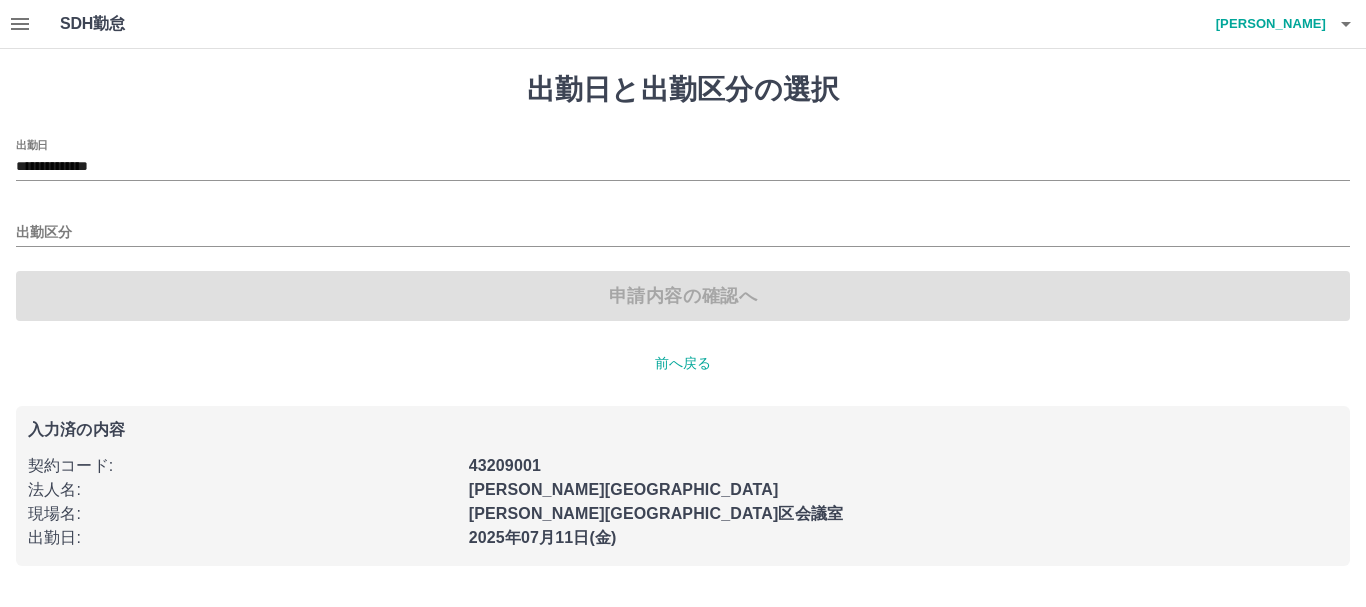 click on "申請内容の確認へ" at bounding box center [683, 296] 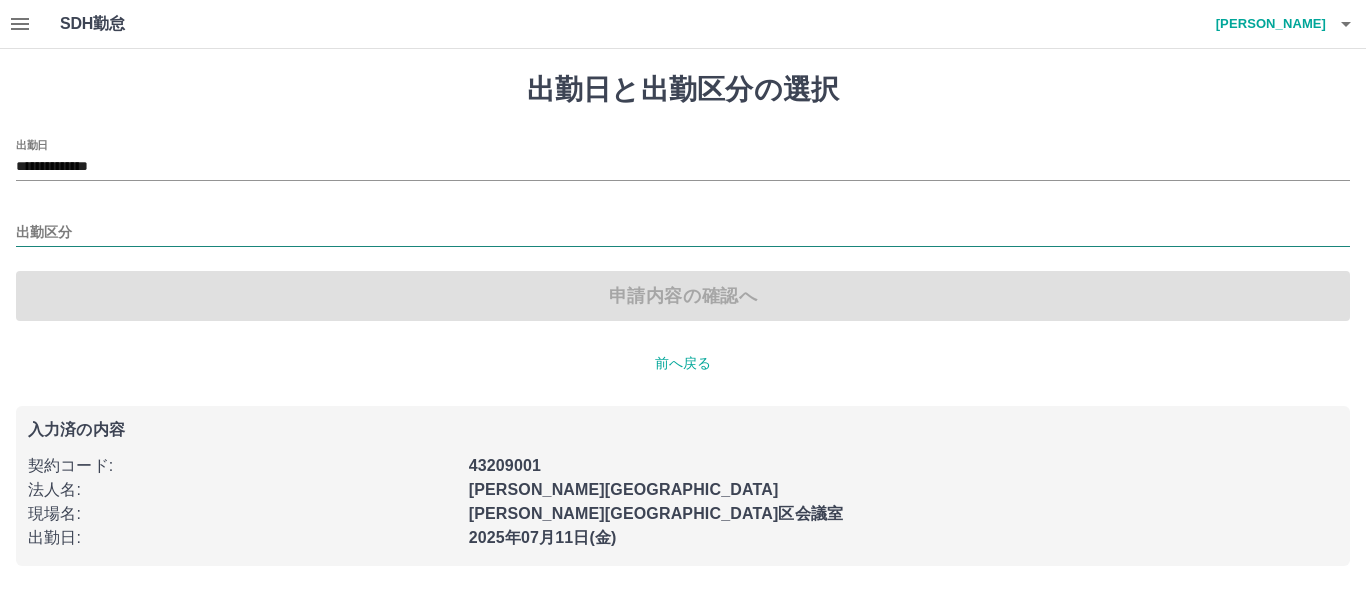 drag, startPoint x: 243, startPoint y: 322, endPoint x: 224, endPoint y: 246, distance: 78.339005 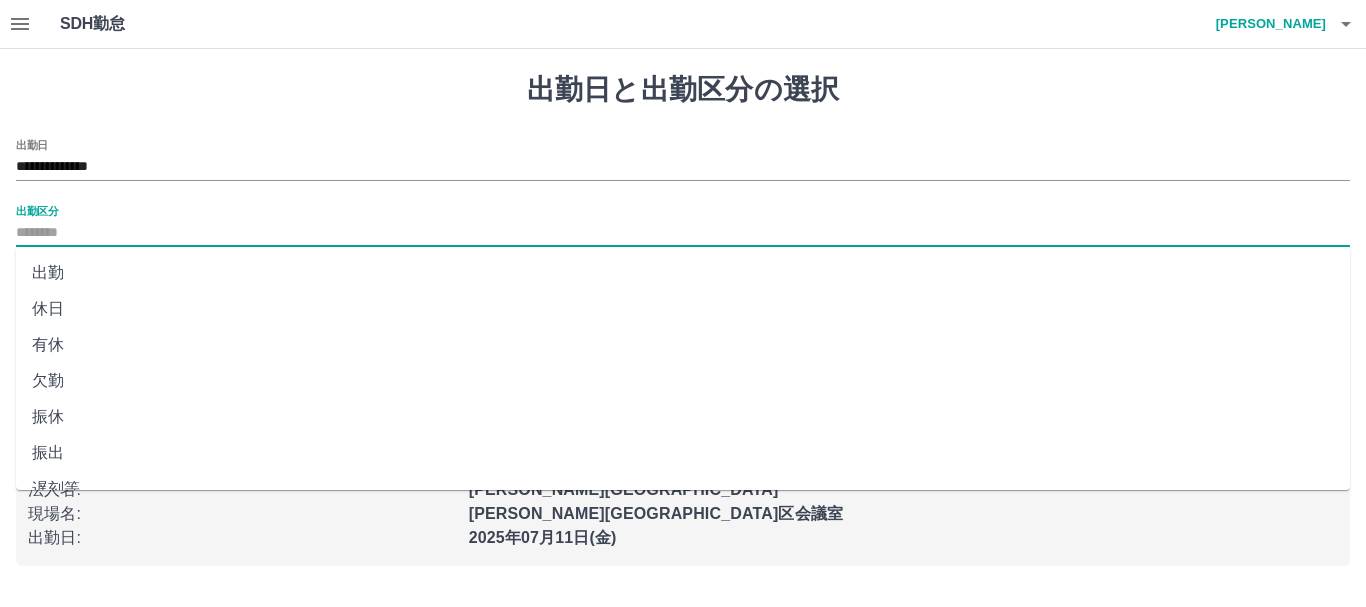drag, startPoint x: 165, startPoint y: 261, endPoint x: 160, endPoint y: 277, distance: 16.763054 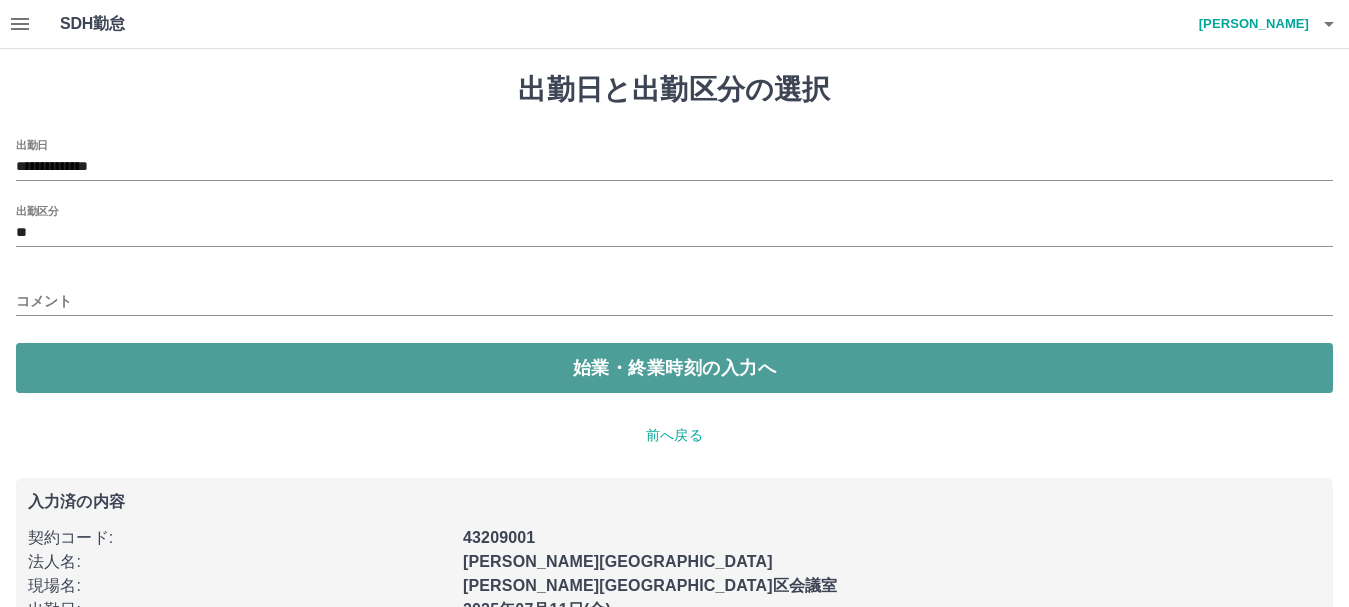 click on "始業・終業時刻の入力へ" at bounding box center [674, 368] 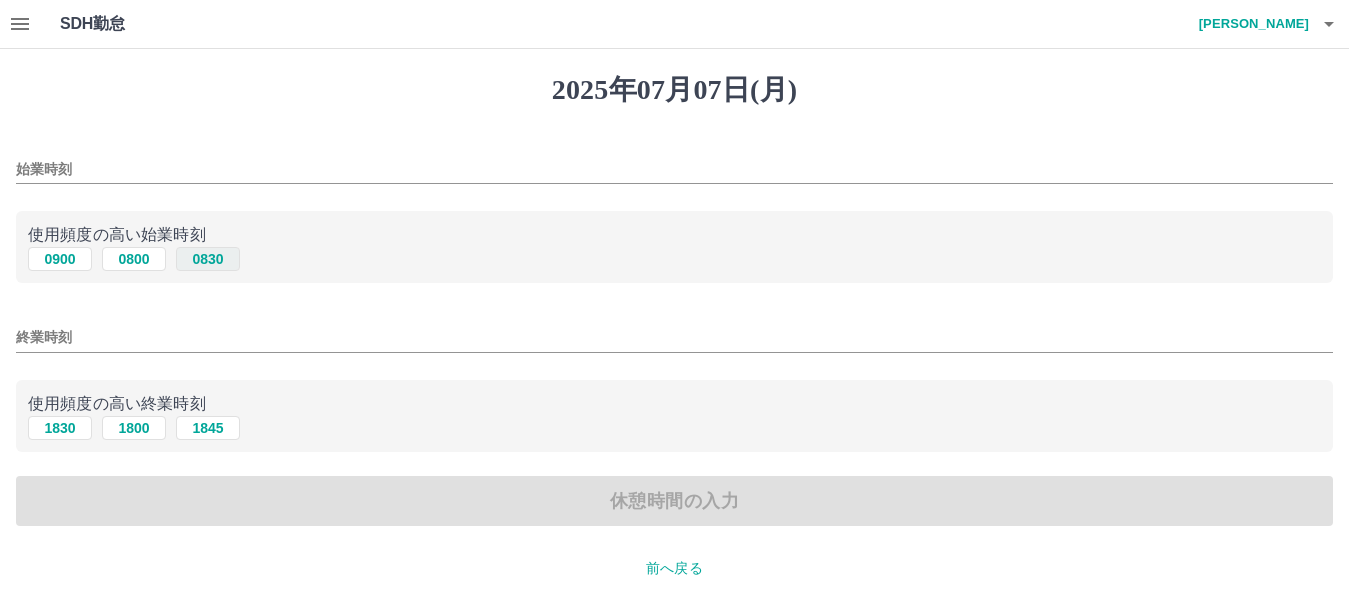 click on "0830" at bounding box center (208, 259) 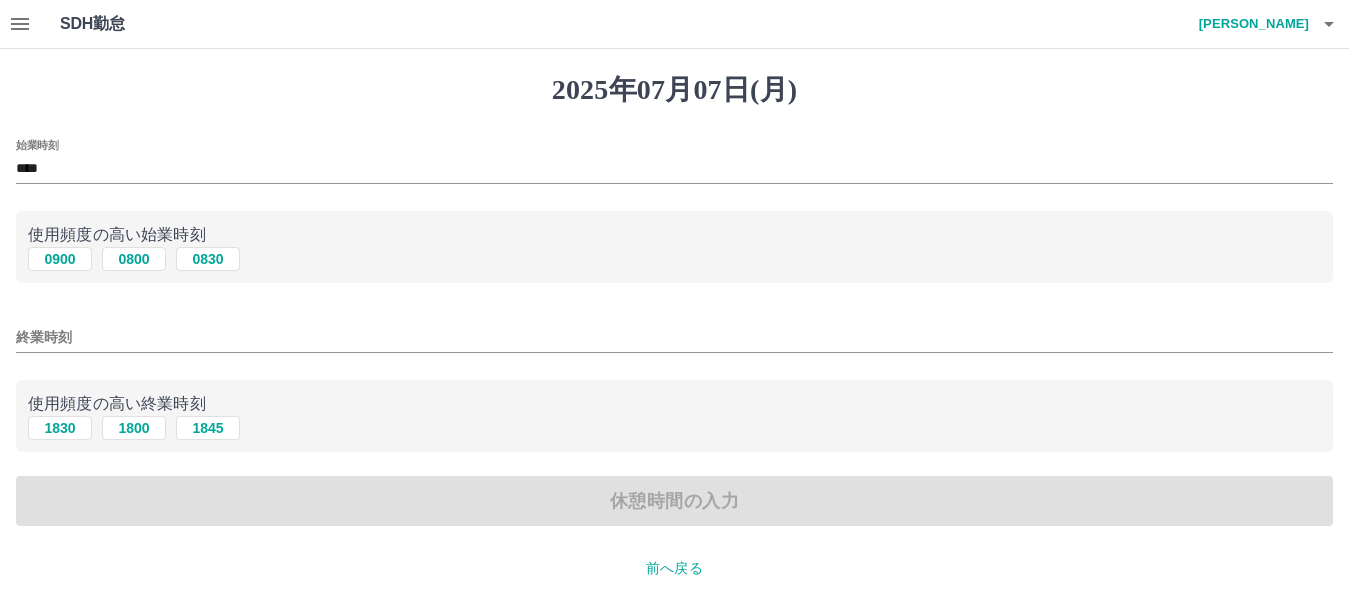 click on "終業時刻" at bounding box center (674, 337) 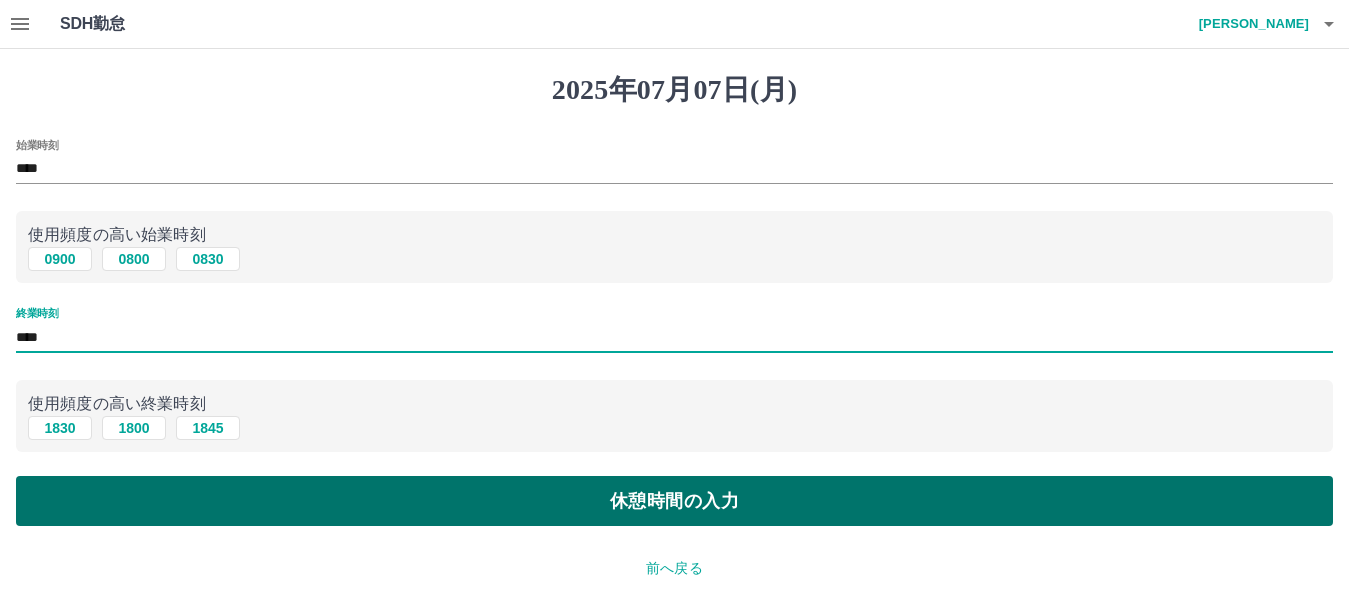 type on "****" 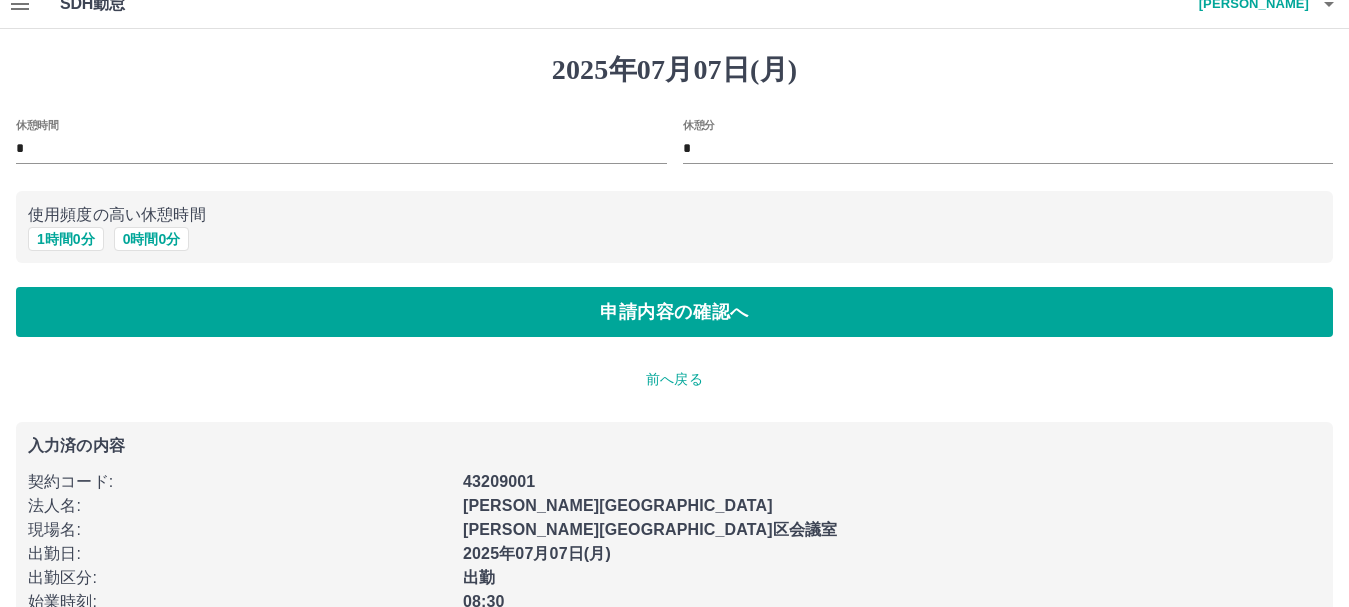 scroll, scrollTop: 0, scrollLeft: 0, axis: both 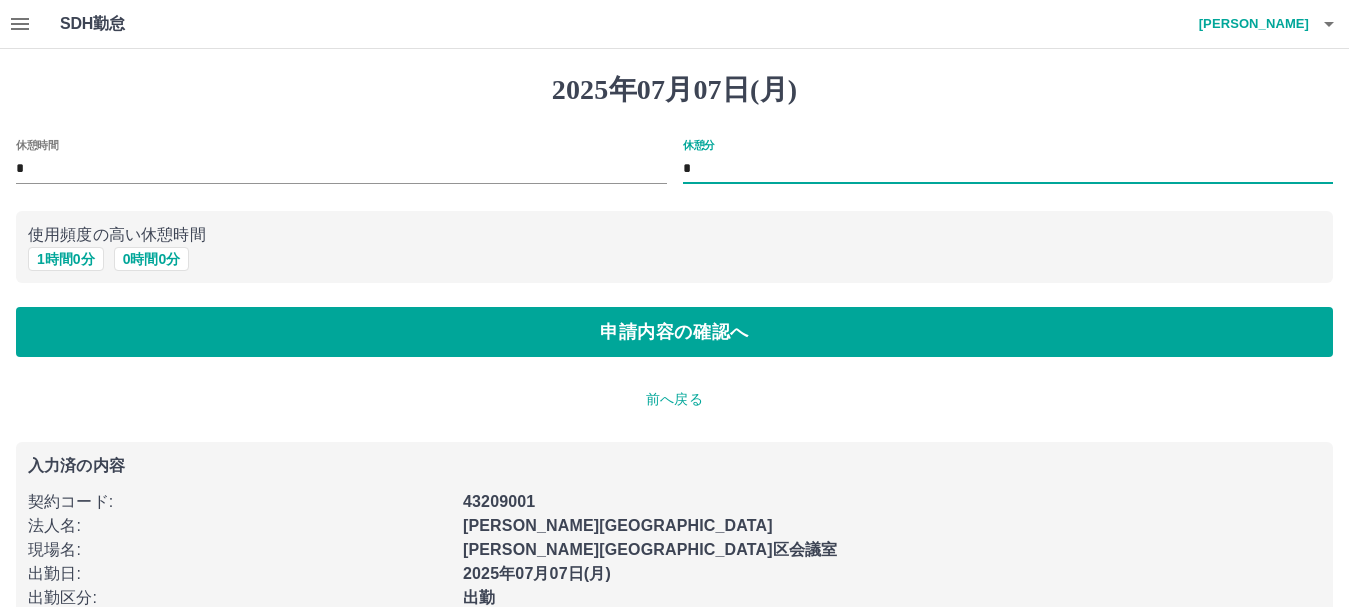 drag, startPoint x: 694, startPoint y: 172, endPoint x: 683, endPoint y: 171, distance: 11.045361 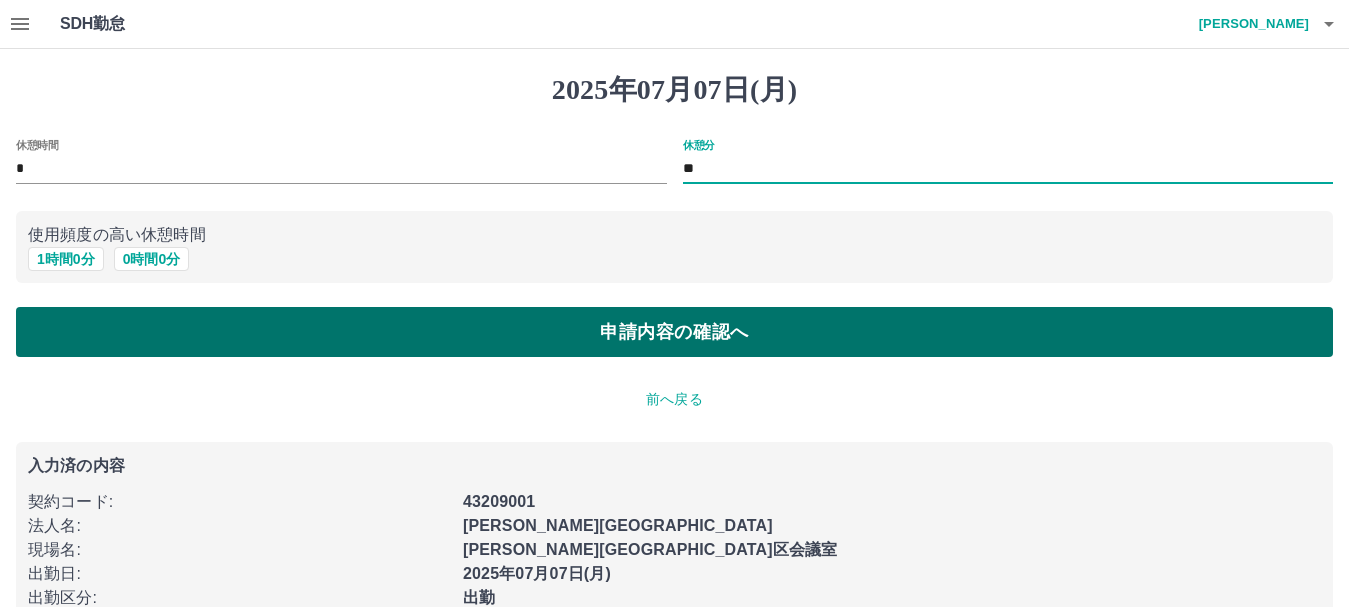 type on "**" 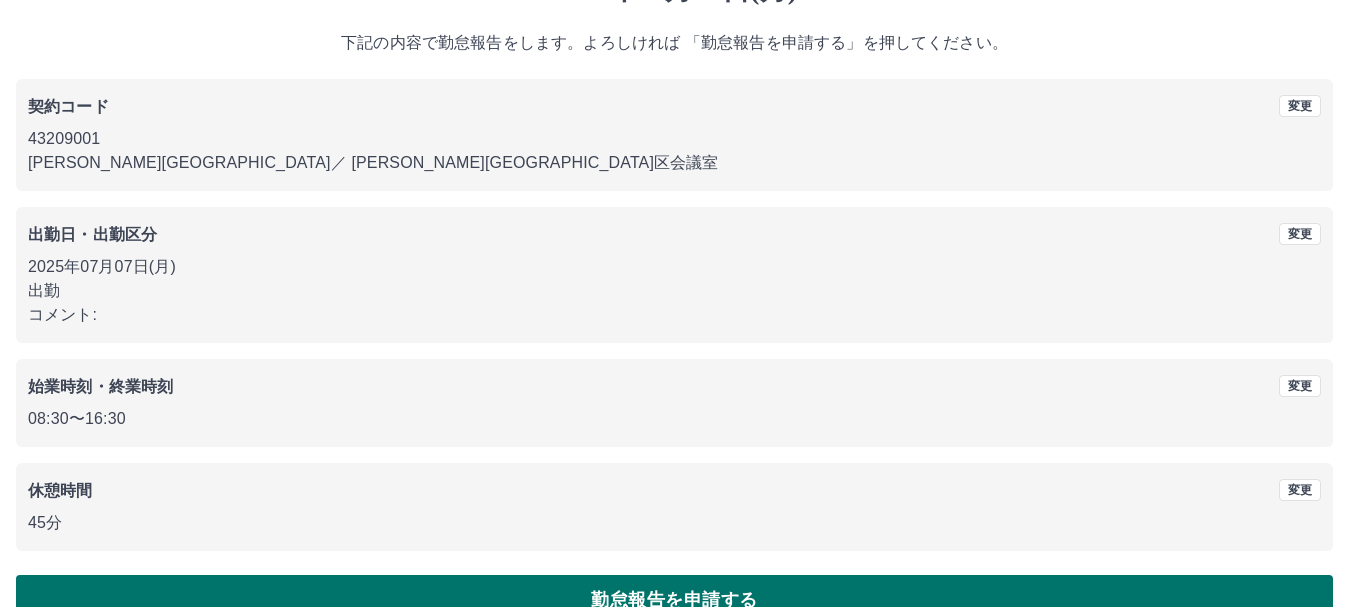 scroll, scrollTop: 142, scrollLeft: 0, axis: vertical 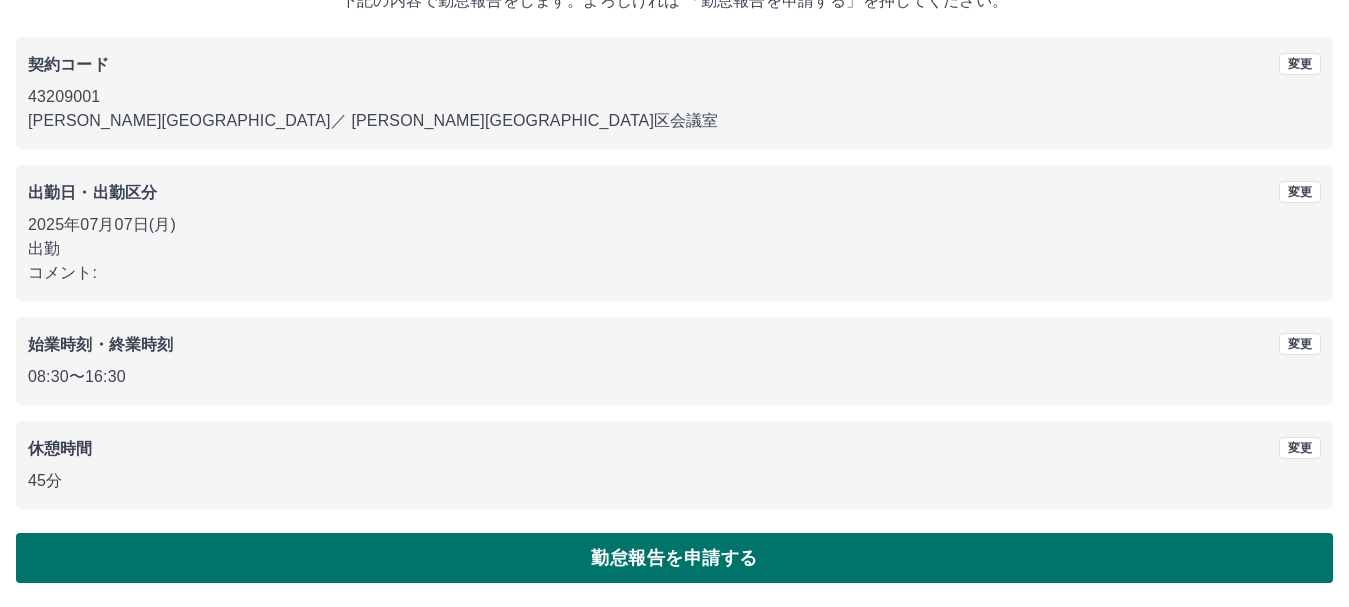 click on "勤怠報告を申請する" at bounding box center [674, 558] 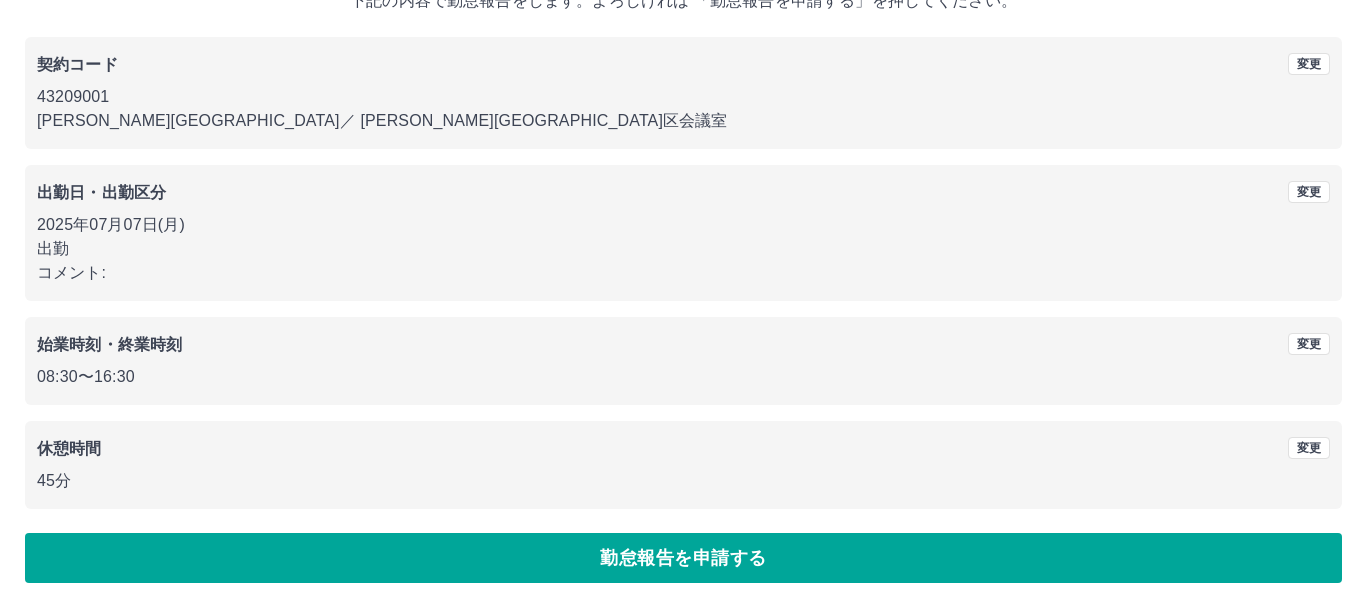scroll, scrollTop: 0, scrollLeft: 0, axis: both 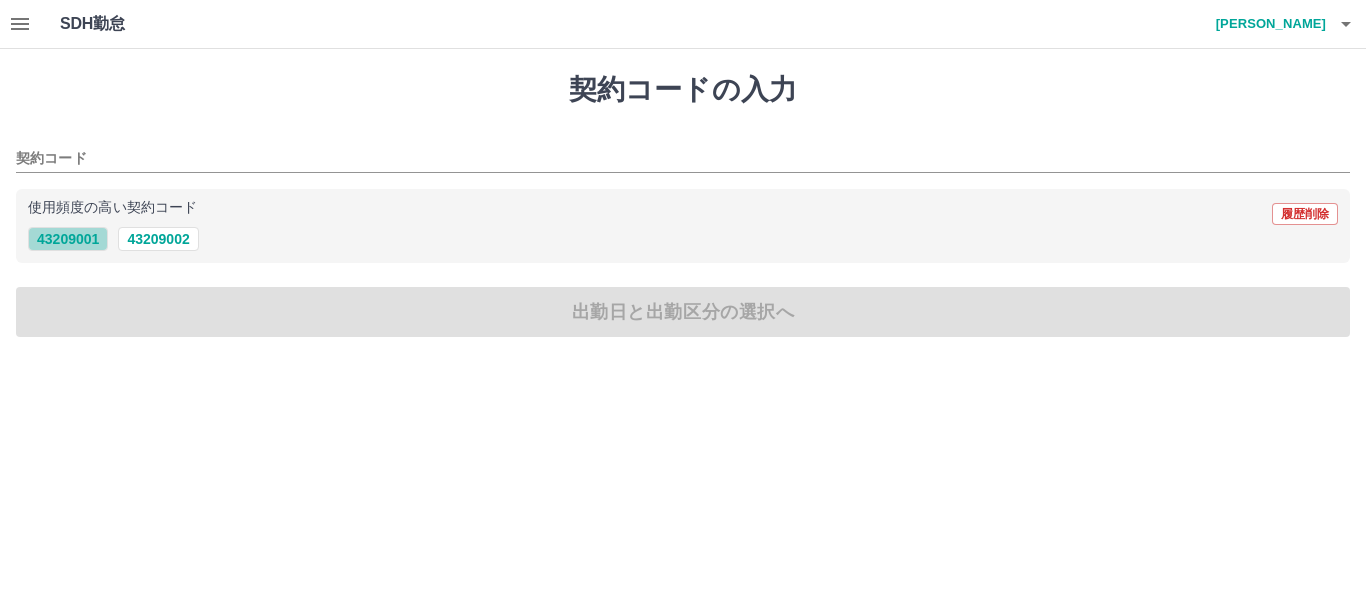 click on "43209001" at bounding box center (68, 239) 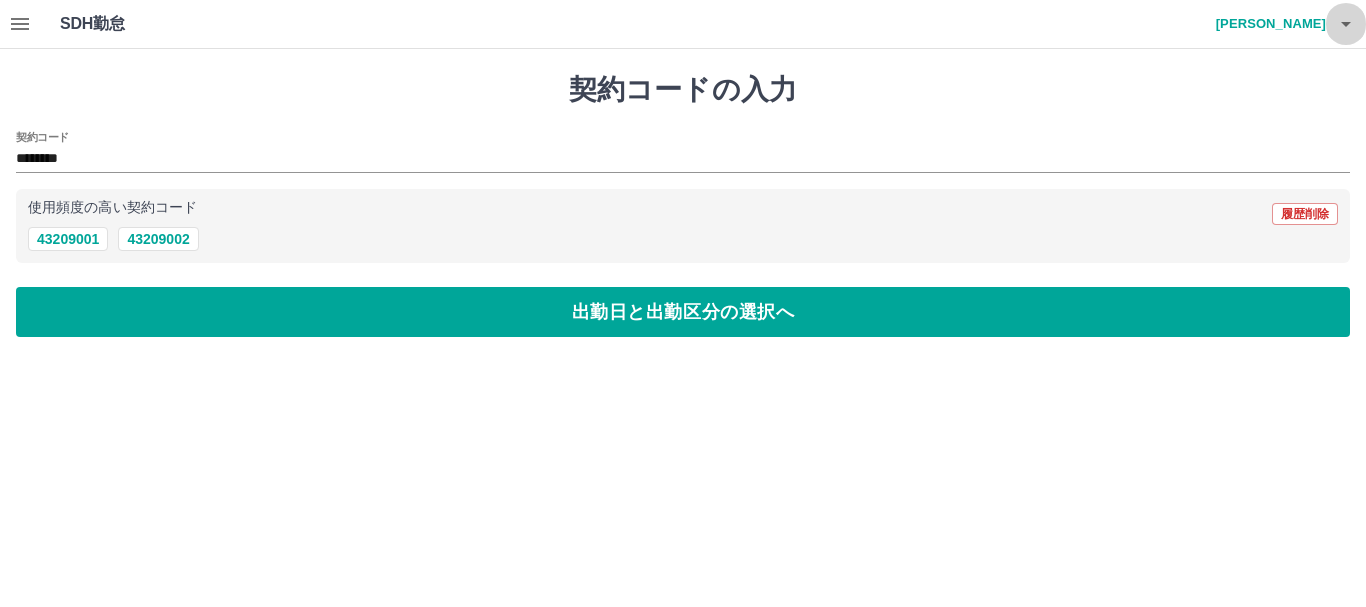 click 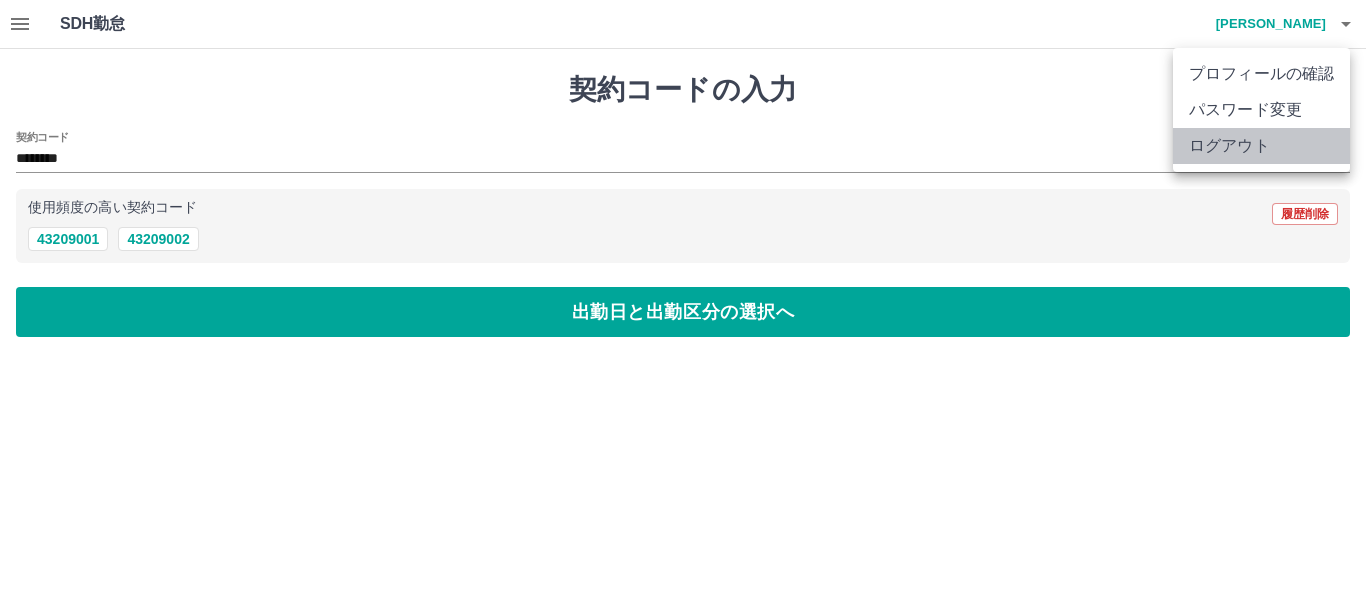 click on "ログアウト" at bounding box center [1261, 146] 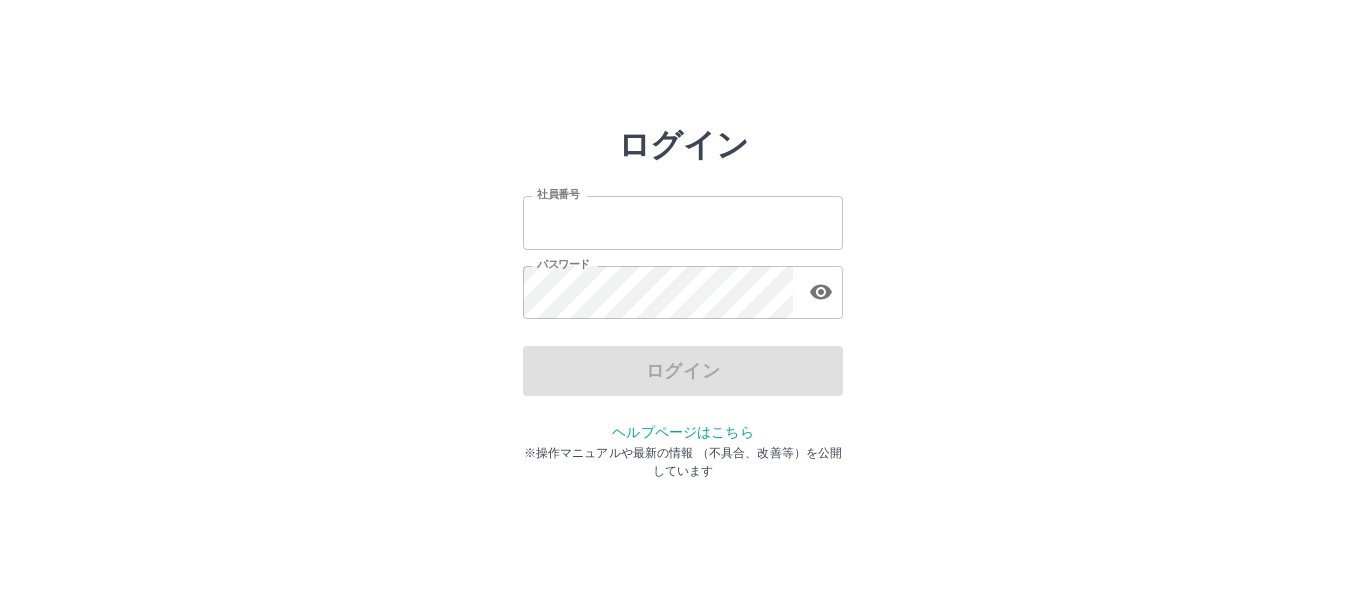 scroll, scrollTop: 0, scrollLeft: 0, axis: both 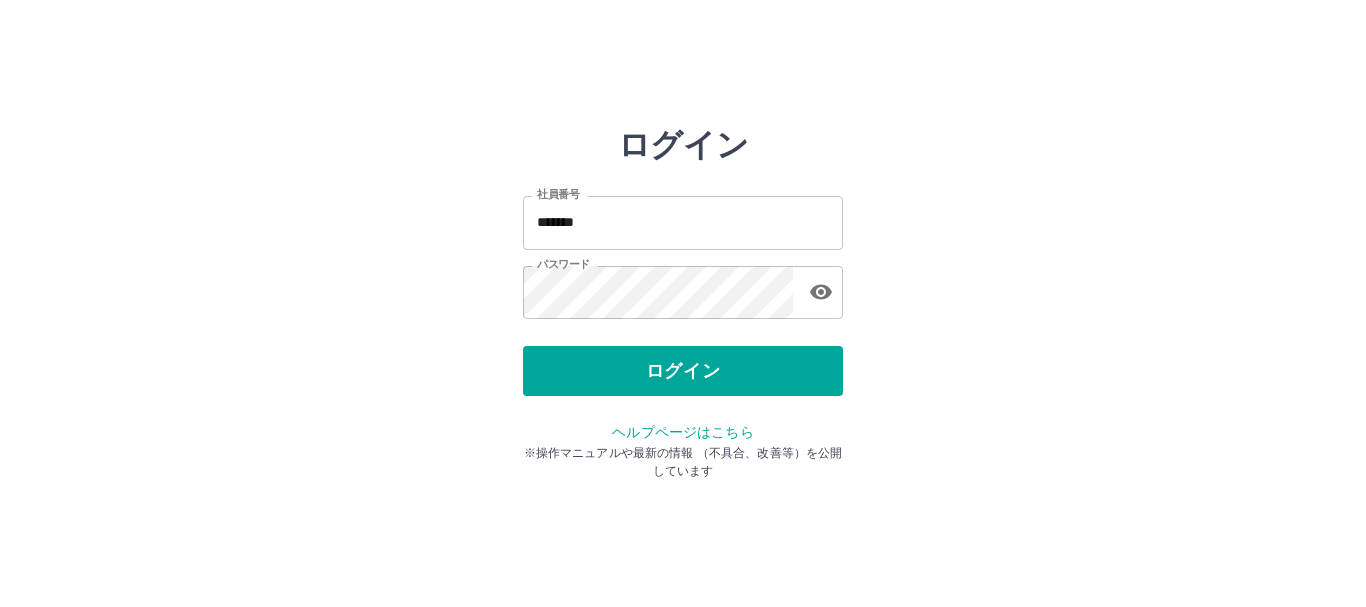 click on "ログイン 社員番号 ******* 社員番号 パスワード パスワード ログイン ヘルプページはこちら ※操作マニュアルや最新の情報 （不具合、改善等）を公開しています" at bounding box center [683, 286] 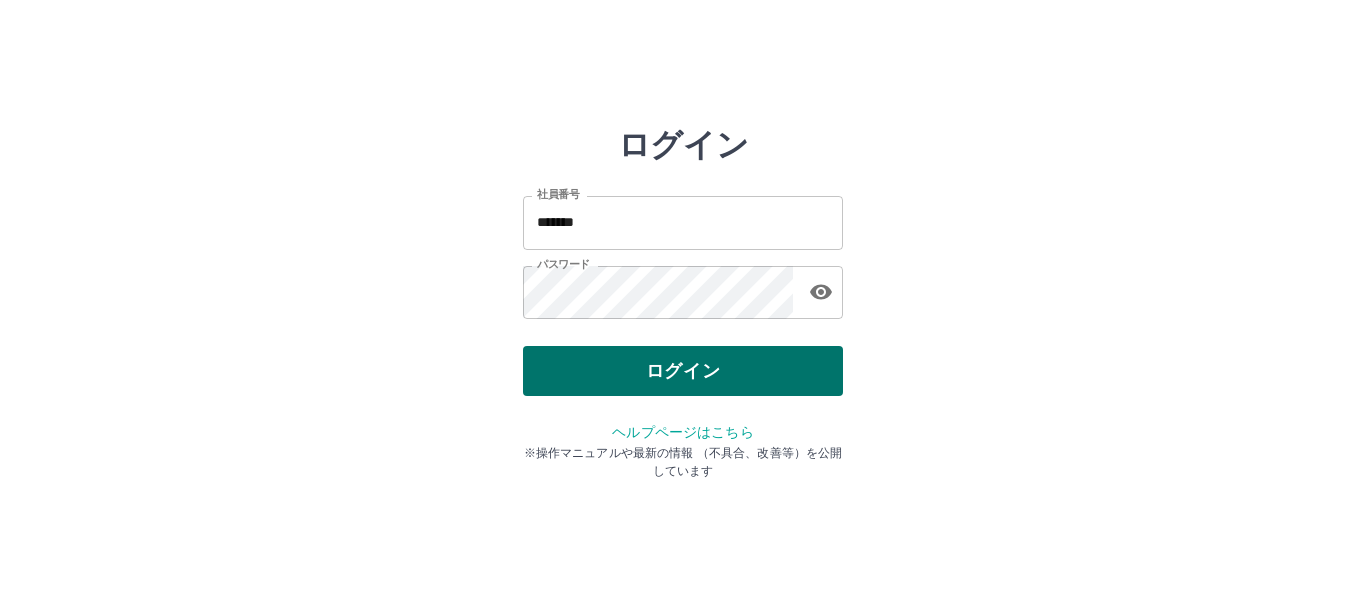 click on "ログイン" at bounding box center [683, 371] 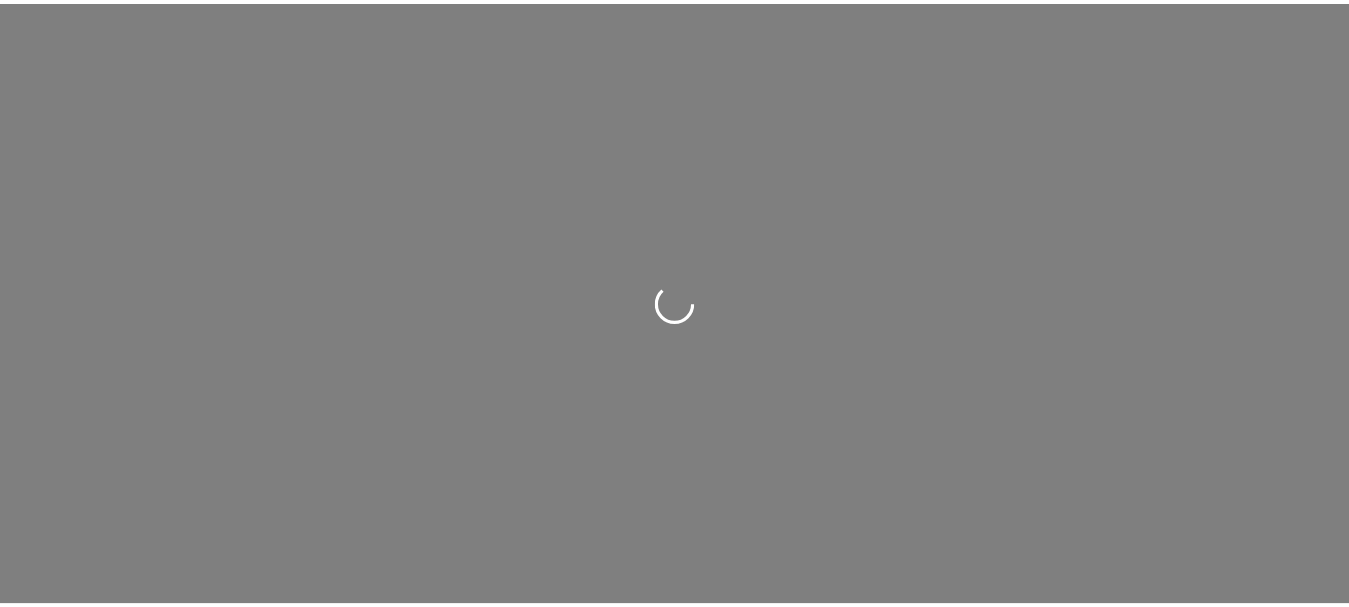 scroll, scrollTop: 0, scrollLeft: 0, axis: both 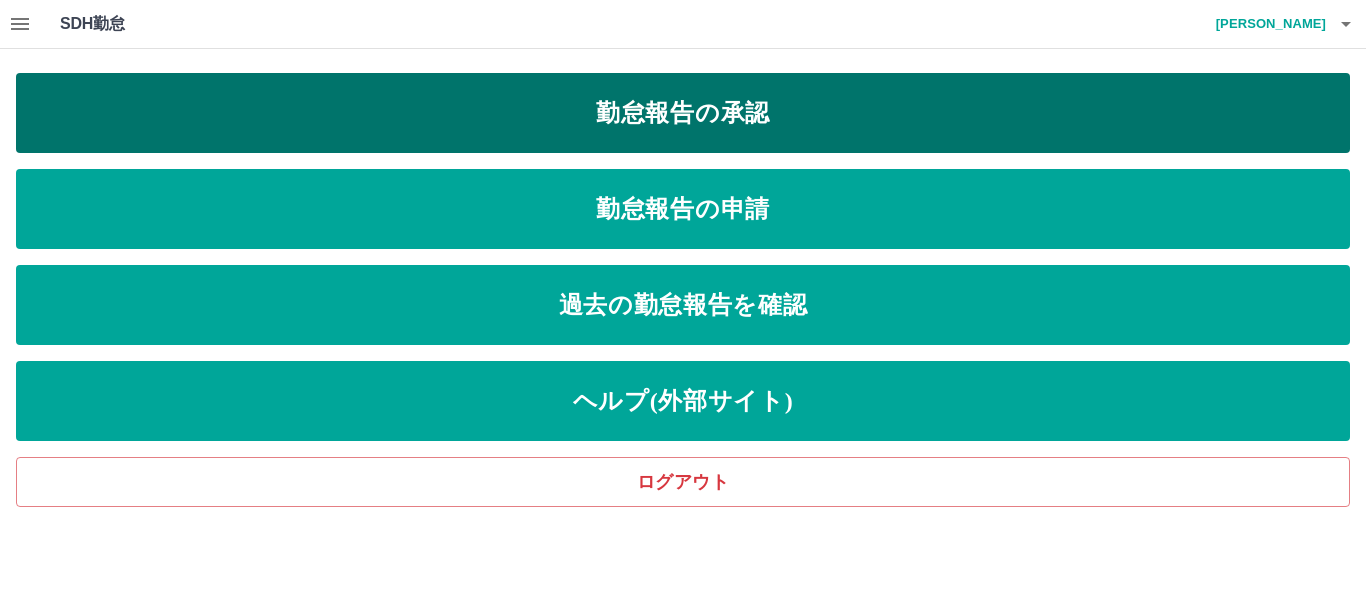 click on "勤怠報告の承認" at bounding box center (683, 113) 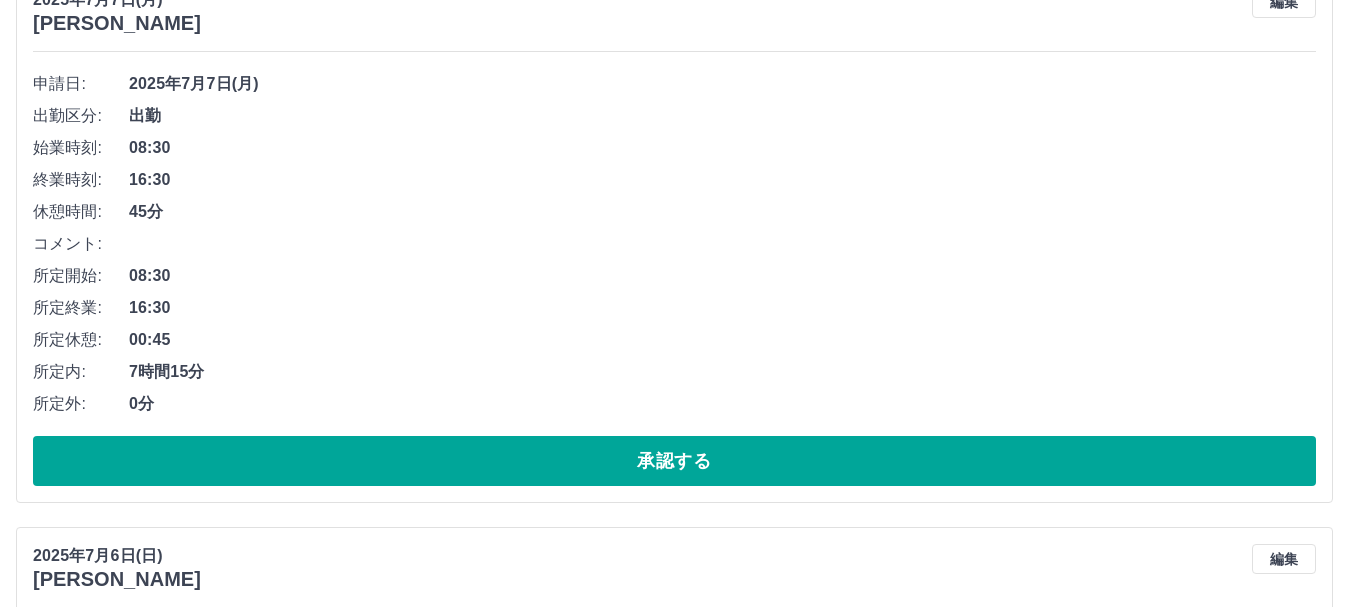 scroll, scrollTop: 300, scrollLeft: 0, axis: vertical 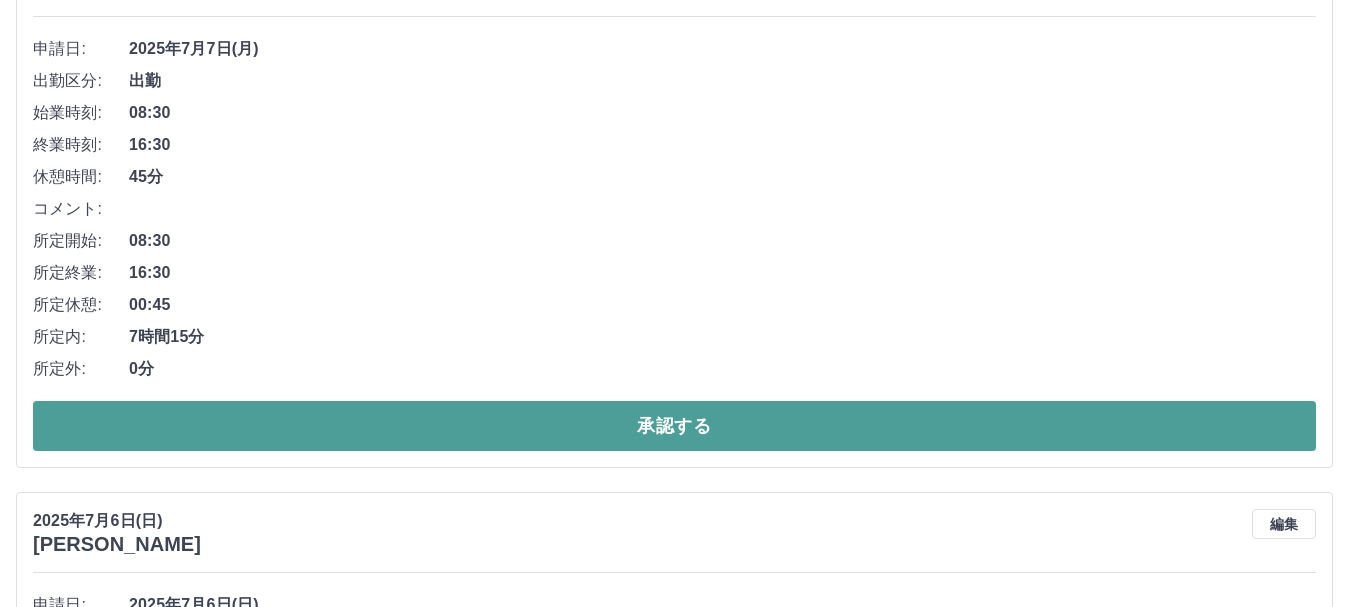 click on "承認する" at bounding box center [674, 426] 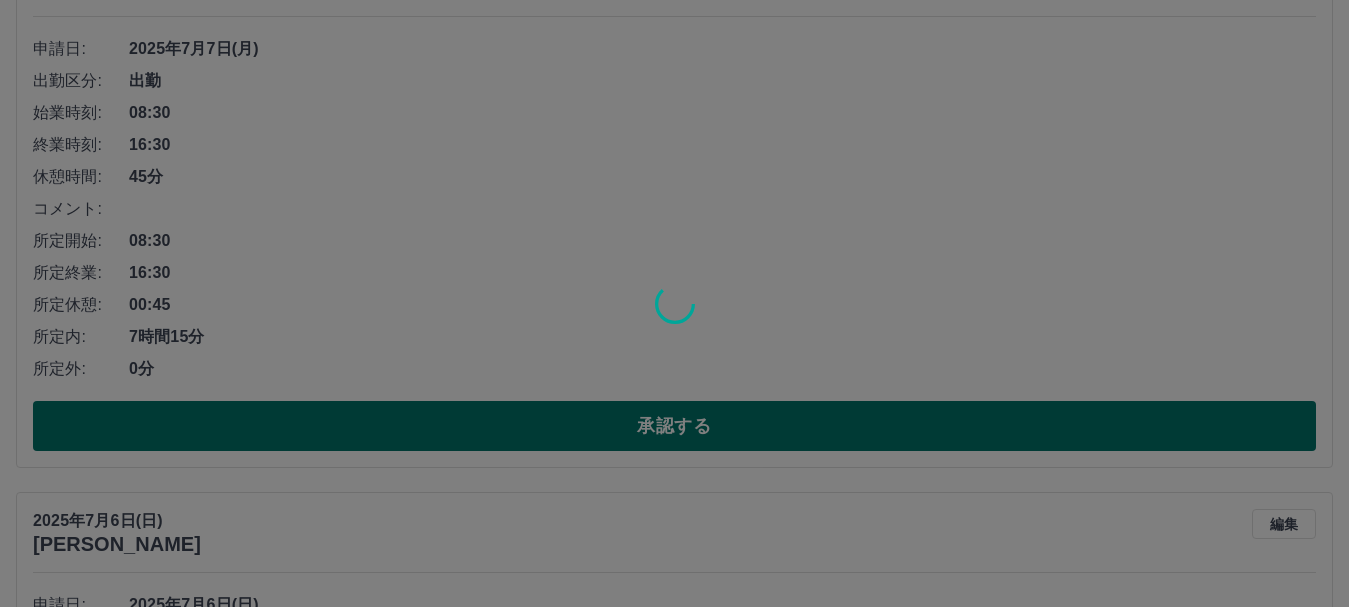 scroll, scrollTop: 0, scrollLeft: 0, axis: both 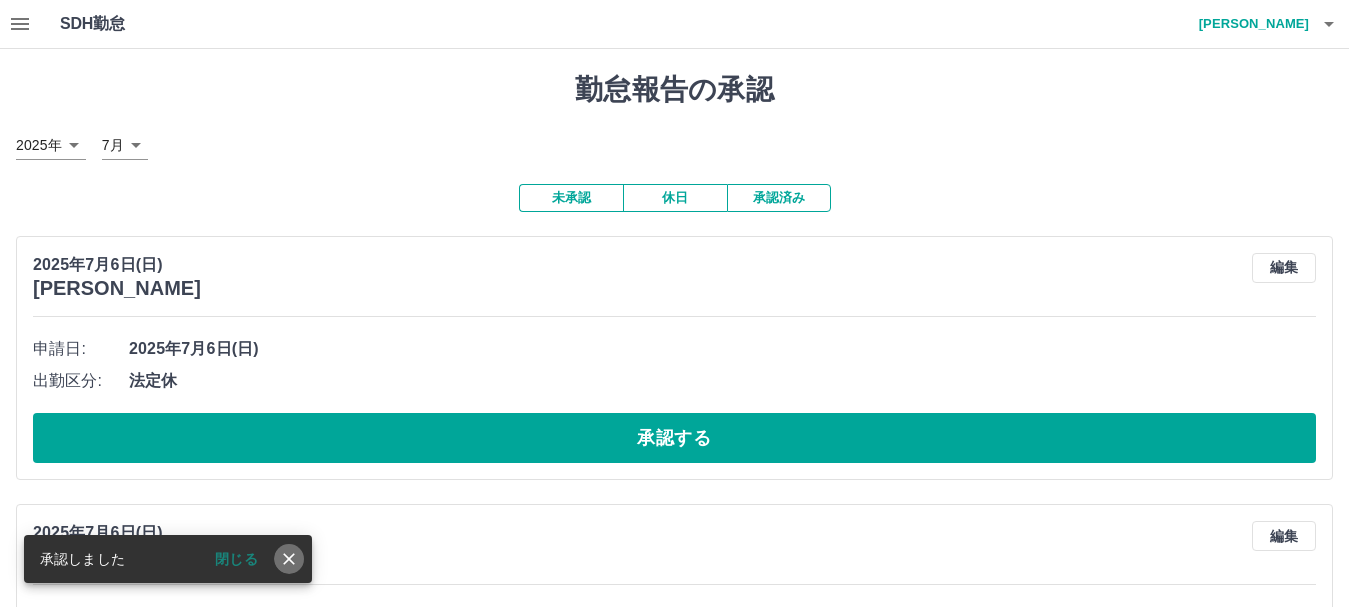 click 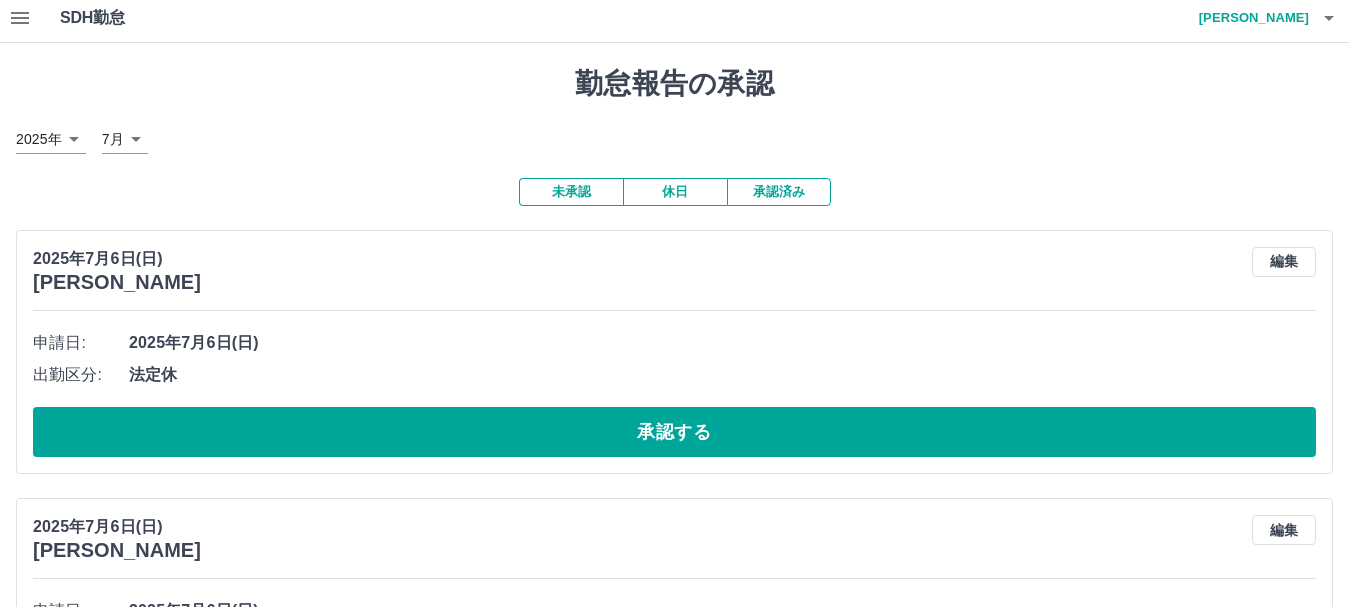 scroll, scrollTop: 0, scrollLeft: 0, axis: both 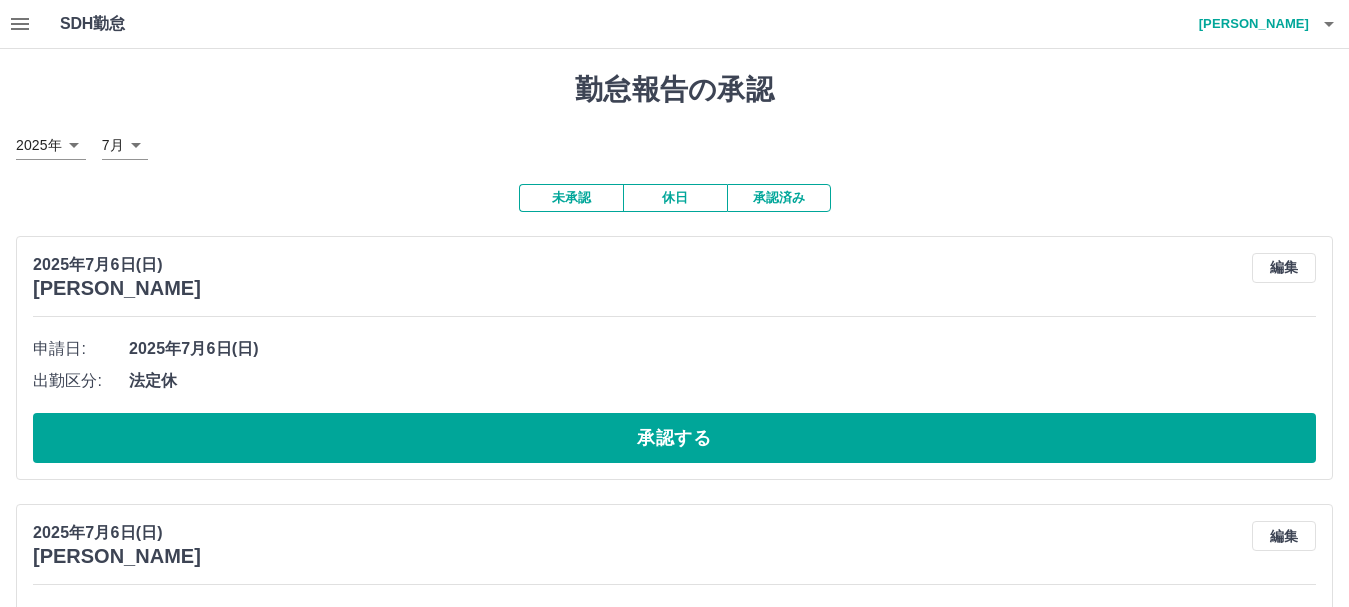 click on "承認済み" at bounding box center [779, 198] 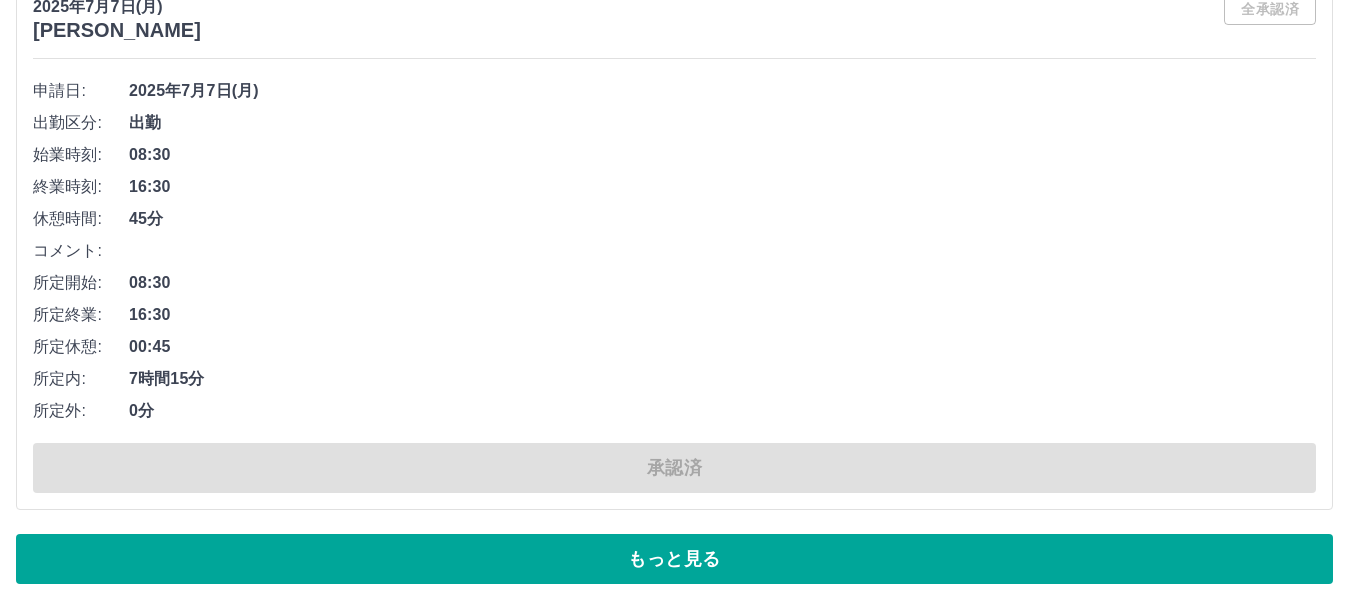 scroll, scrollTop: 13613, scrollLeft: 0, axis: vertical 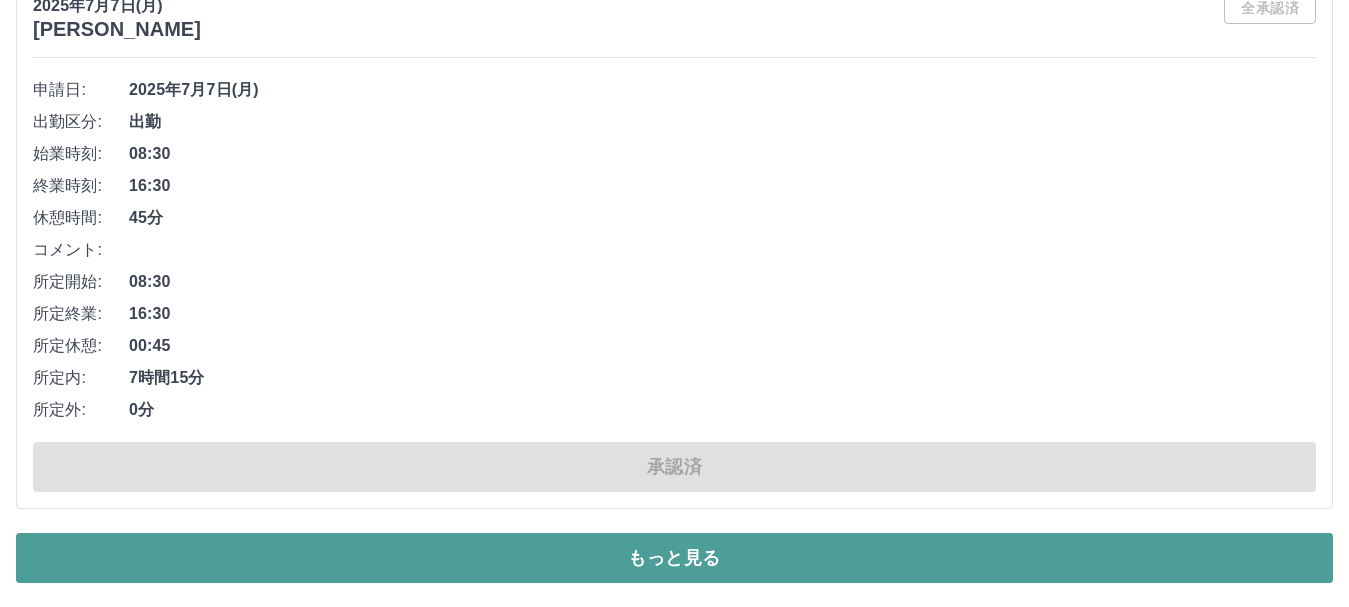 click on "もっと見る" at bounding box center (674, 558) 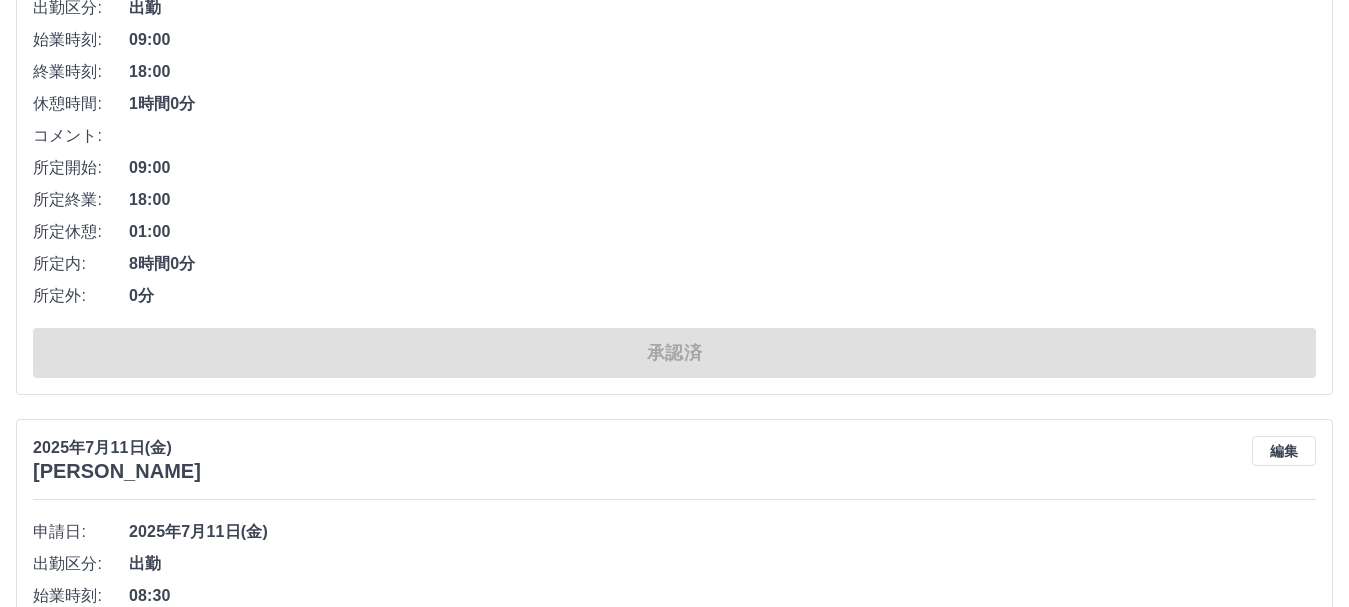 scroll, scrollTop: 0, scrollLeft: 0, axis: both 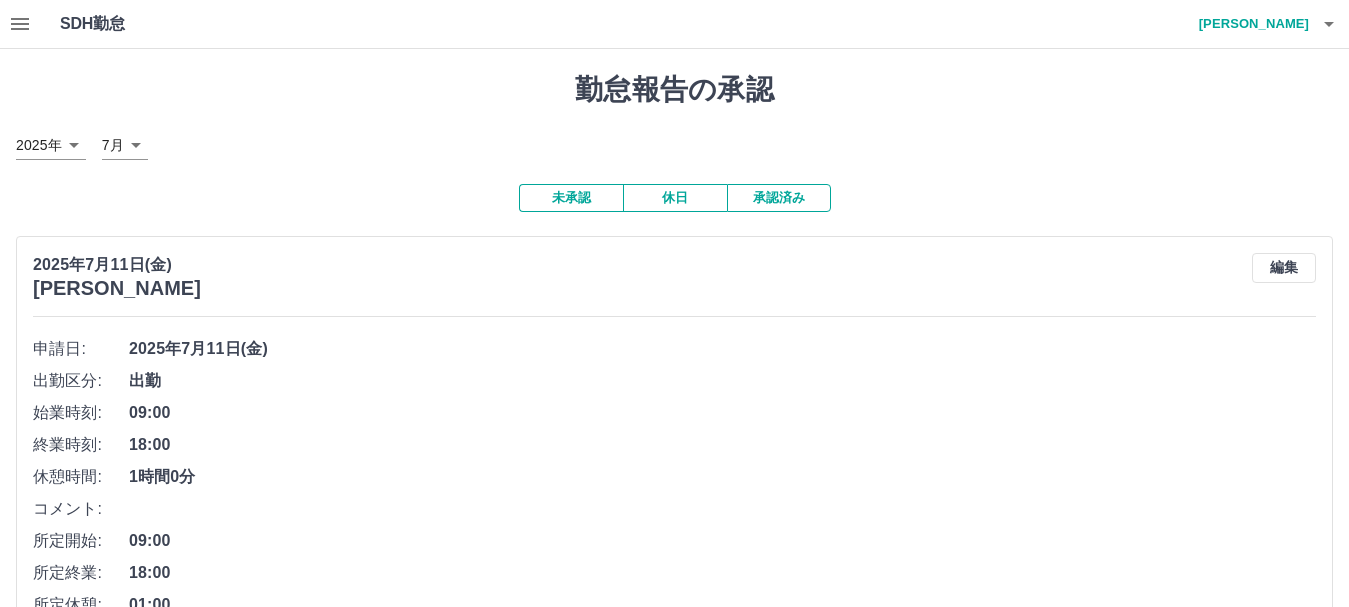 click on "未承認" at bounding box center (571, 198) 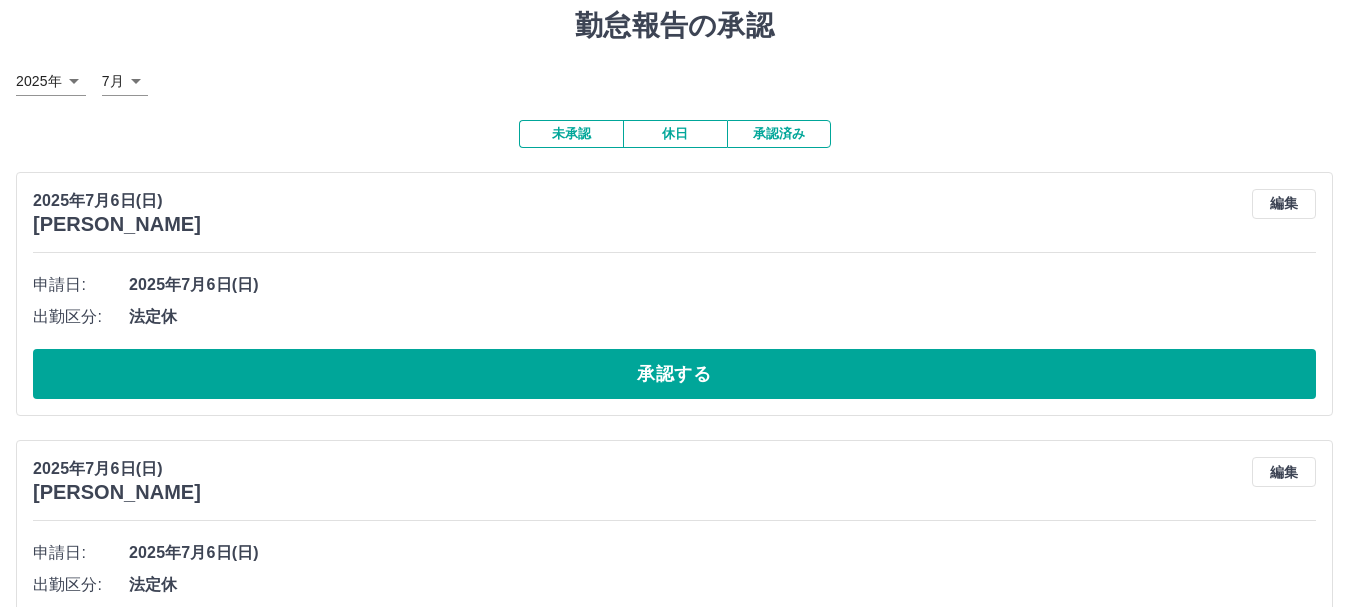 scroll, scrollTop: 0, scrollLeft: 0, axis: both 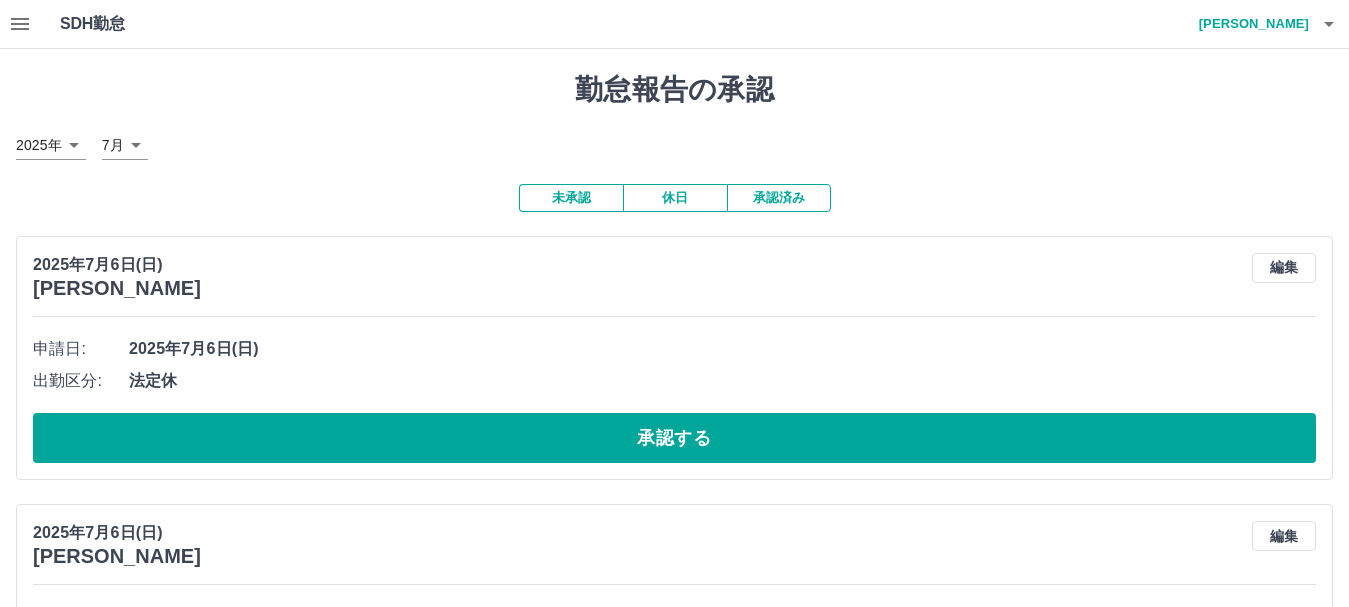click on "承認済み" at bounding box center (779, 198) 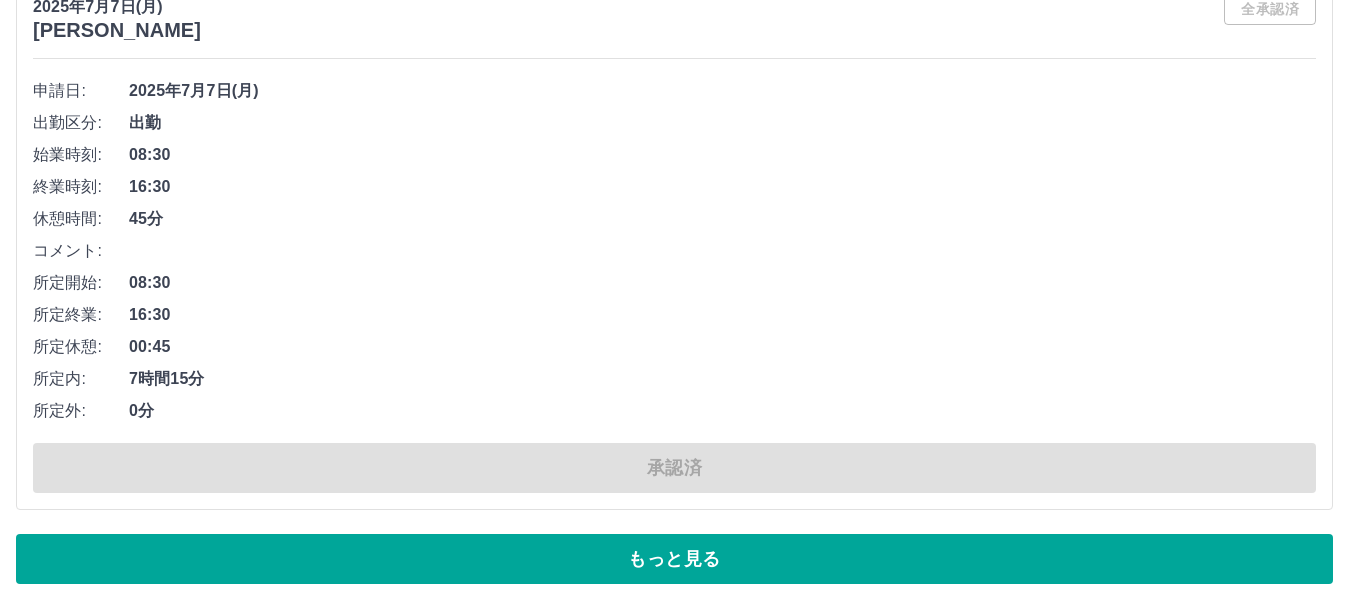 scroll, scrollTop: 13613, scrollLeft: 0, axis: vertical 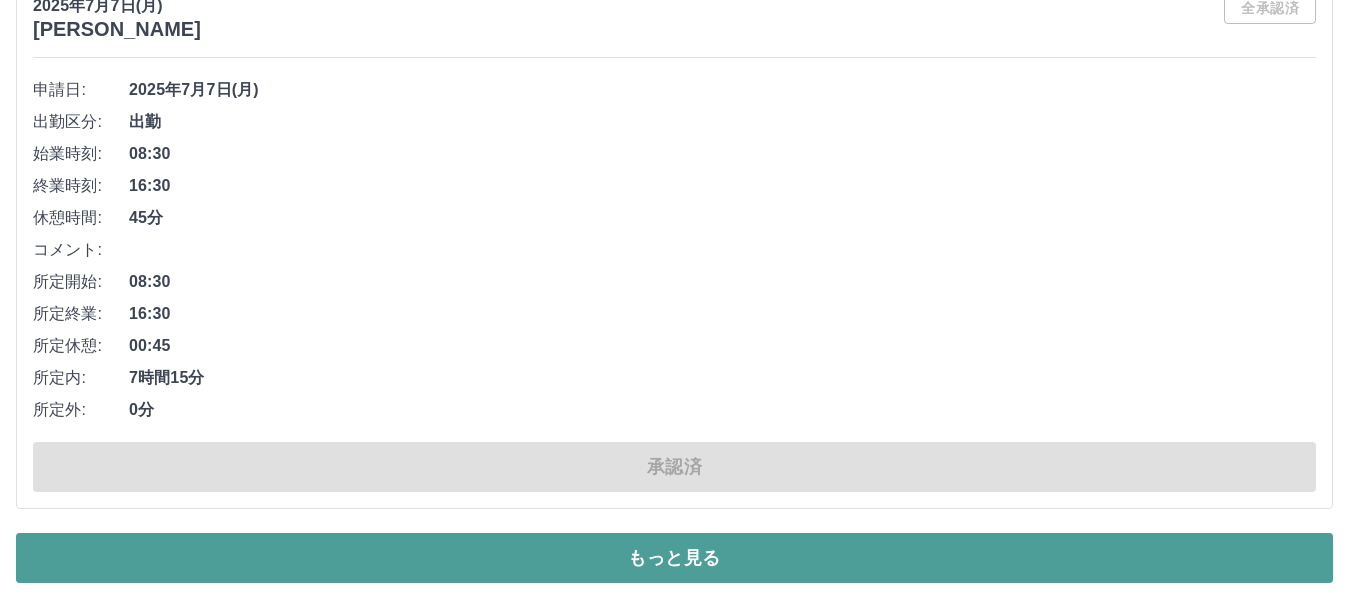 click on "もっと見る" at bounding box center [674, 558] 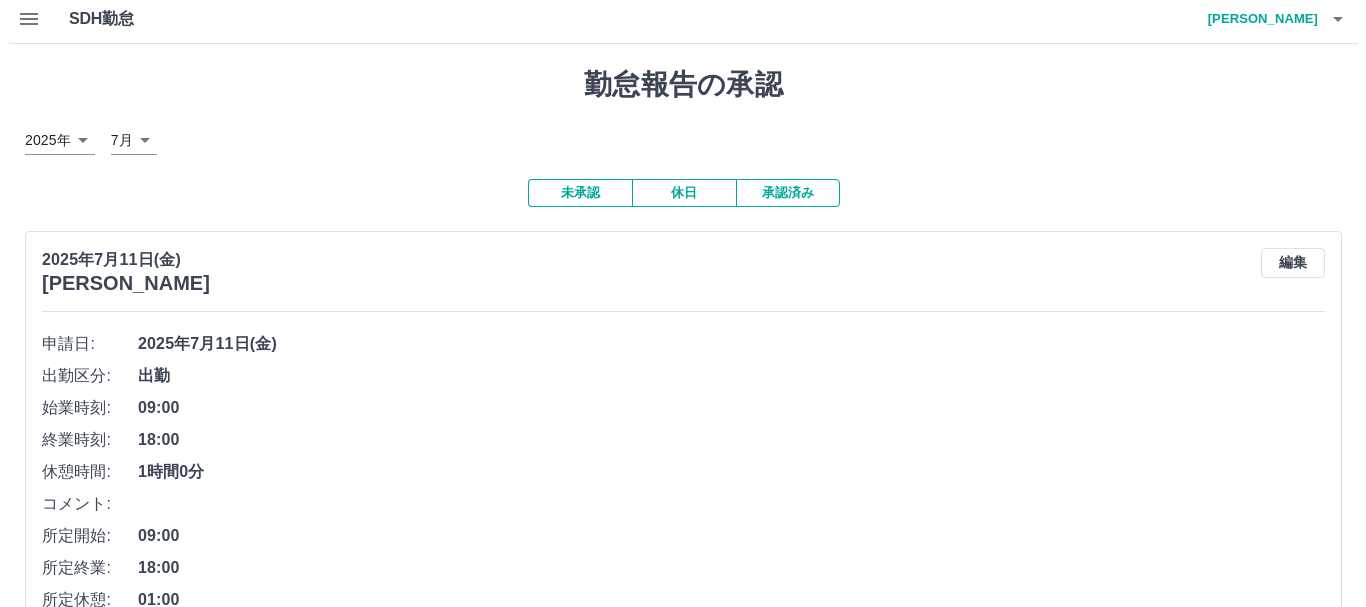 scroll, scrollTop: 0, scrollLeft: 0, axis: both 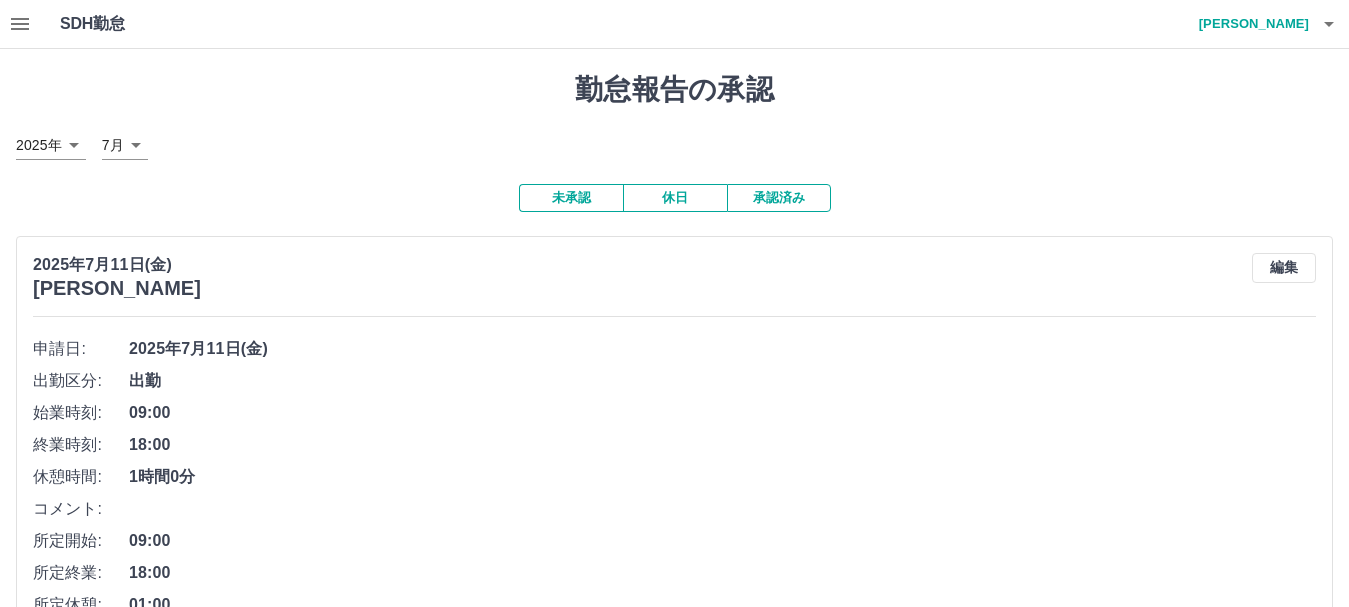 click 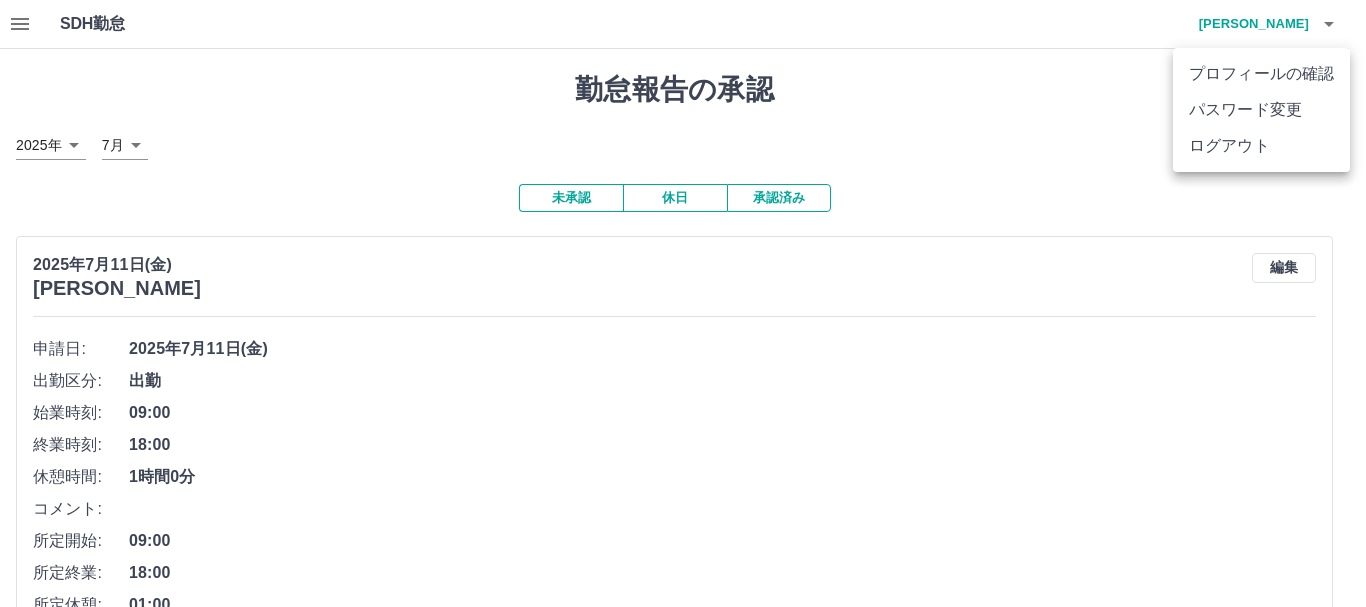 click on "ログアウト" at bounding box center (1261, 146) 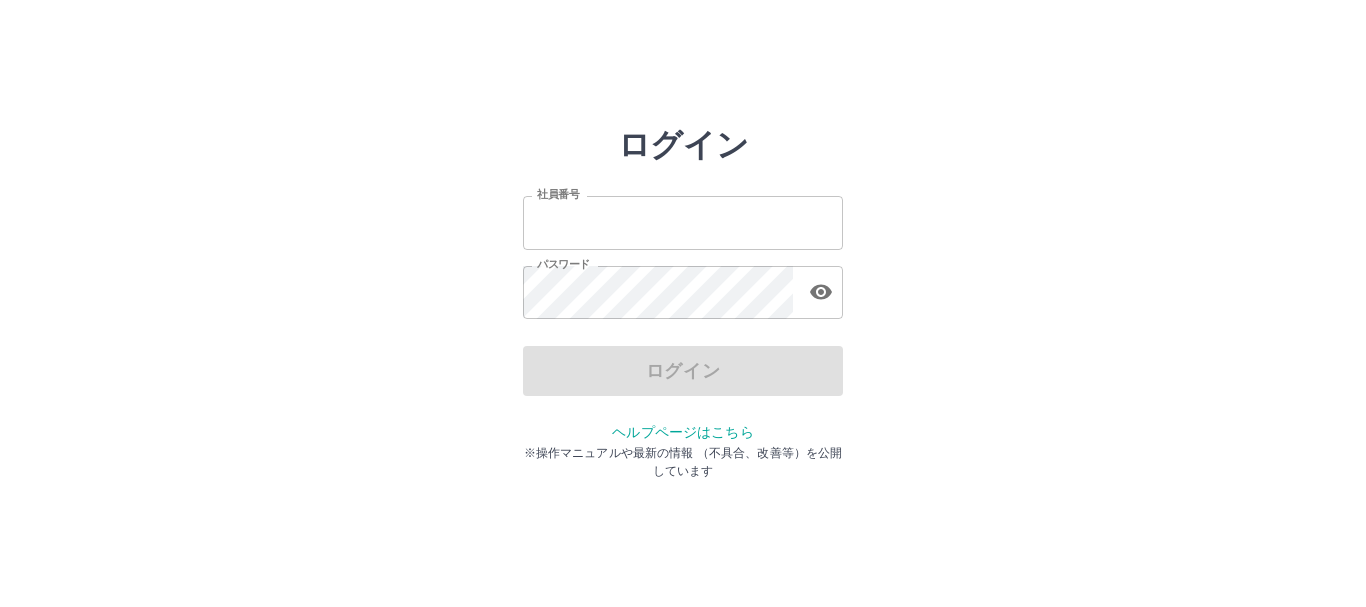 scroll, scrollTop: 0, scrollLeft: 0, axis: both 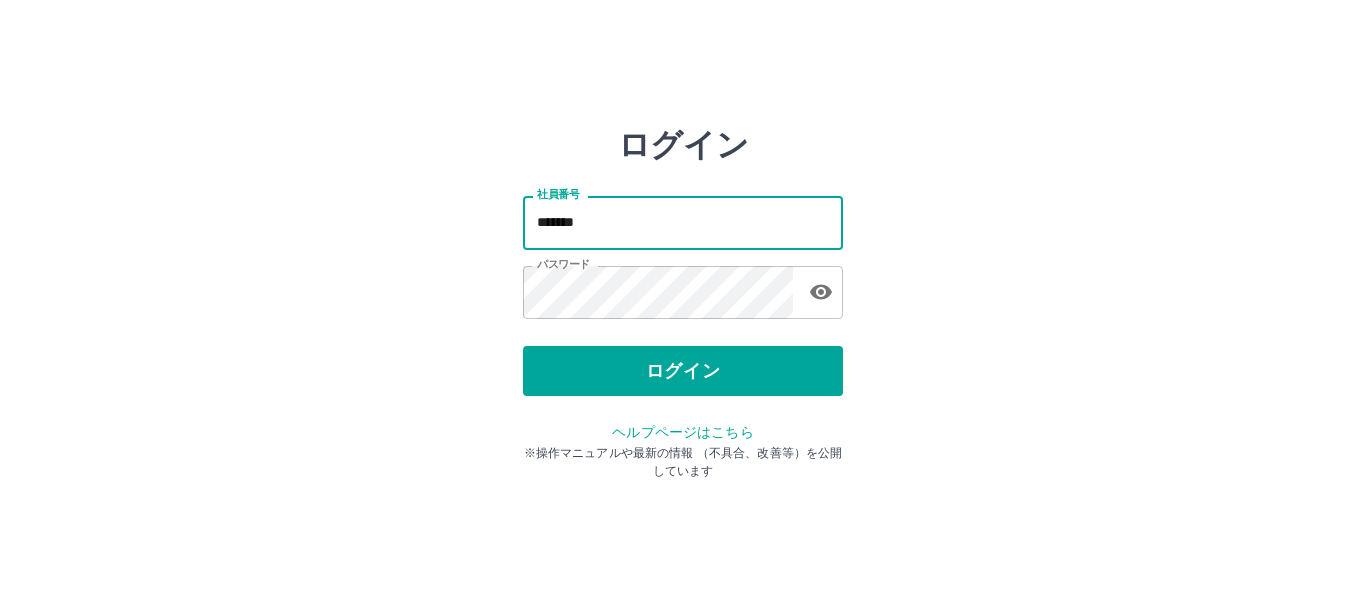 drag, startPoint x: 599, startPoint y: 223, endPoint x: 560, endPoint y: 228, distance: 39.319206 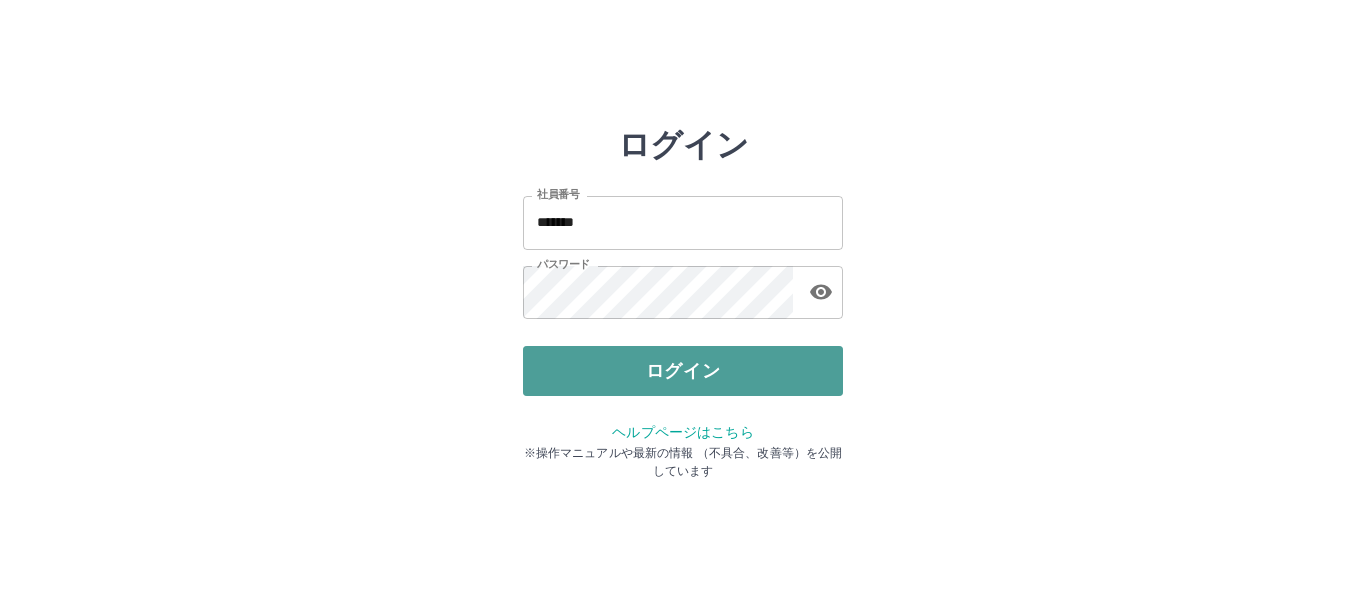 click on "ログイン" at bounding box center (683, 371) 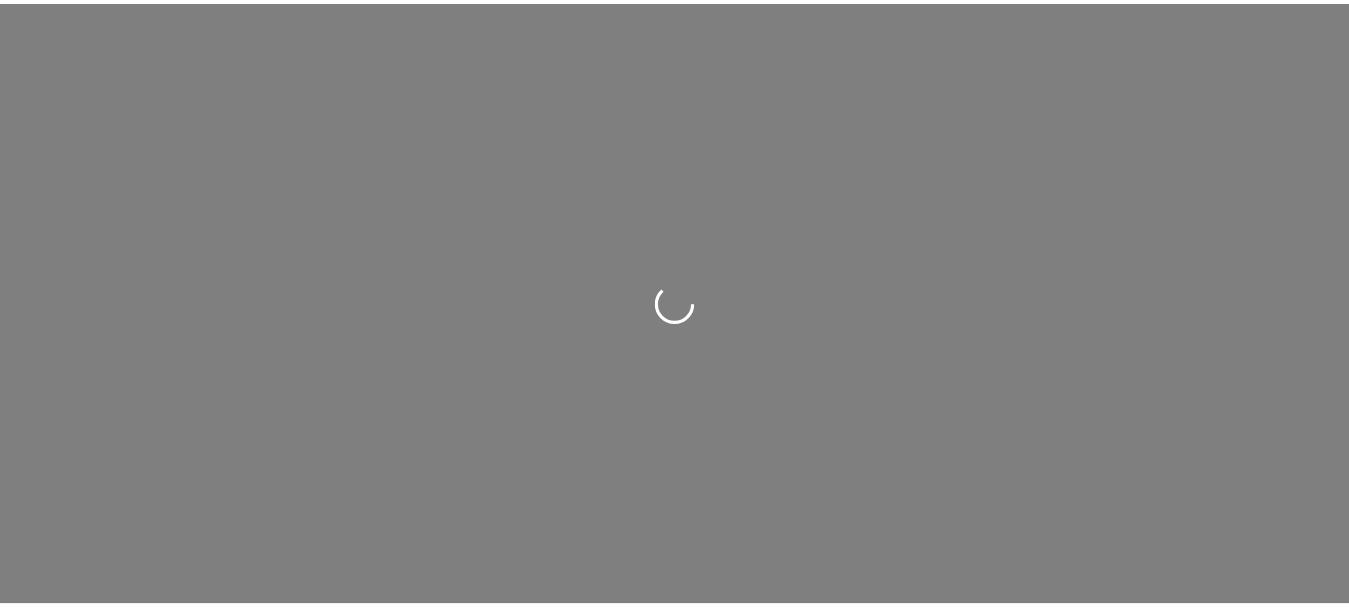 scroll, scrollTop: 0, scrollLeft: 0, axis: both 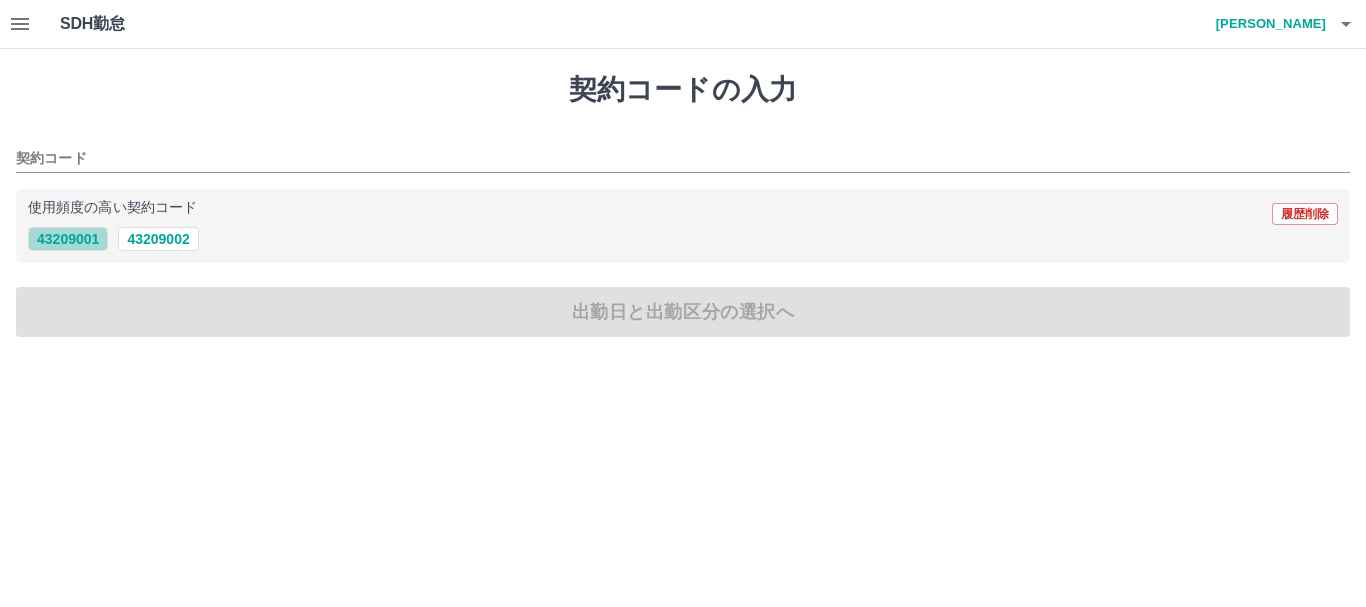 click on "43209001" at bounding box center [68, 239] 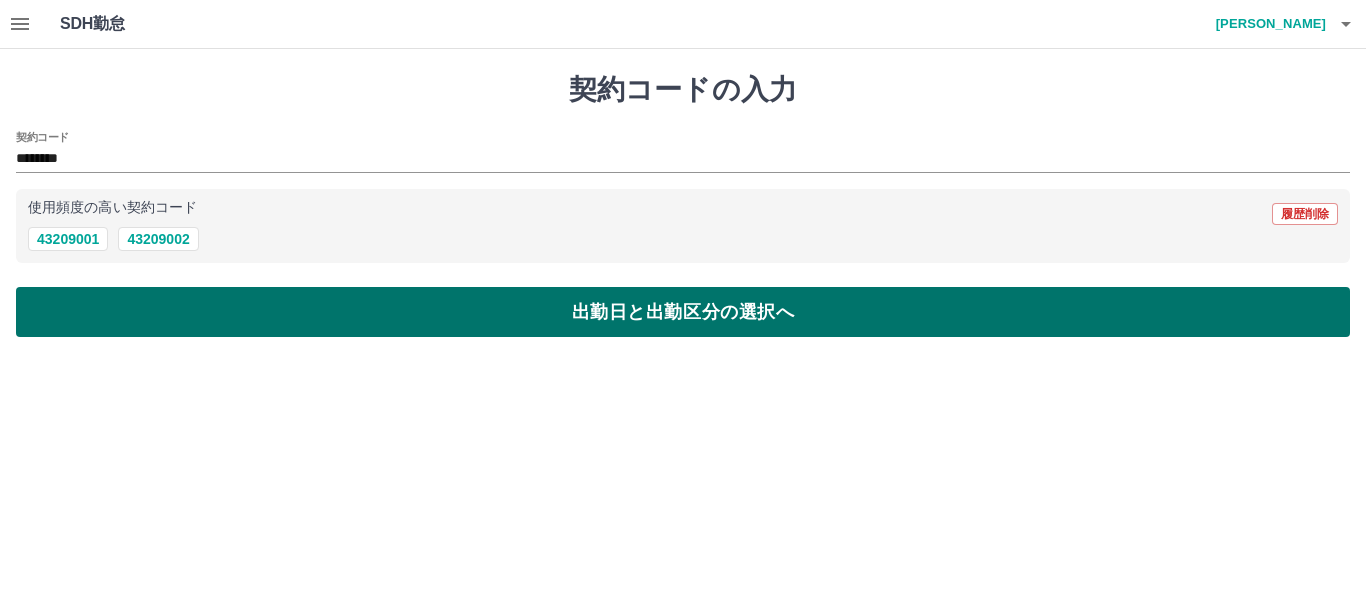 click on "出勤日と出勤区分の選択へ" at bounding box center [683, 312] 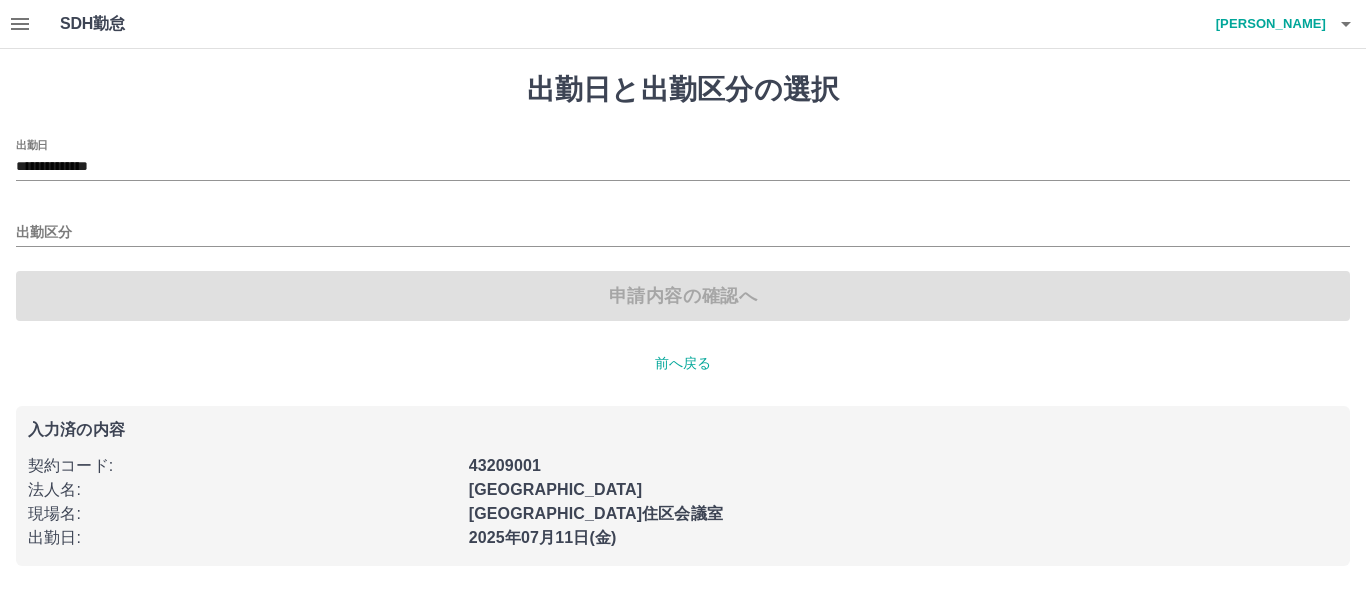 click on "出勤日と出勤区分の選択" at bounding box center (683, 90) 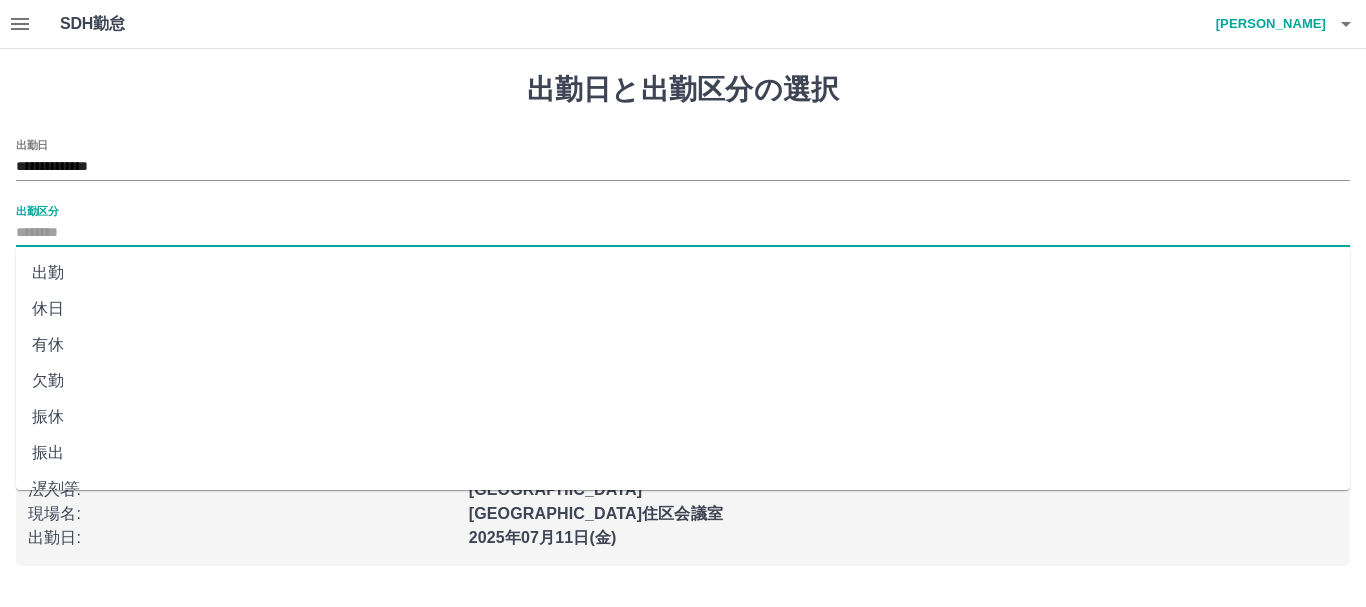 click on "出勤区分" at bounding box center (683, 233) 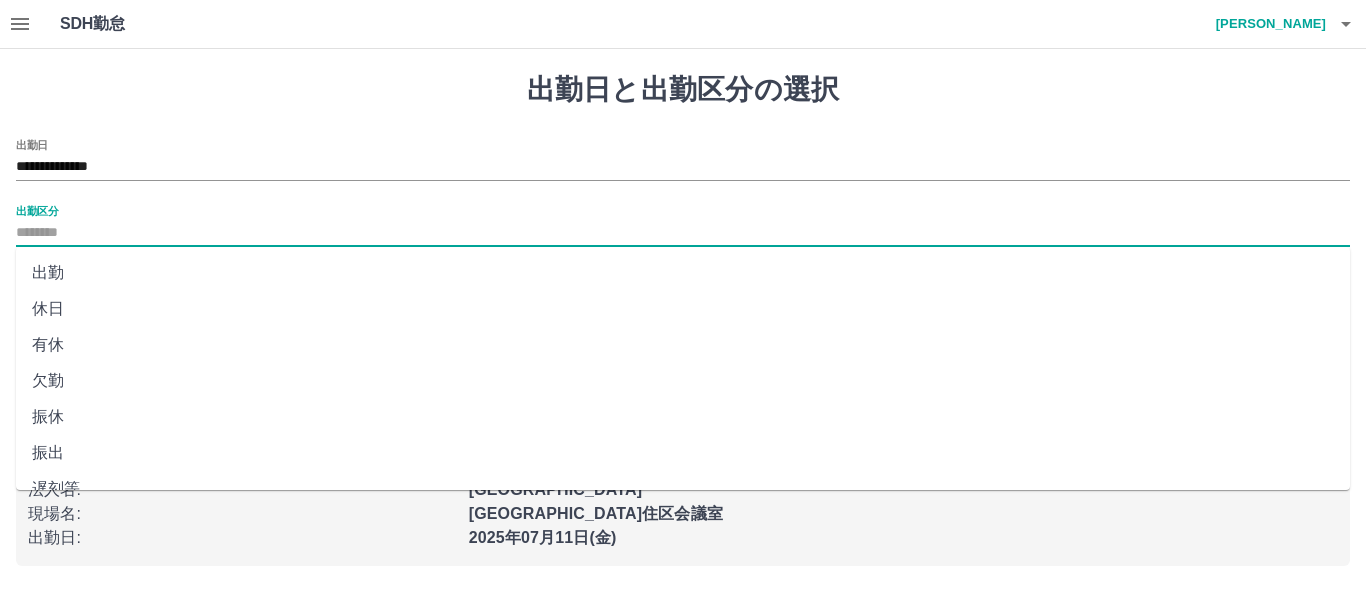 click on "出勤" at bounding box center [683, 273] 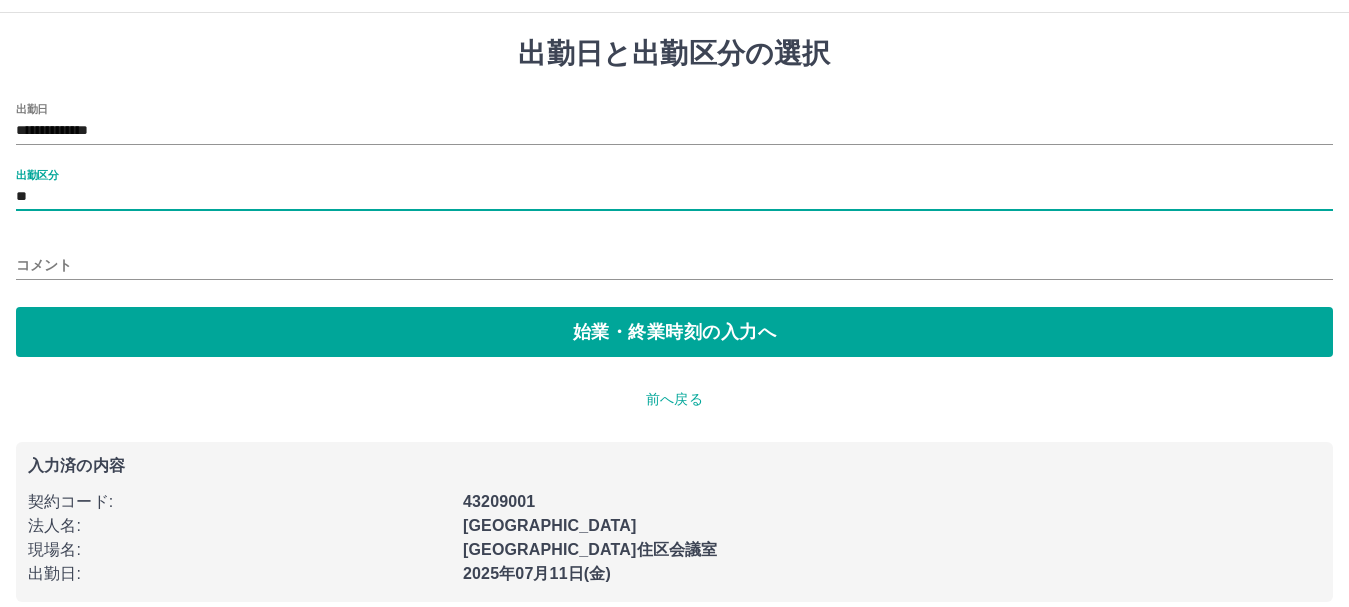 scroll, scrollTop: 55, scrollLeft: 0, axis: vertical 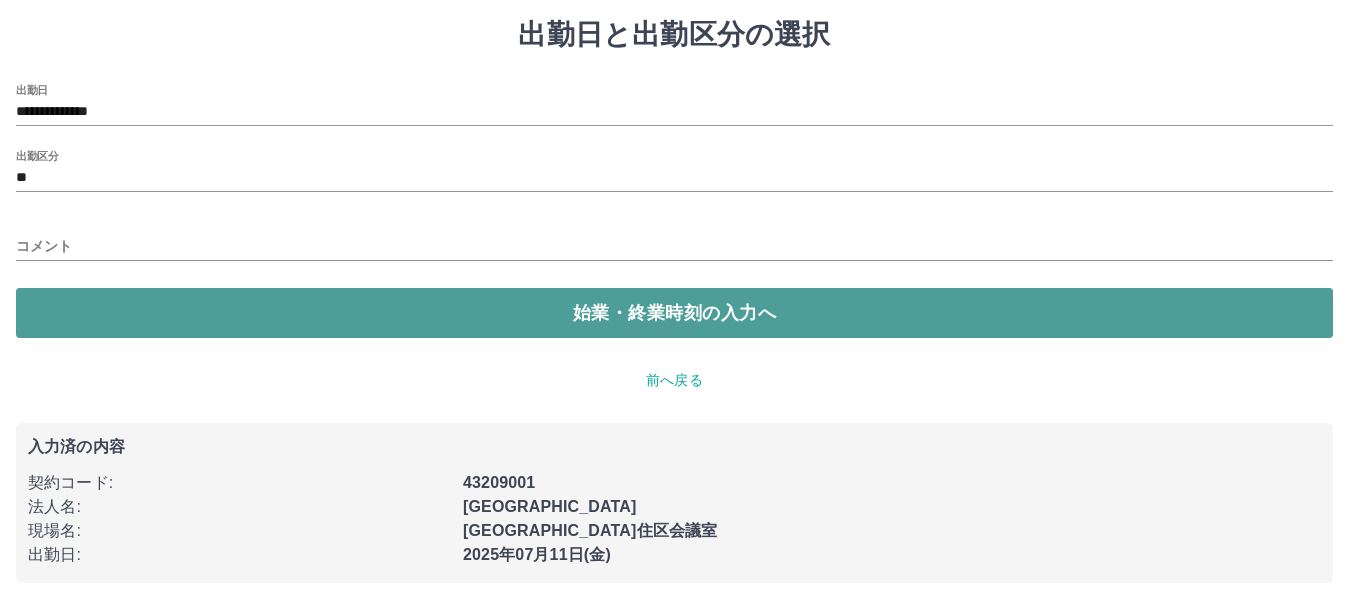 click on "始業・終業時刻の入力へ" at bounding box center [674, 313] 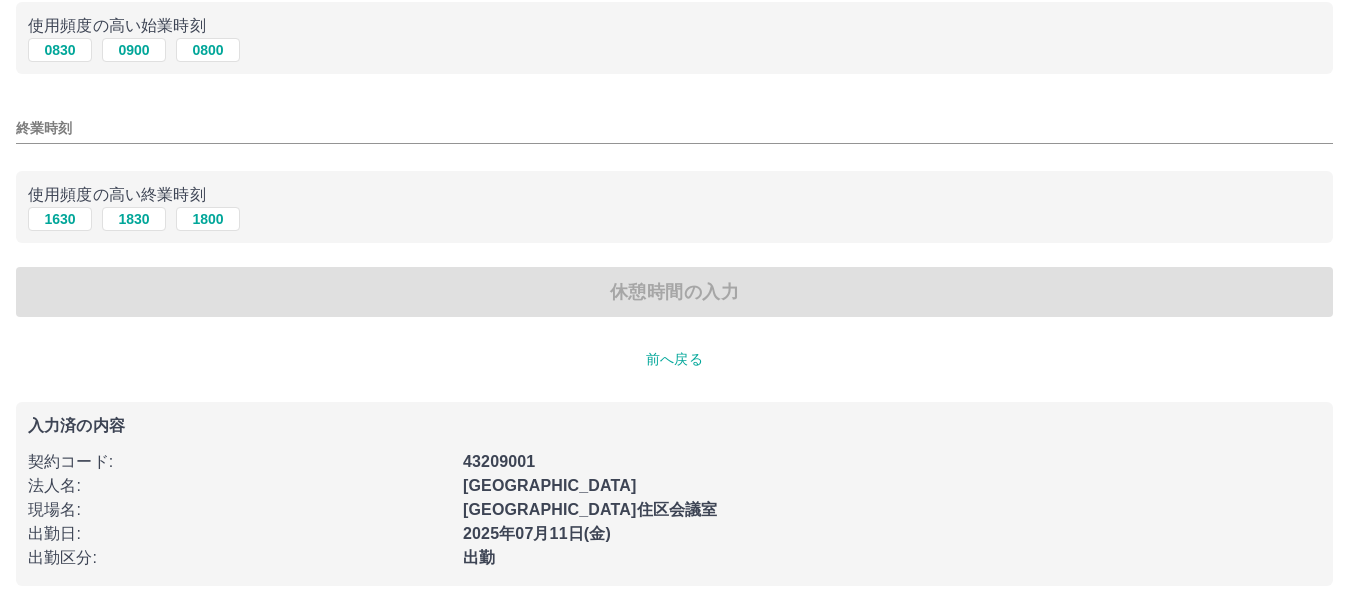 scroll, scrollTop: 213, scrollLeft: 0, axis: vertical 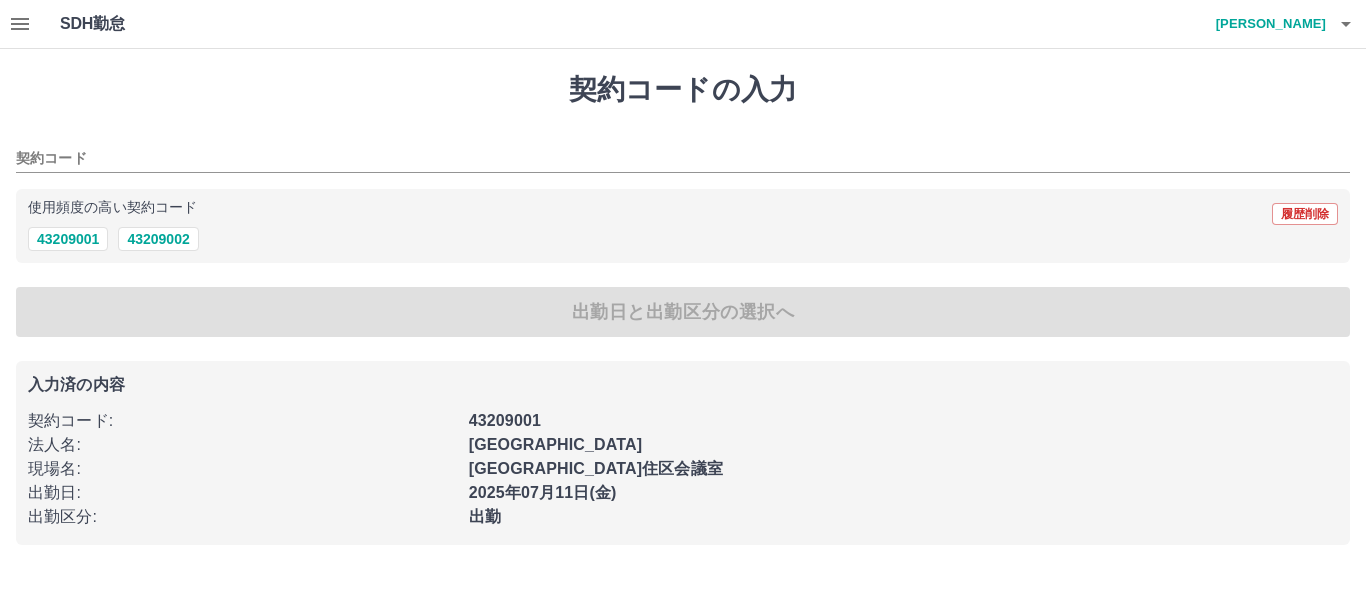 type on "********" 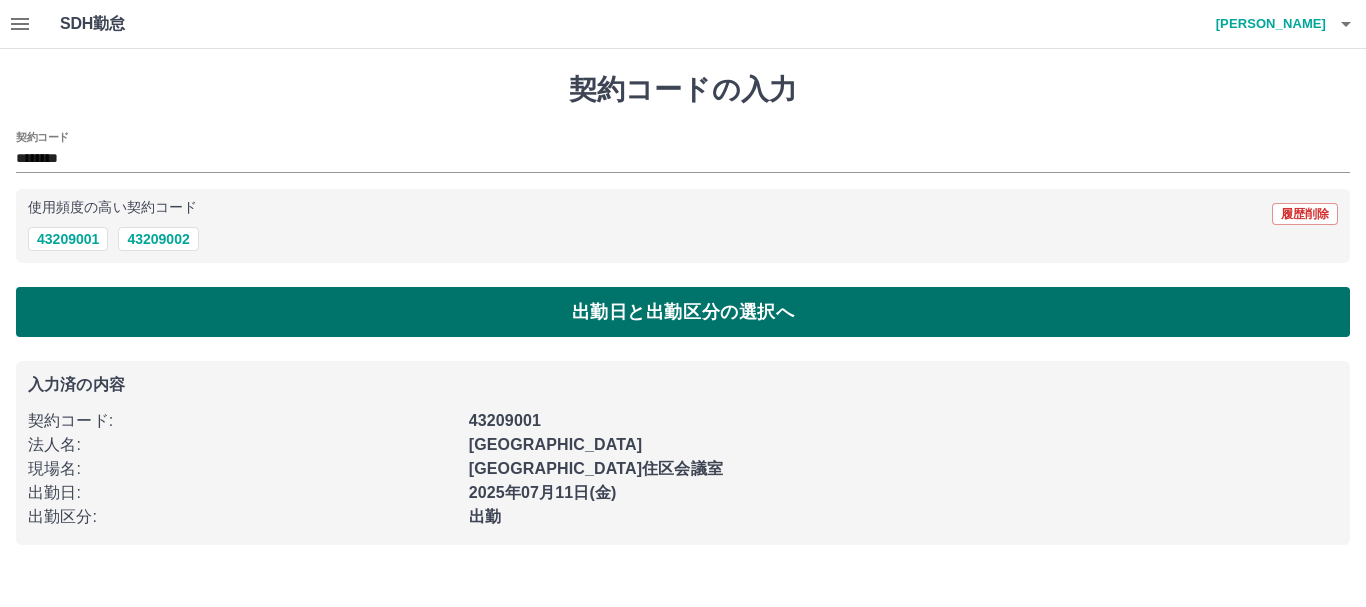 click on "出勤日と出勤区分の選択へ" at bounding box center (683, 312) 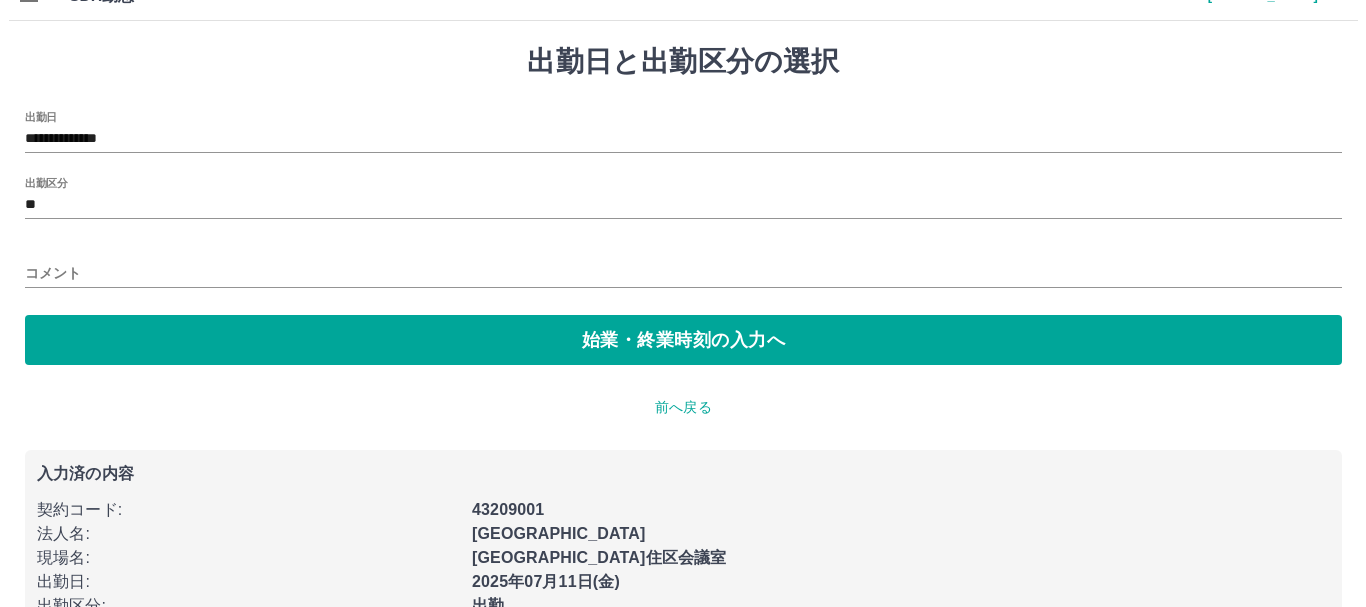 scroll, scrollTop: 0, scrollLeft: 0, axis: both 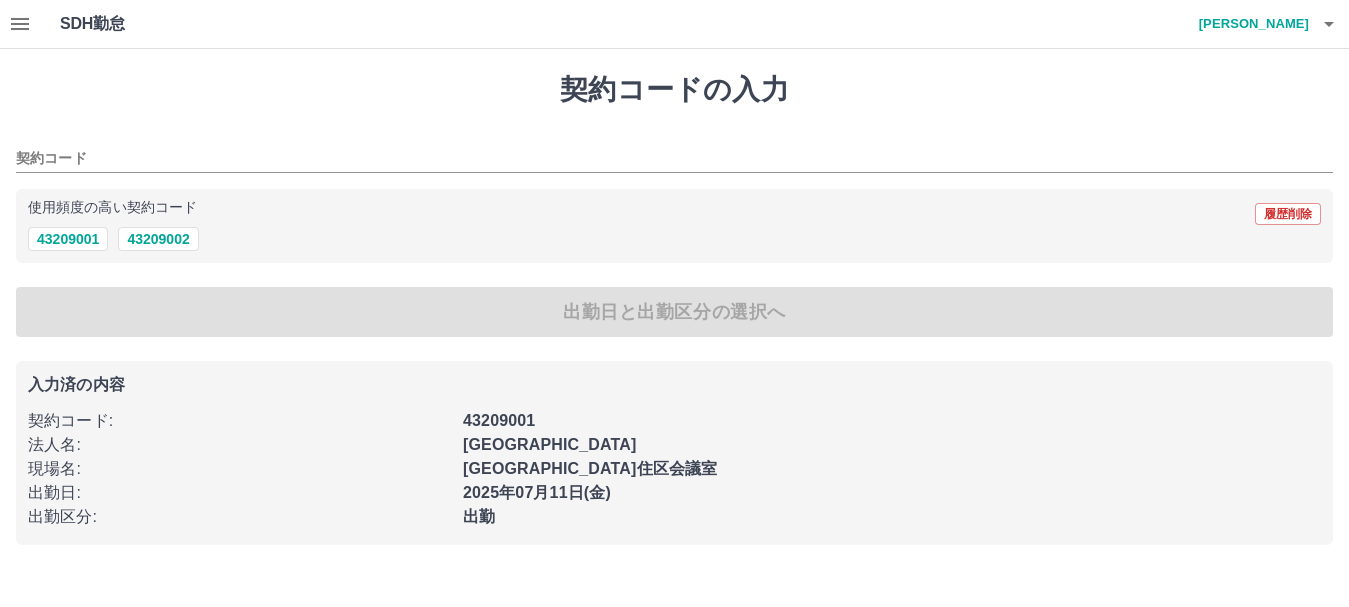 type on "********" 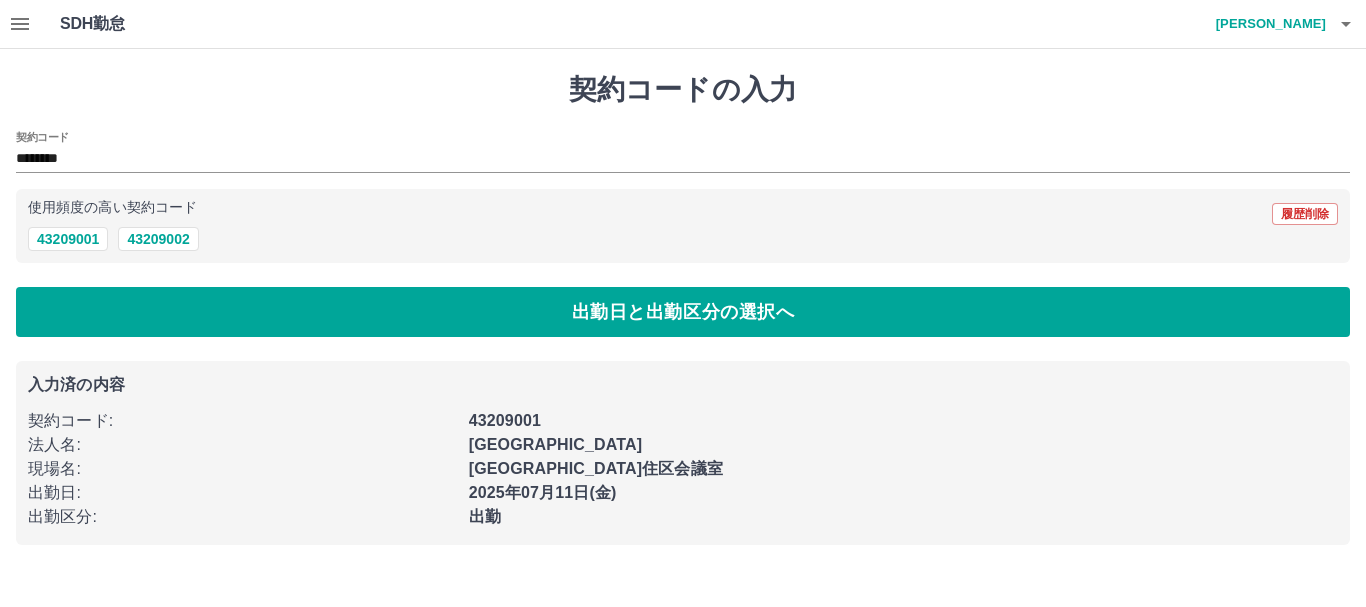 click on "田島　詩子" at bounding box center (1266, 24) 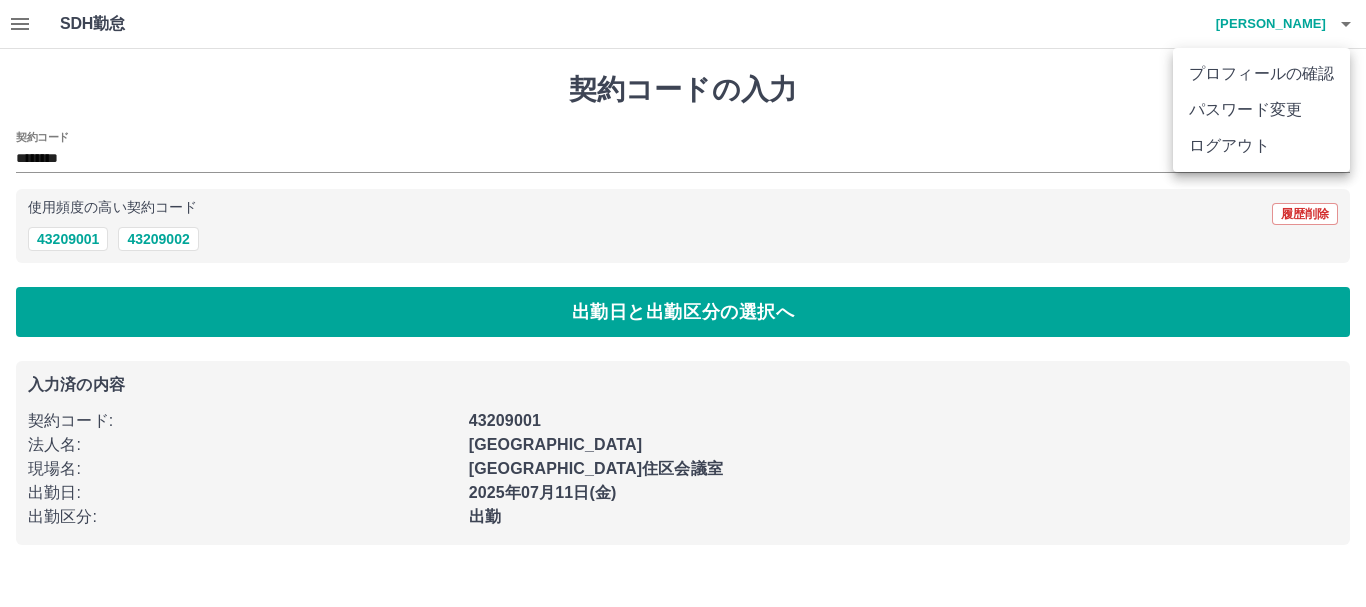 click at bounding box center (683, 303) 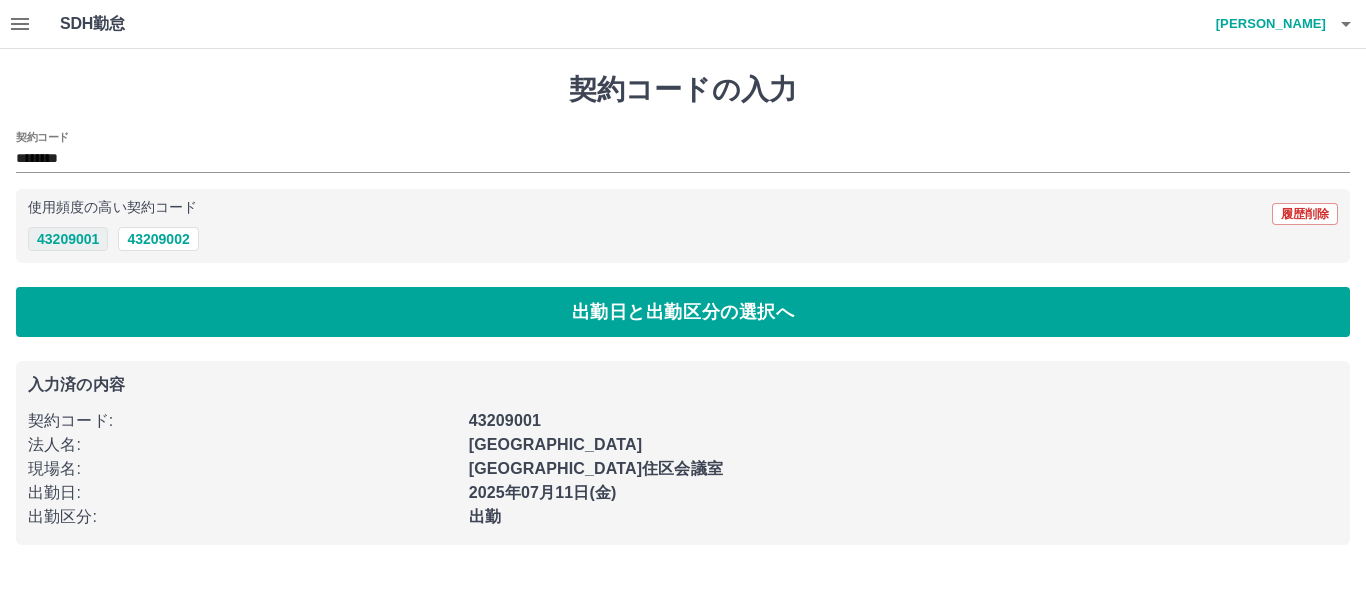 click on "43209001" at bounding box center [68, 239] 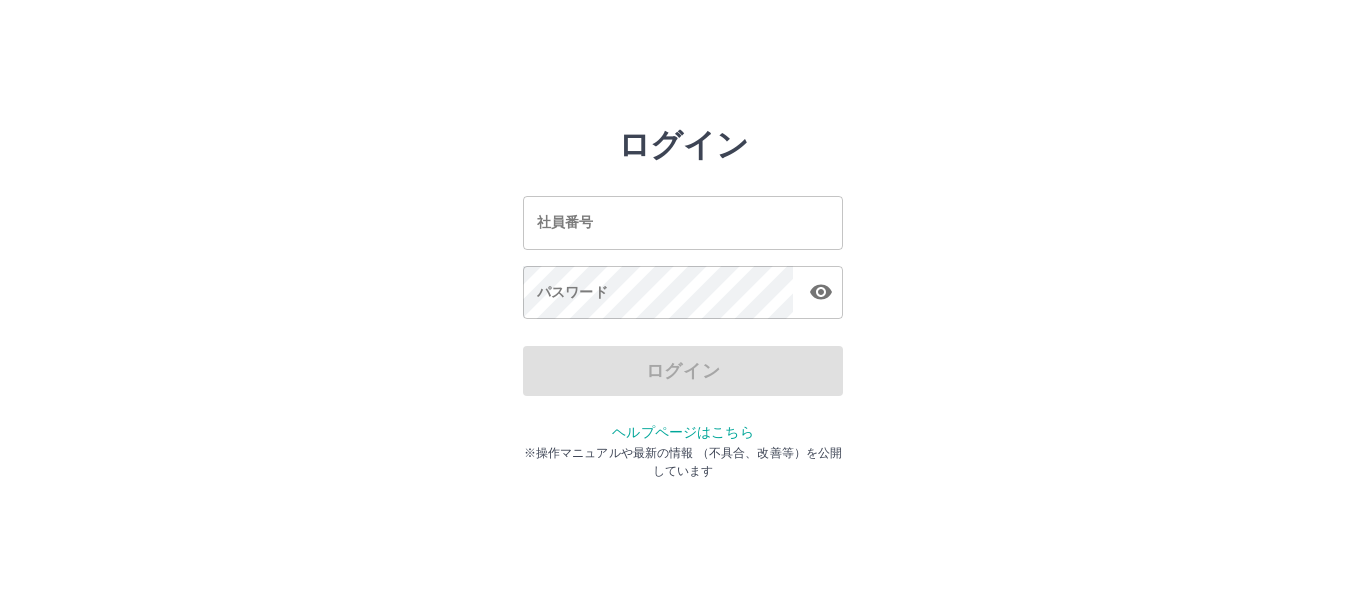 scroll, scrollTop: 0, scrollLeft: 0, axis: both 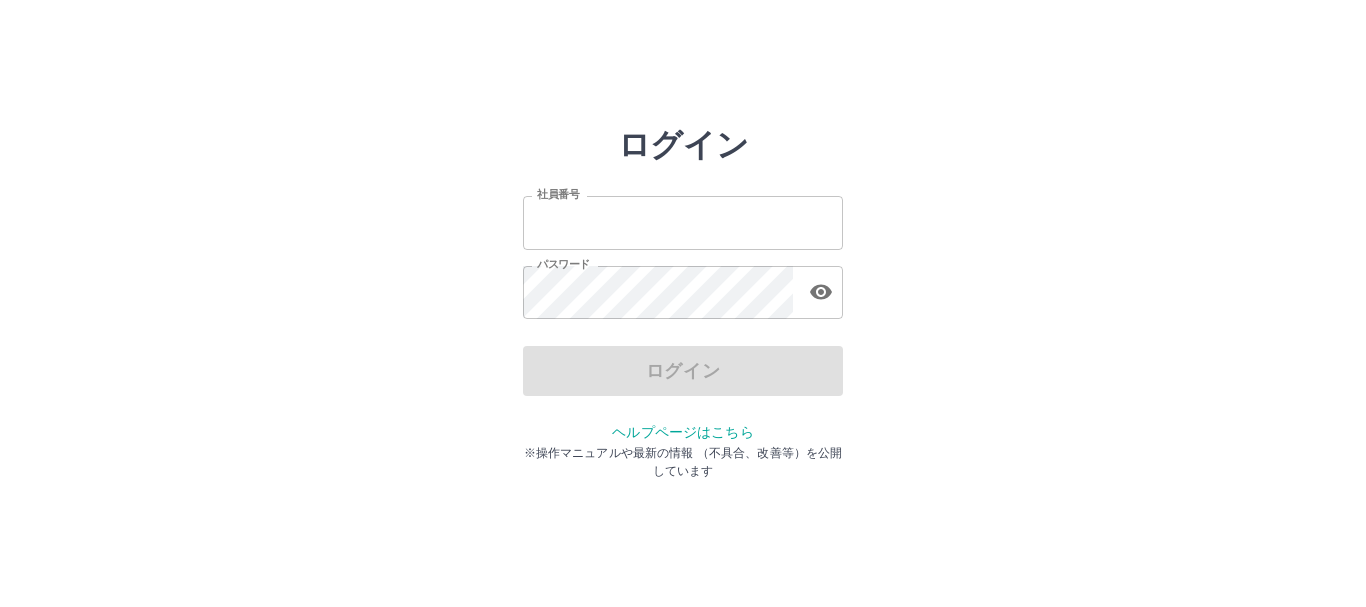 type on "*******" 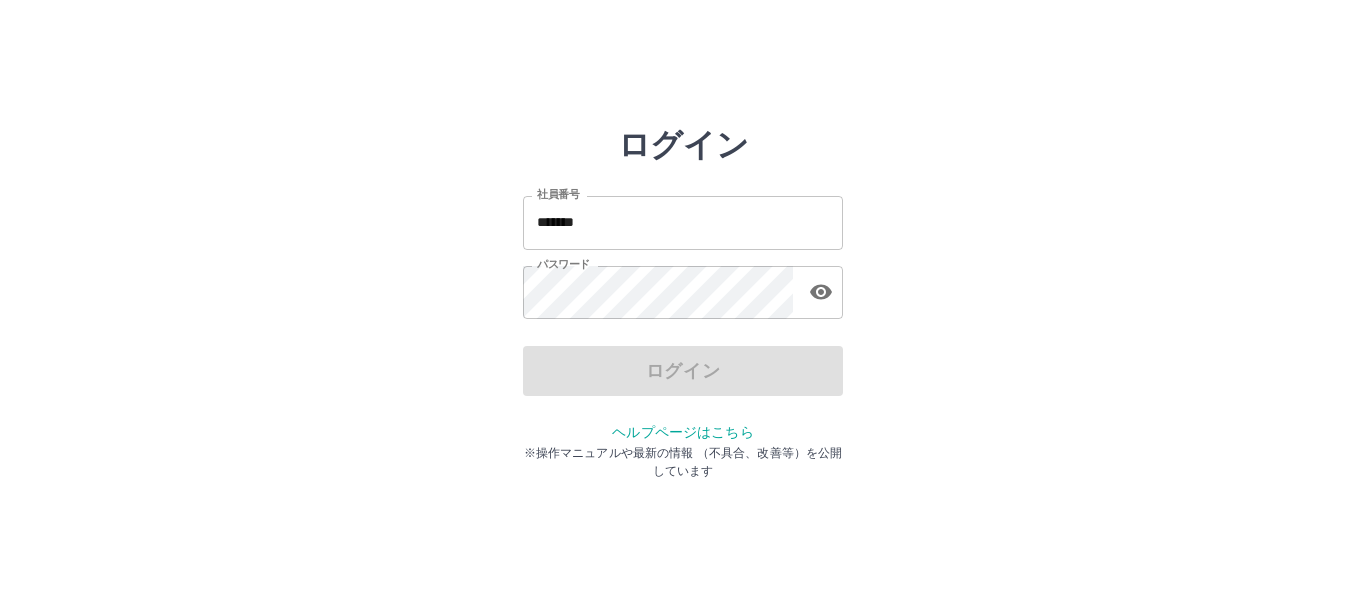 click on "ログイン 社員番号 ******* 社員番号 パスワード パスワード ログイン ヘルプページはこちら ※操作マニュアルや最新の情報 （不具合、改善等）を公開しています" at bounding box center (683, 223) 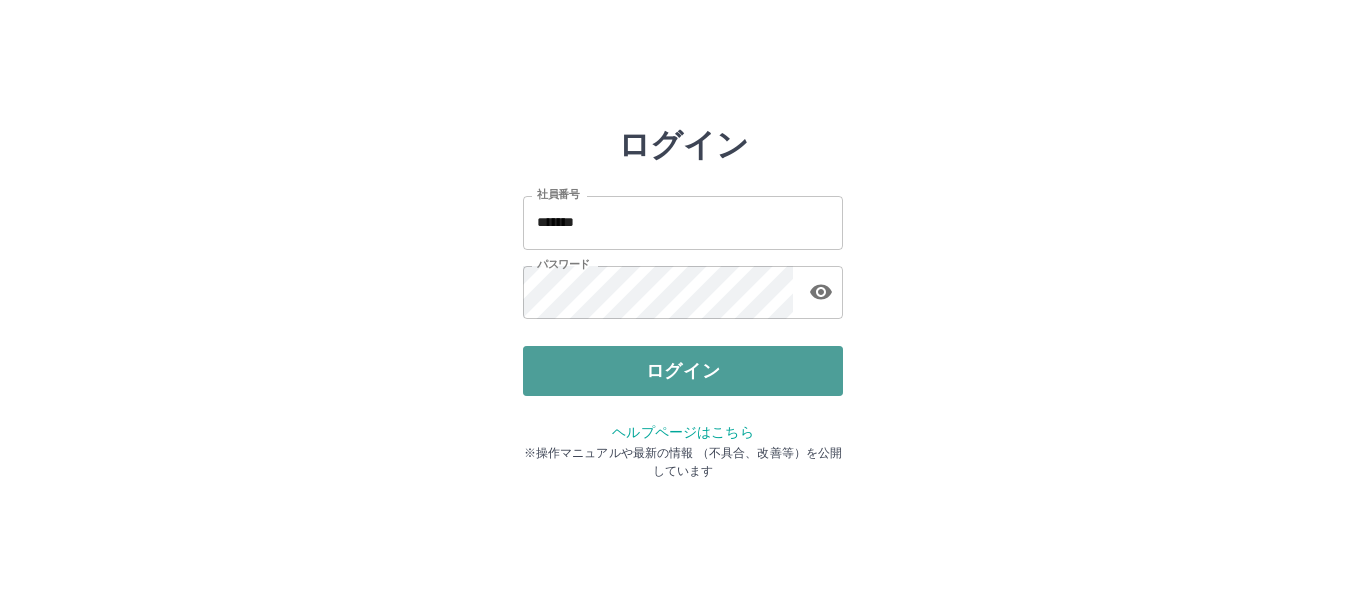 click on "ログイン" at bounding box center (683, 371) 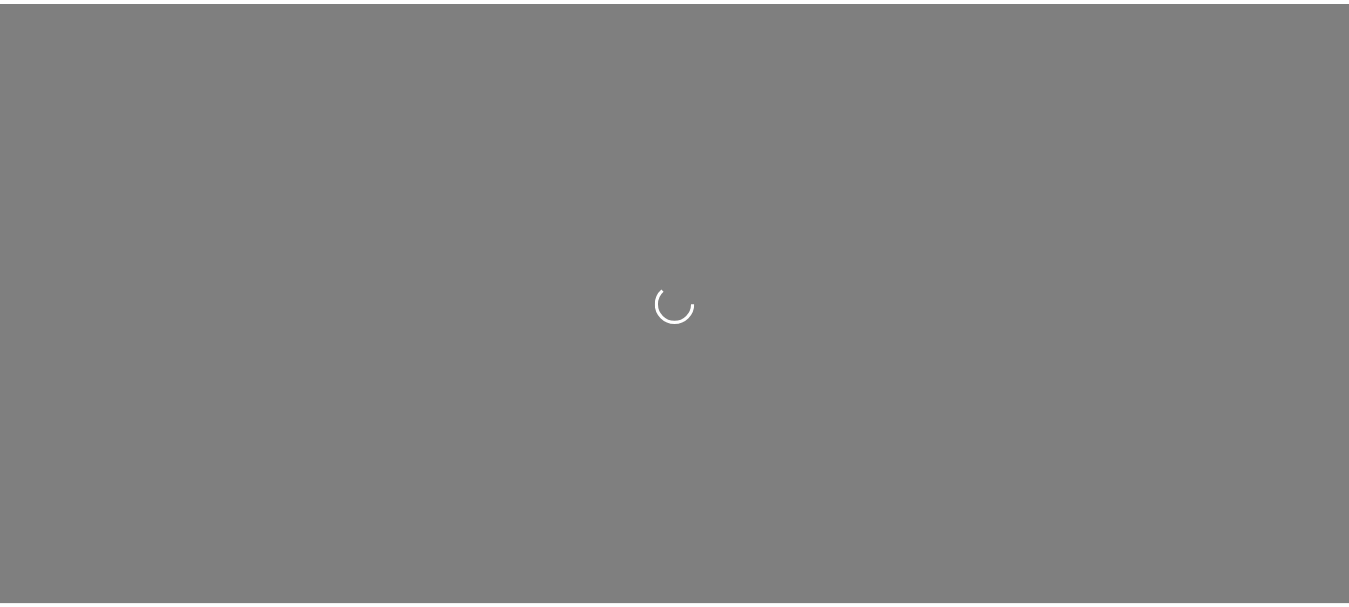 scroll, scrollTop: 0, scrollLeft: 0, axis: both 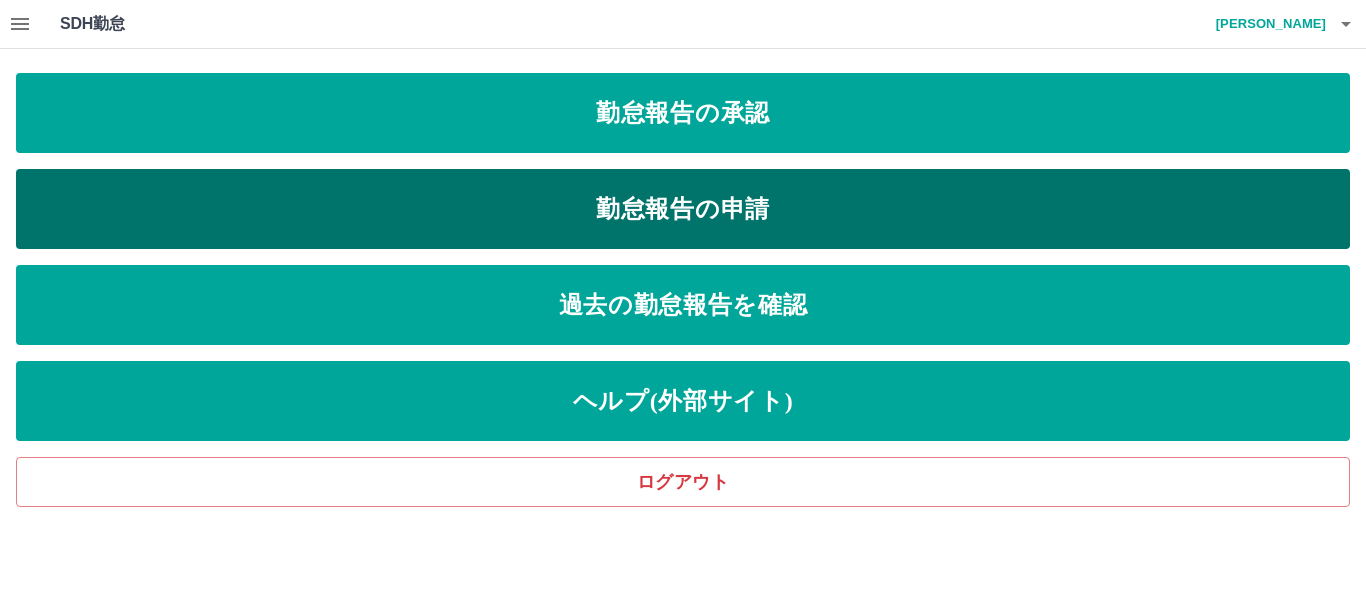 click on "勤怠報告の申請" at bounding box center [683, 209] 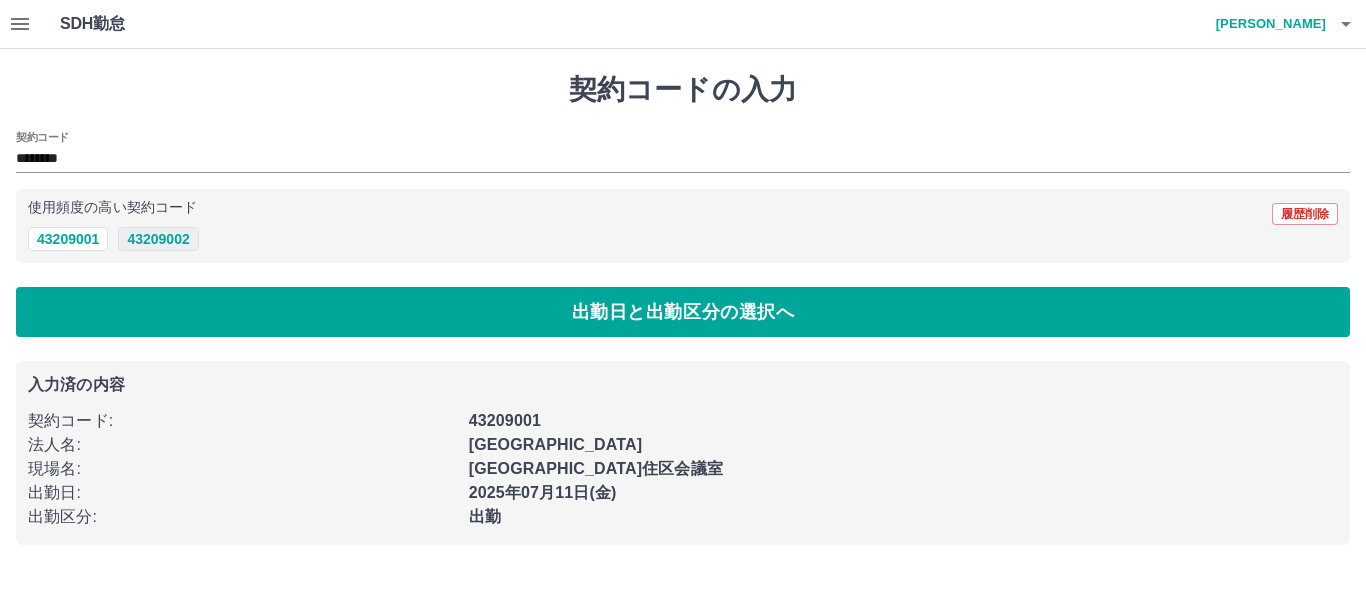 click on "43209002" at bounding box center [158, 239] 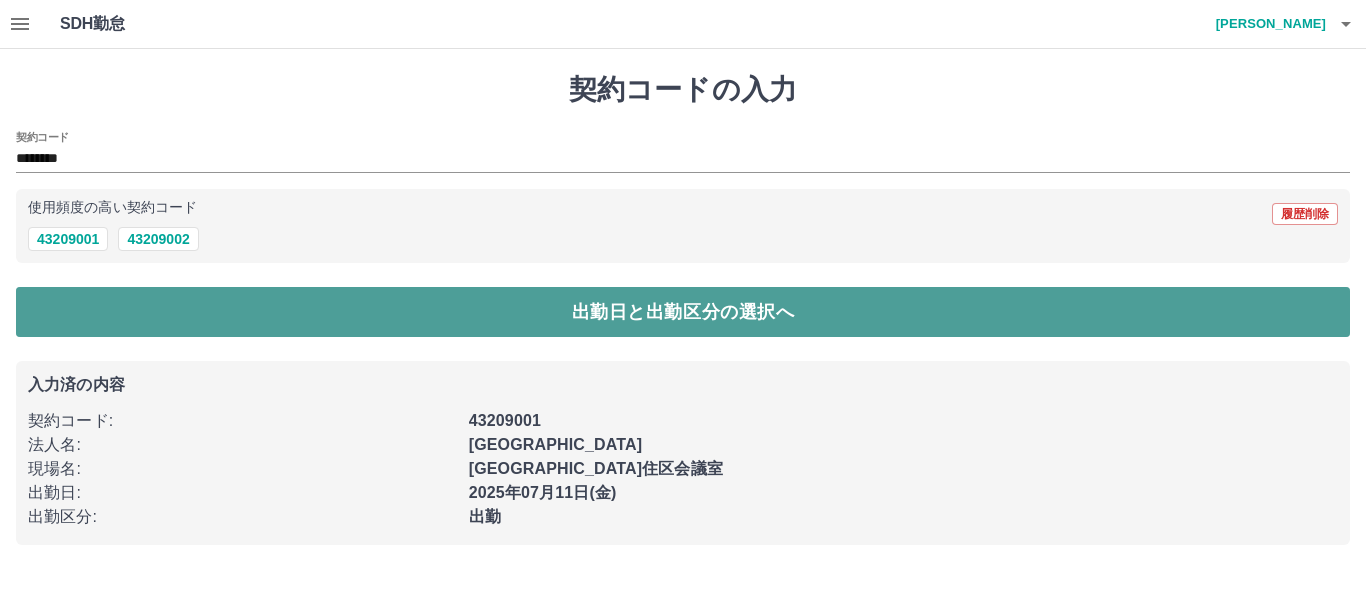 click on "出勤日と出勤区分の選択へ" at bounding box center (683, 312) 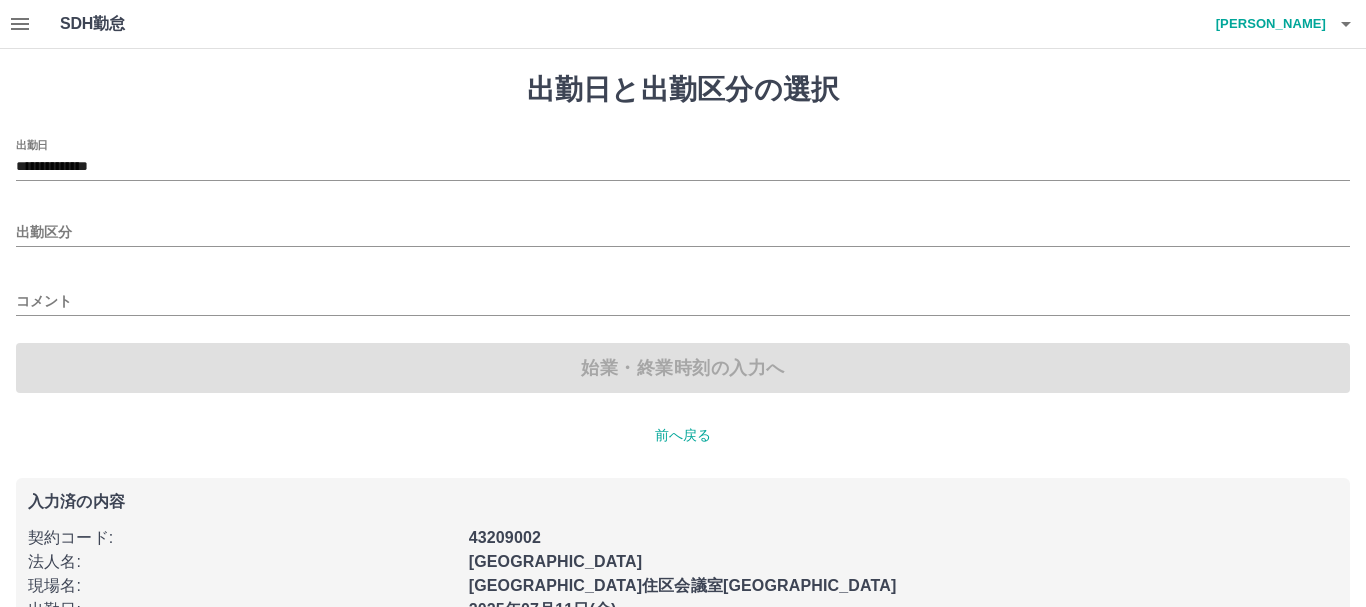 type on "**" 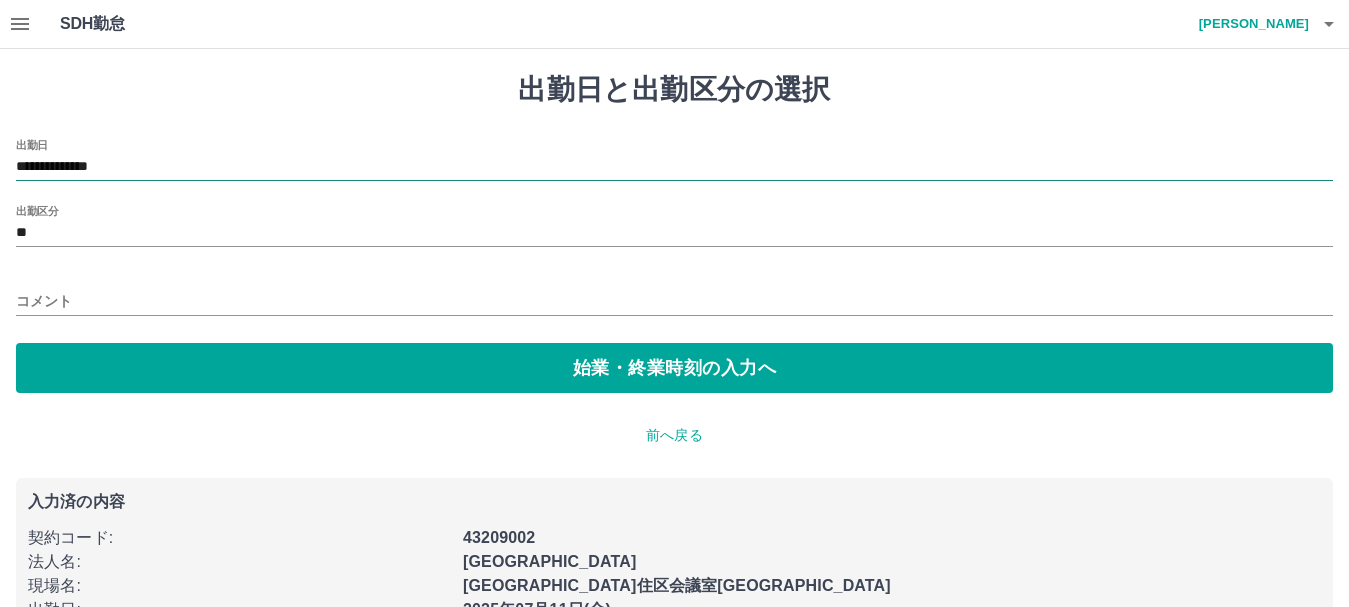 click on "**********" at bounding box center [674, 167] 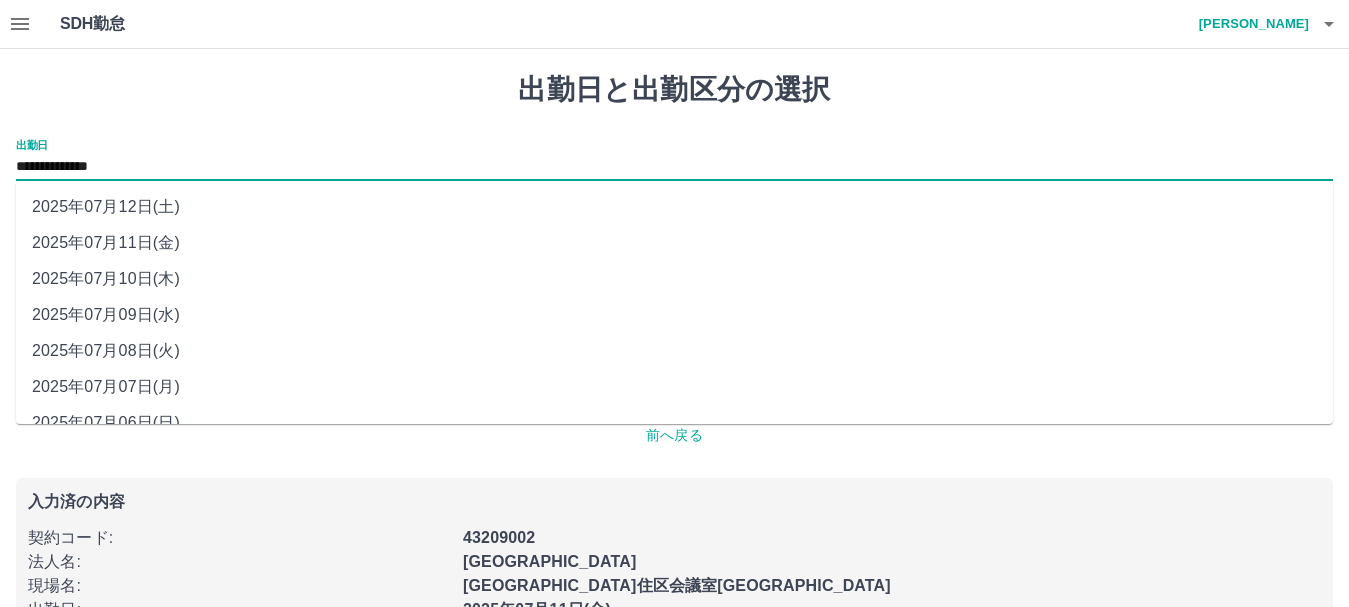 click on "2025年07月09日(水)" at bounding box center (674, 315) 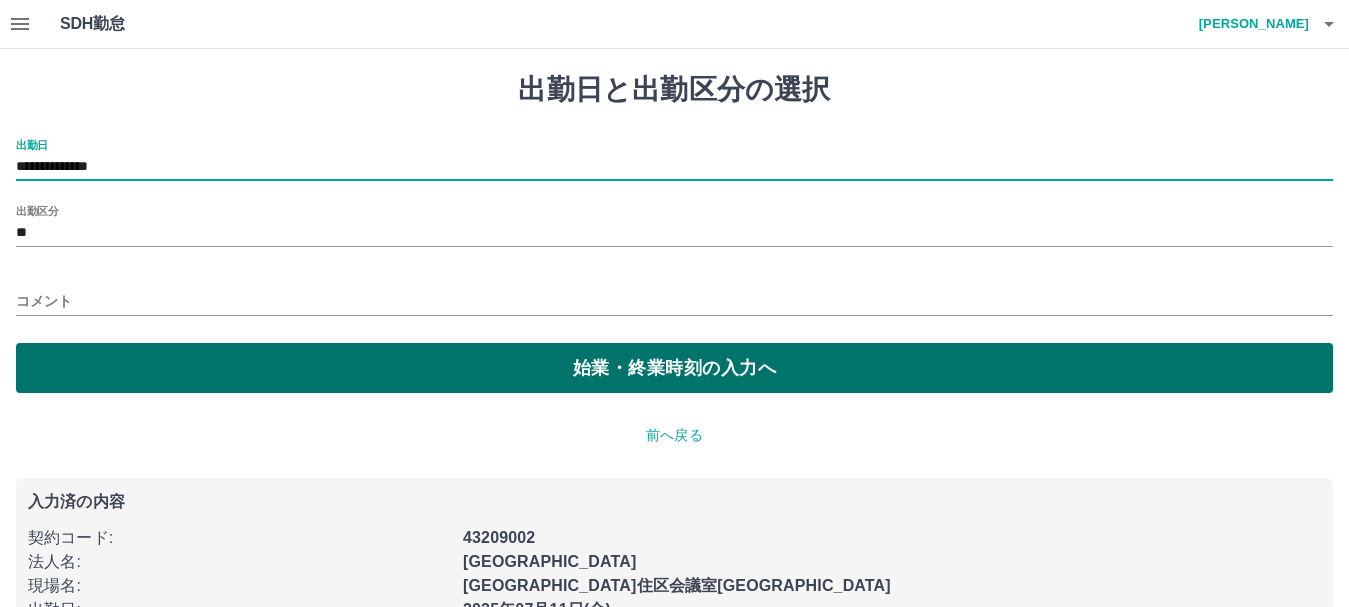 click on "始業・終業時刻の入力へ" at bounding box center (674, 368) 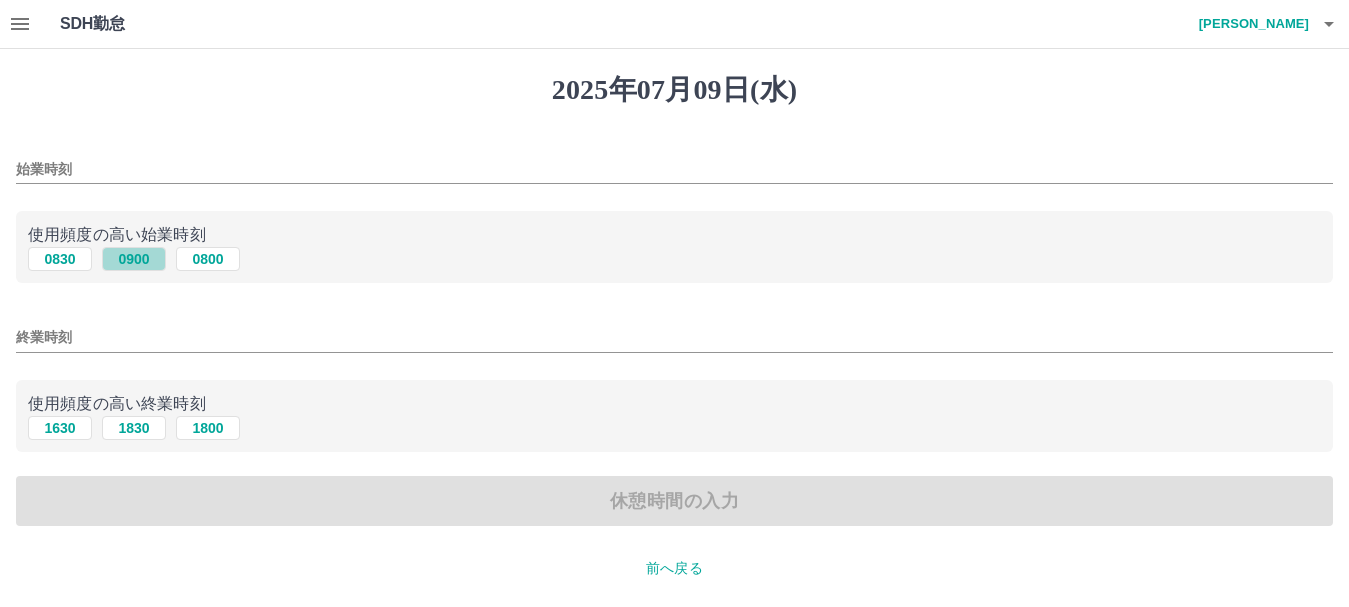 click on "0900" at bounding box center [134, 259] 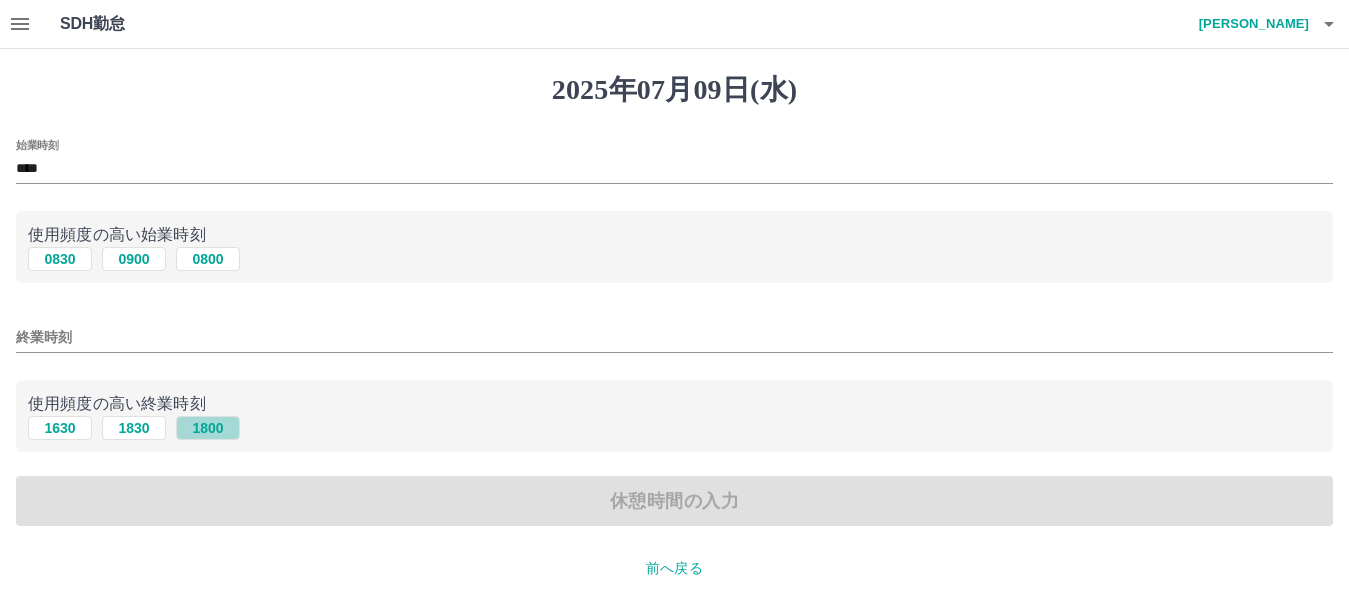 click on "1800" at bounding box center (208, 428) 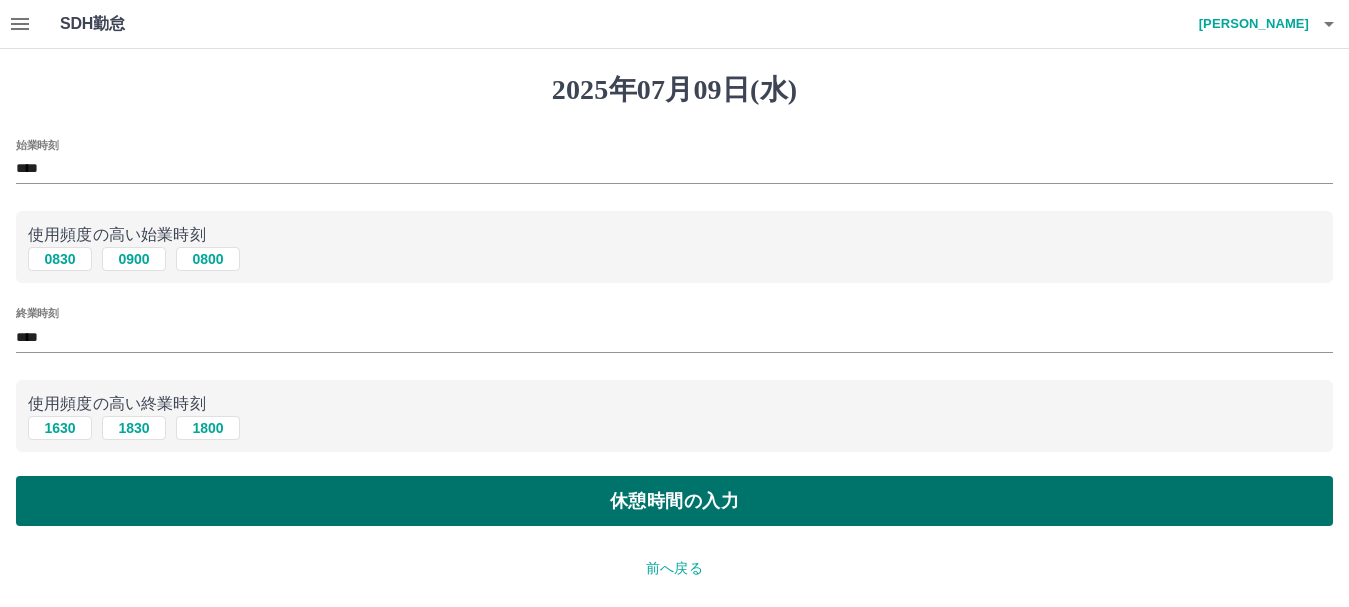click on "休憩時間の入力" at bounding box center [674, 501] 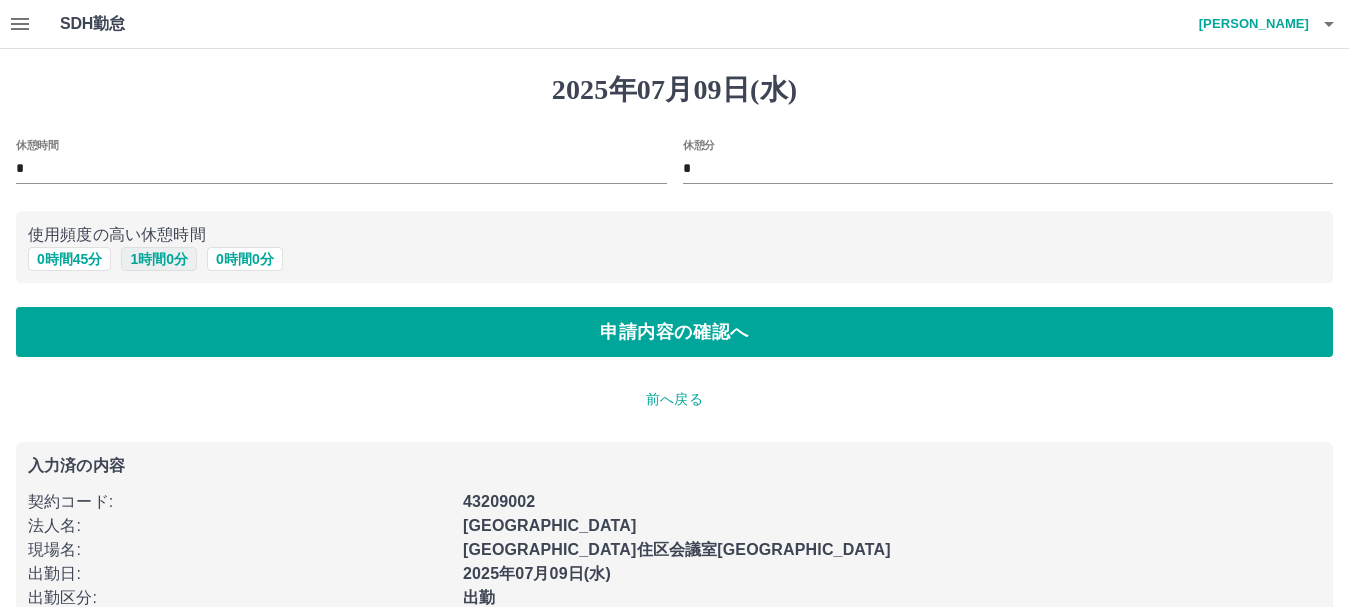 click on "1 時間 0 分" at bounding box center [159, 259] 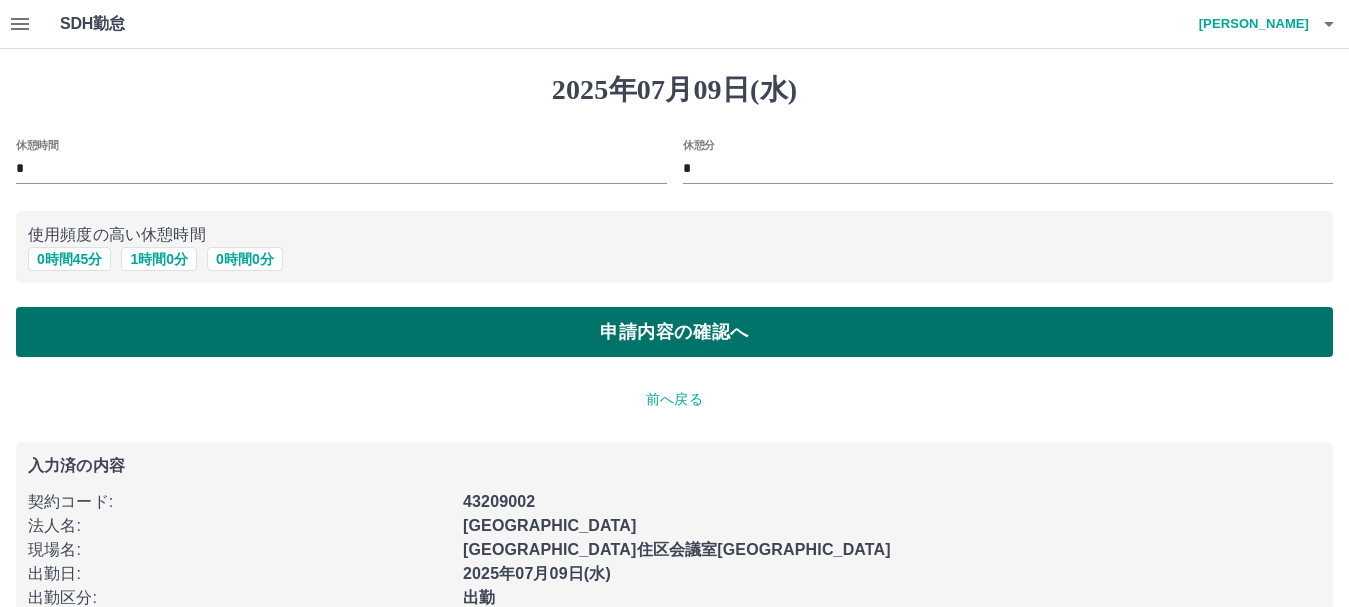 click on "申請内容の確認へ" at bounding box center (674, 332) 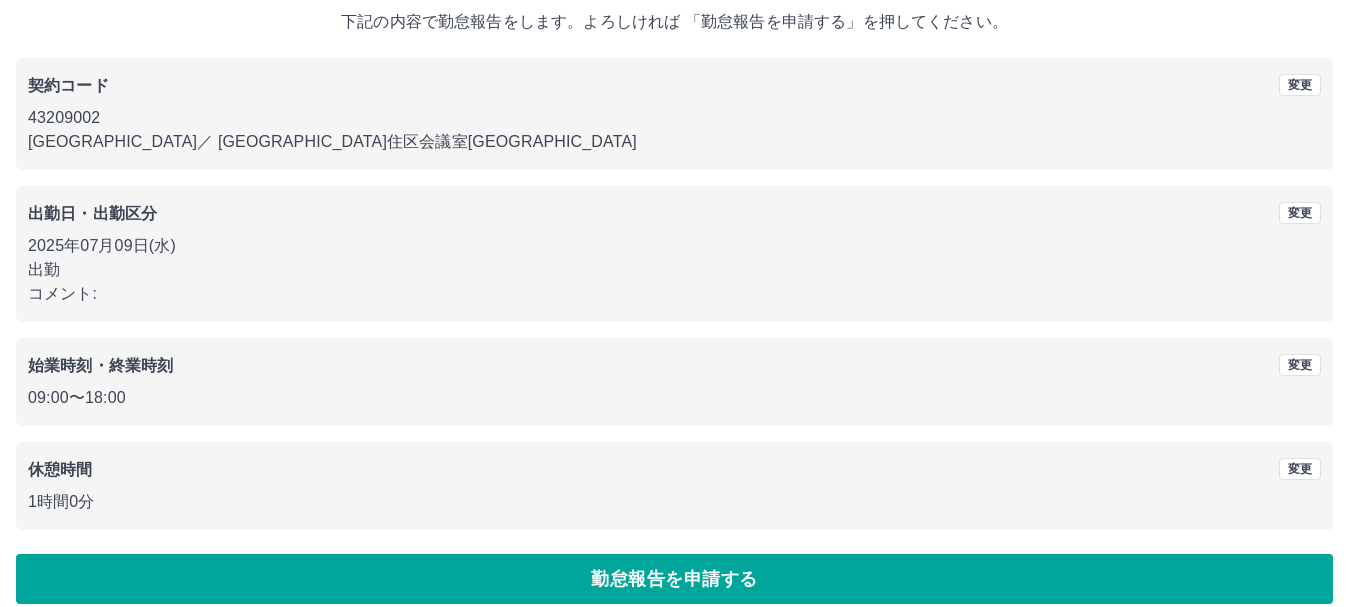 scroll, scrollTop: 142, scrollLeft: 0, axis: vertical 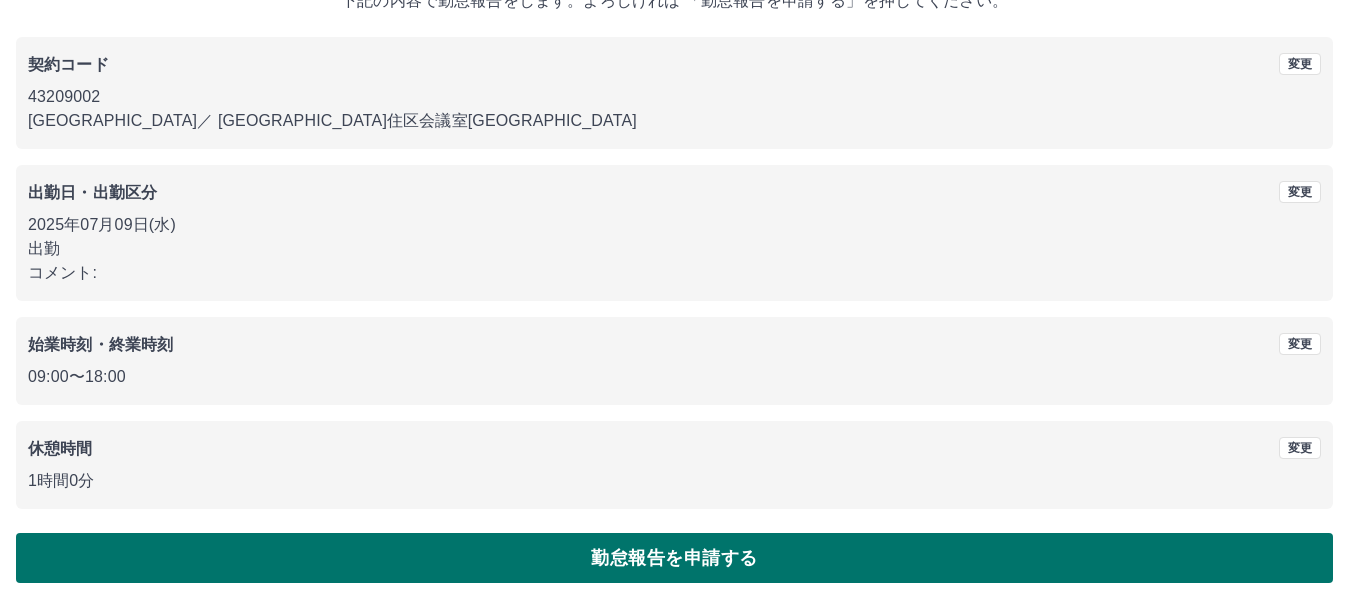 click on "勤怠報告を申請する" at bounding box center (674, 558) 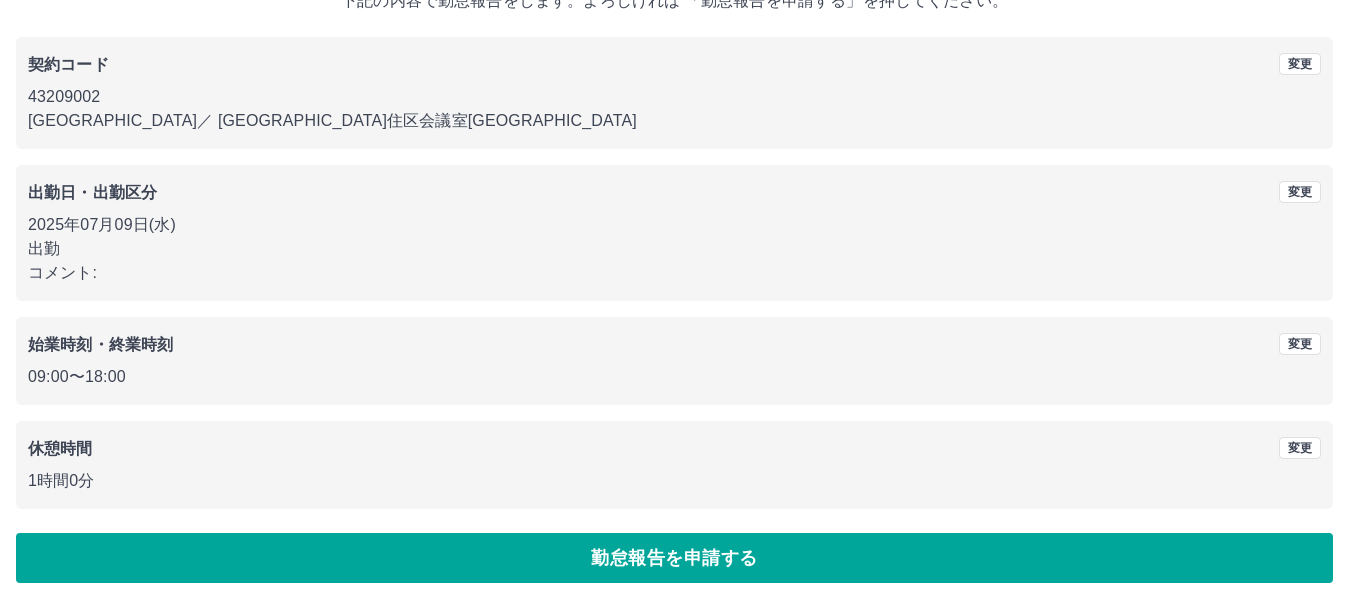scroll, scrollTop: 0, scrollLeft: 0, axis: both 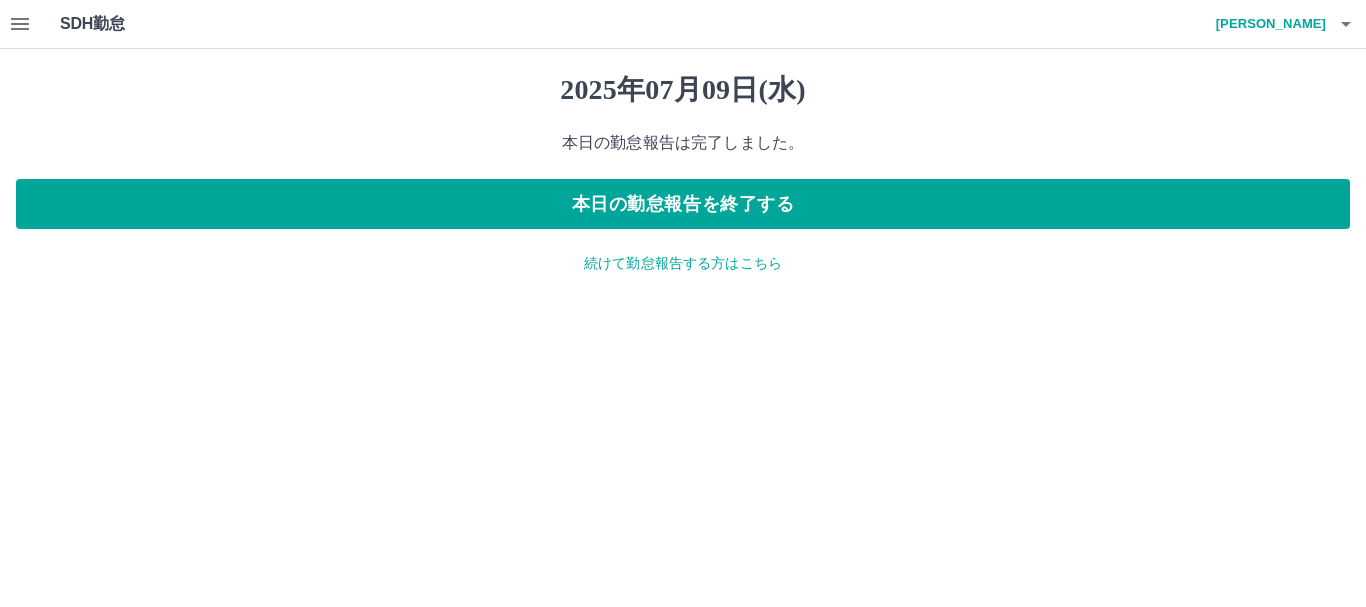 click on "続けて勤怠報告する方はこちら" at bounding box center [683, 263] 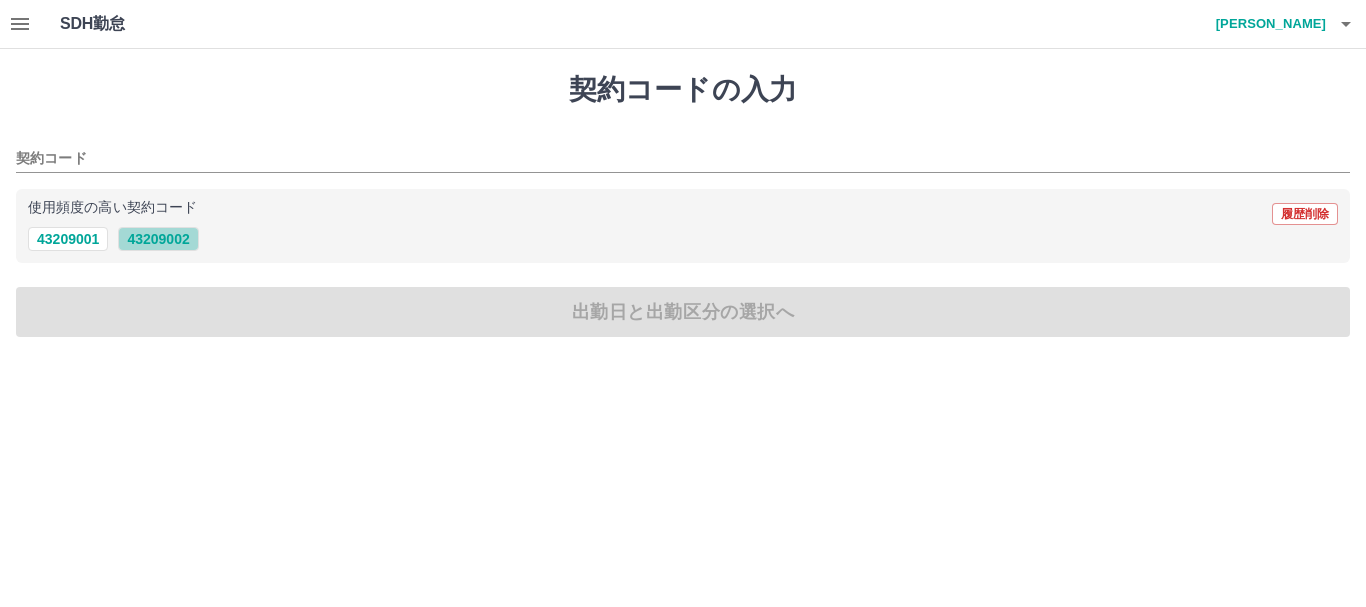 click on "43209002" at bounding box center [158, 239] 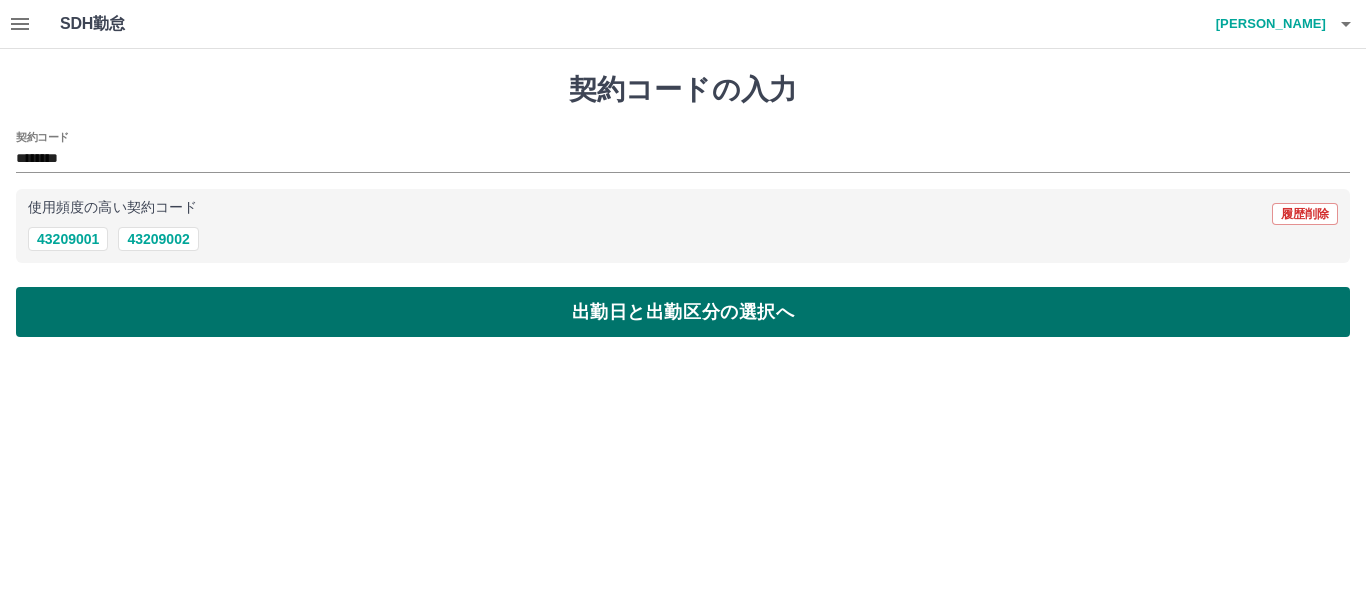 click on "出勤日と出勤区分の選択へ" at bounding box center (683, 312) 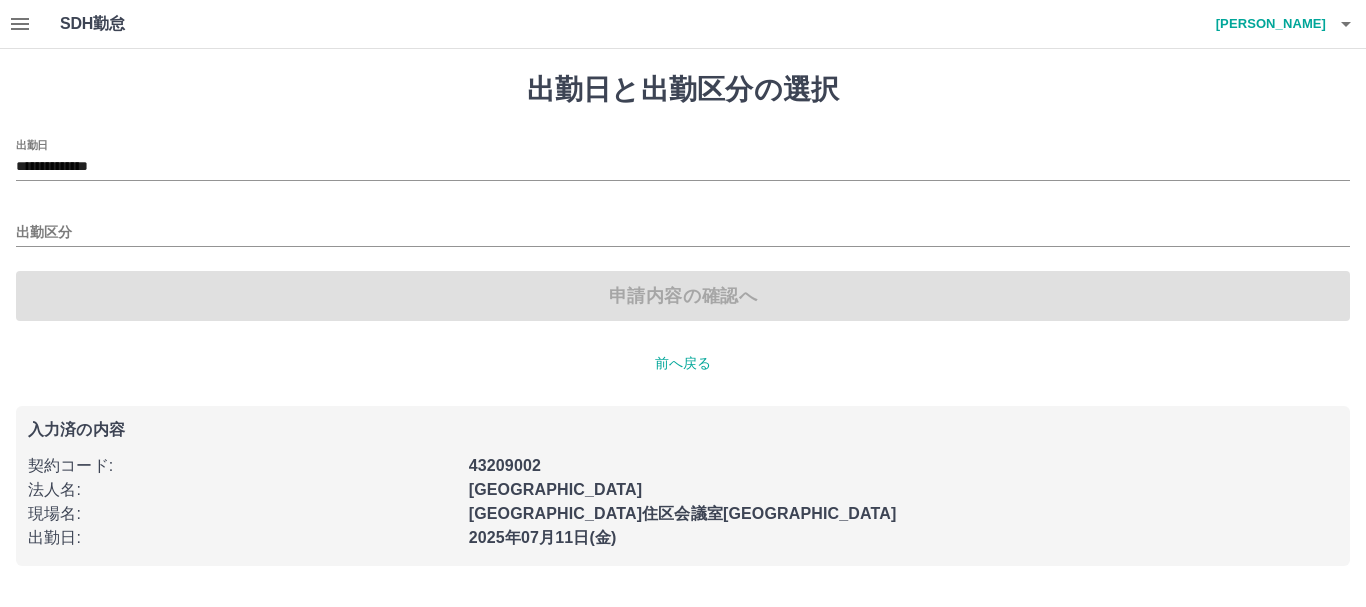 click on "申請内容の確認へ" at bounding box center [683, 296] 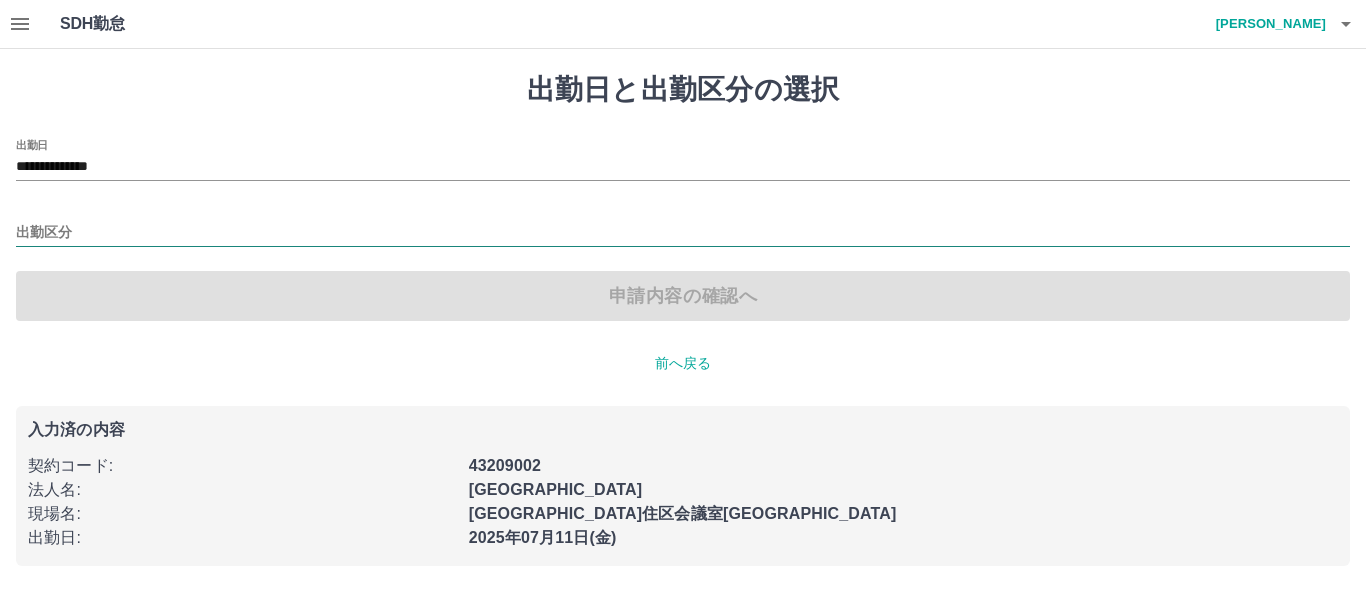click on "出勤区分" at bounding box center (683, 233) 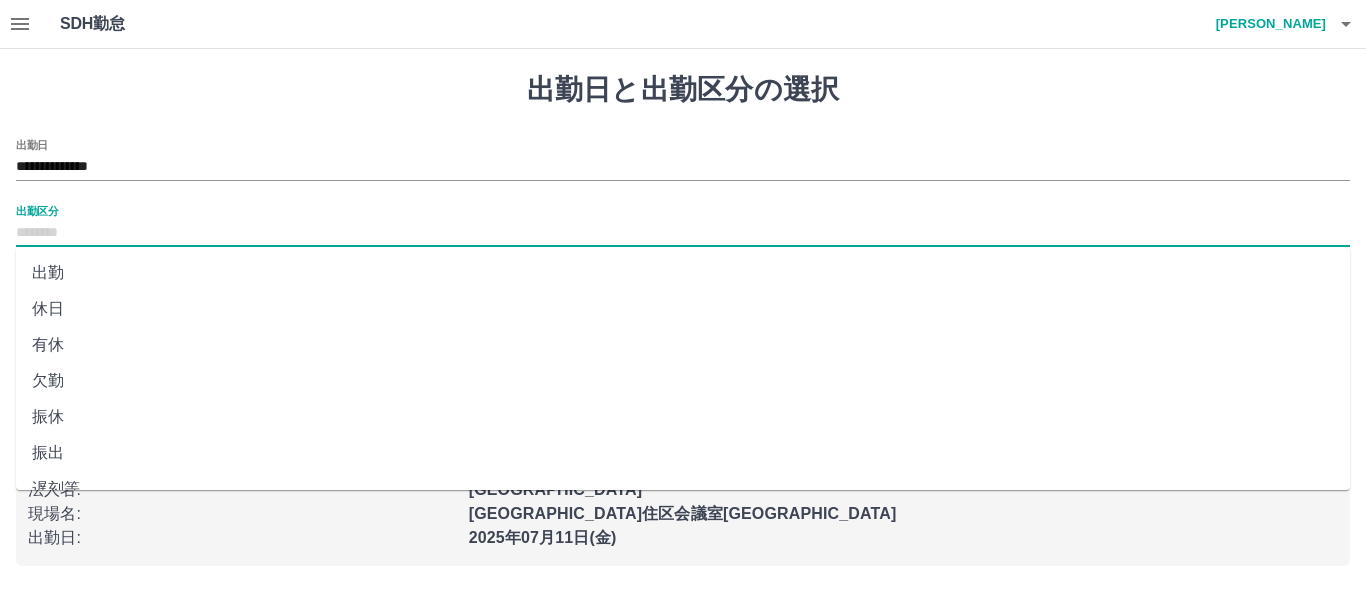 click on "出勤" at bounding box center [683, 273] 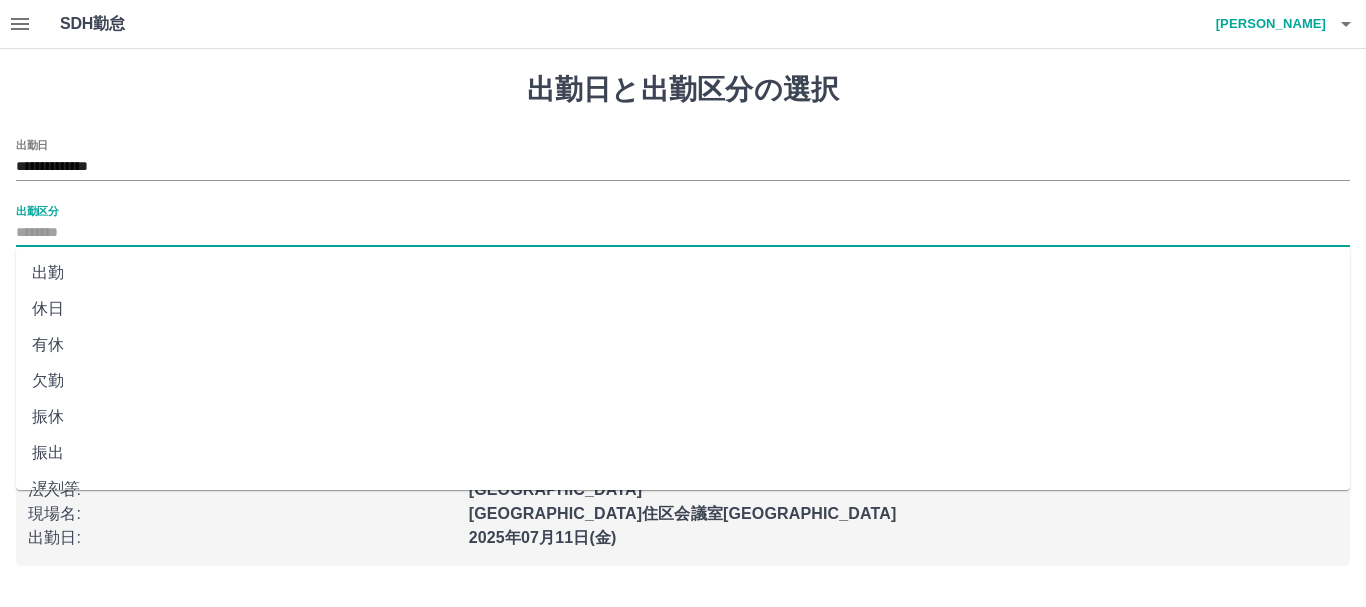type on "**" 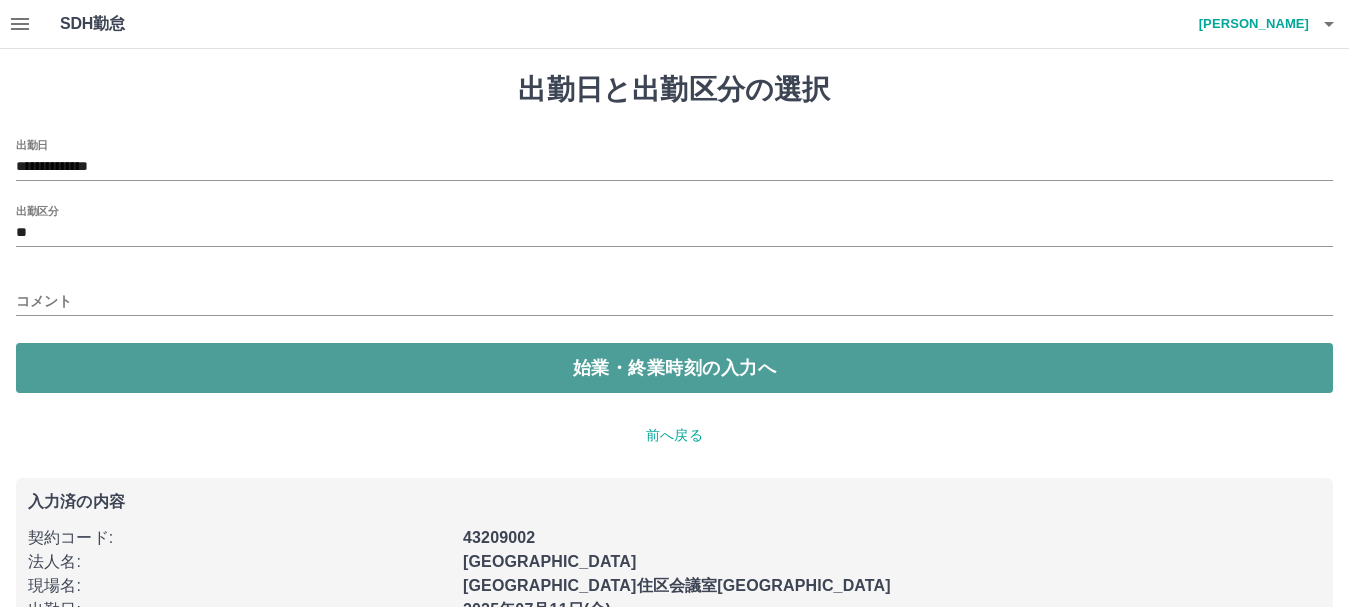 click on "始業・終業時刻の入力へ" at bounding box center [674, 368] 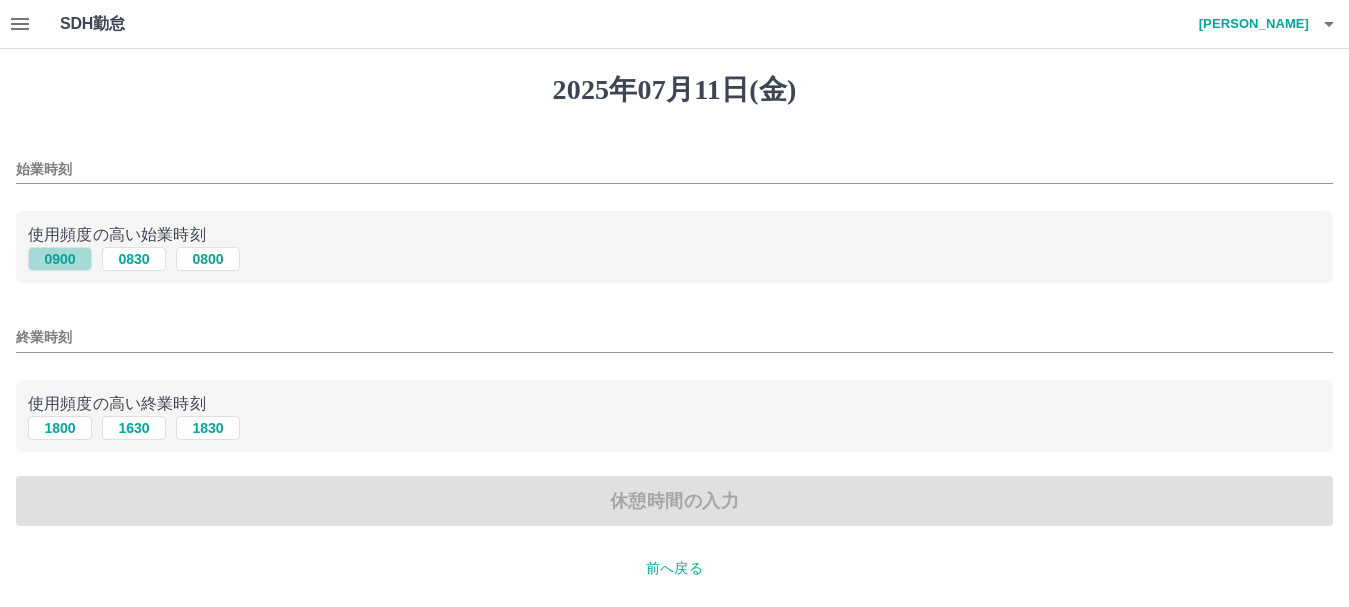 click on "0900" at bounding box center [60, 259] 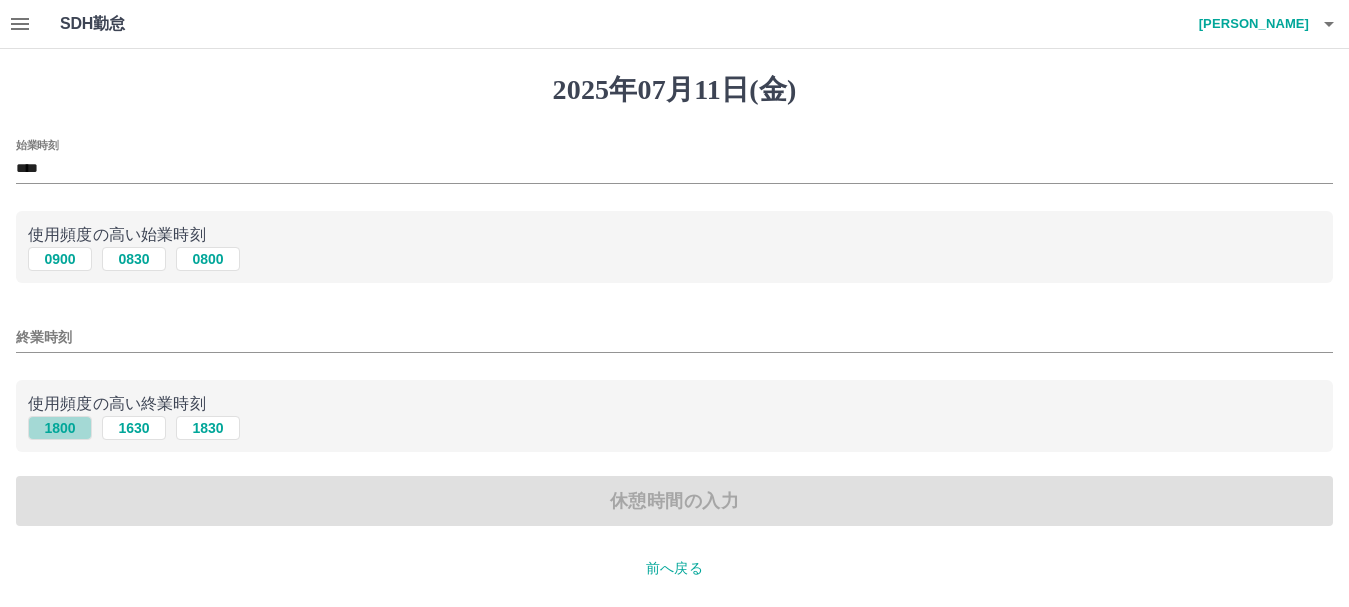 click on "1800" at bounding box center [60, 428] 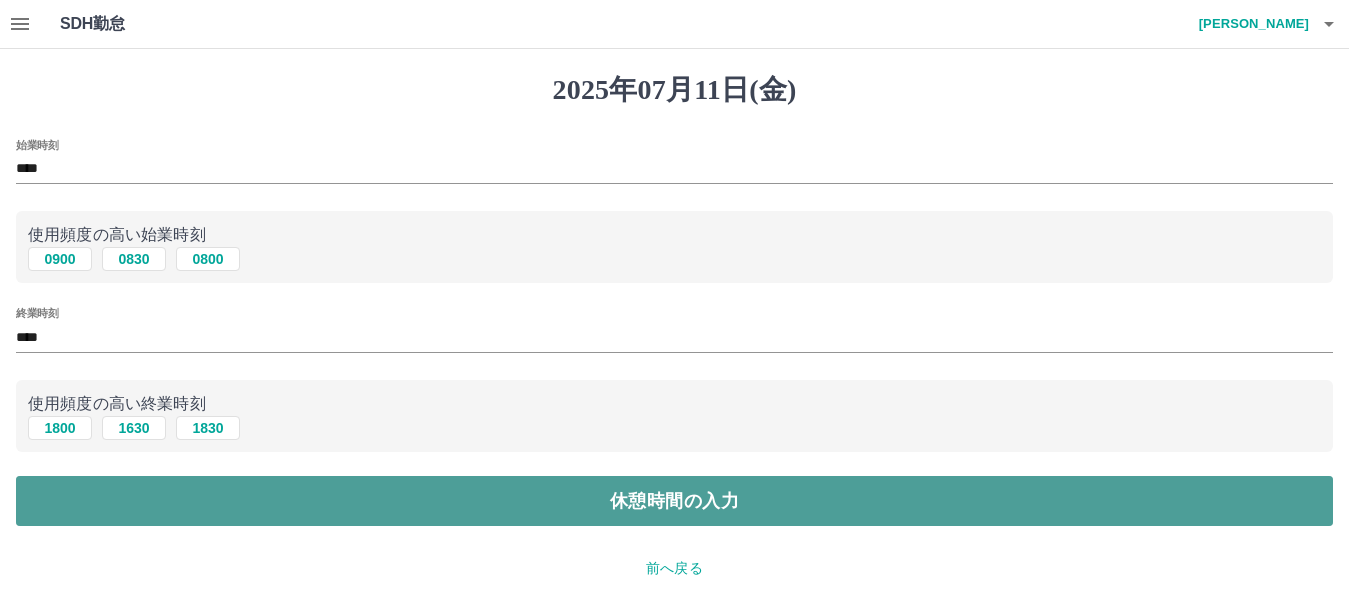 click on "休憩時間の入力" at bounding box center [674, 501] 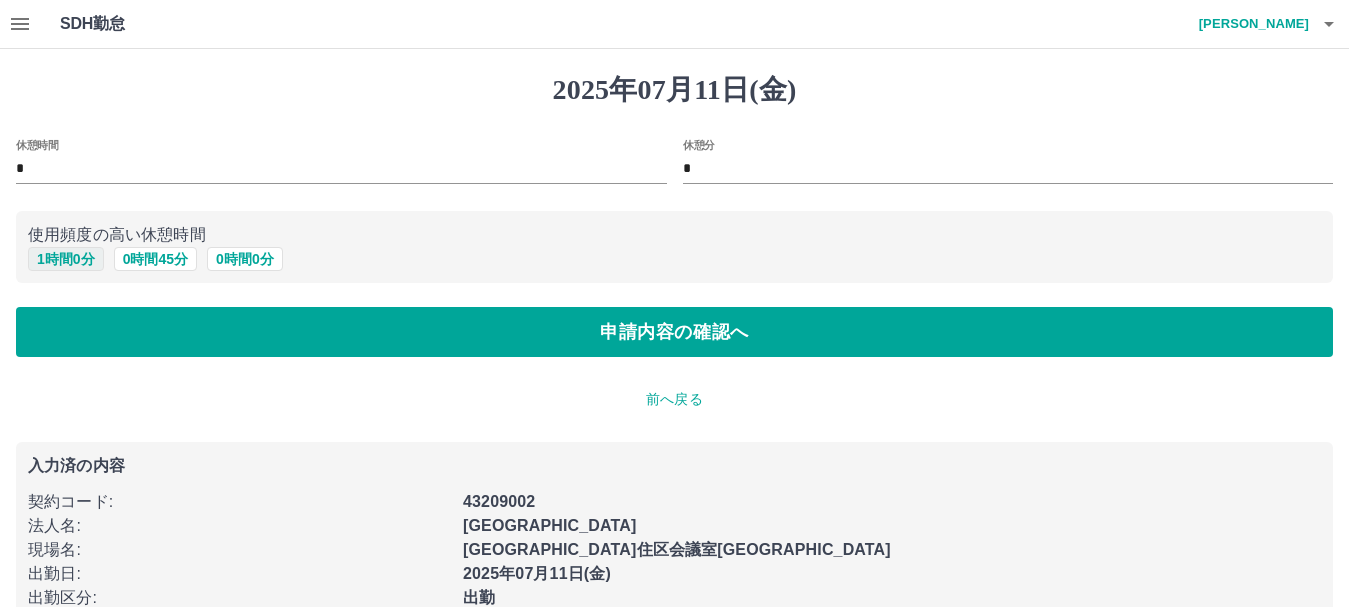 click on "1 時間 0 分" at bounding box center [66, 259] 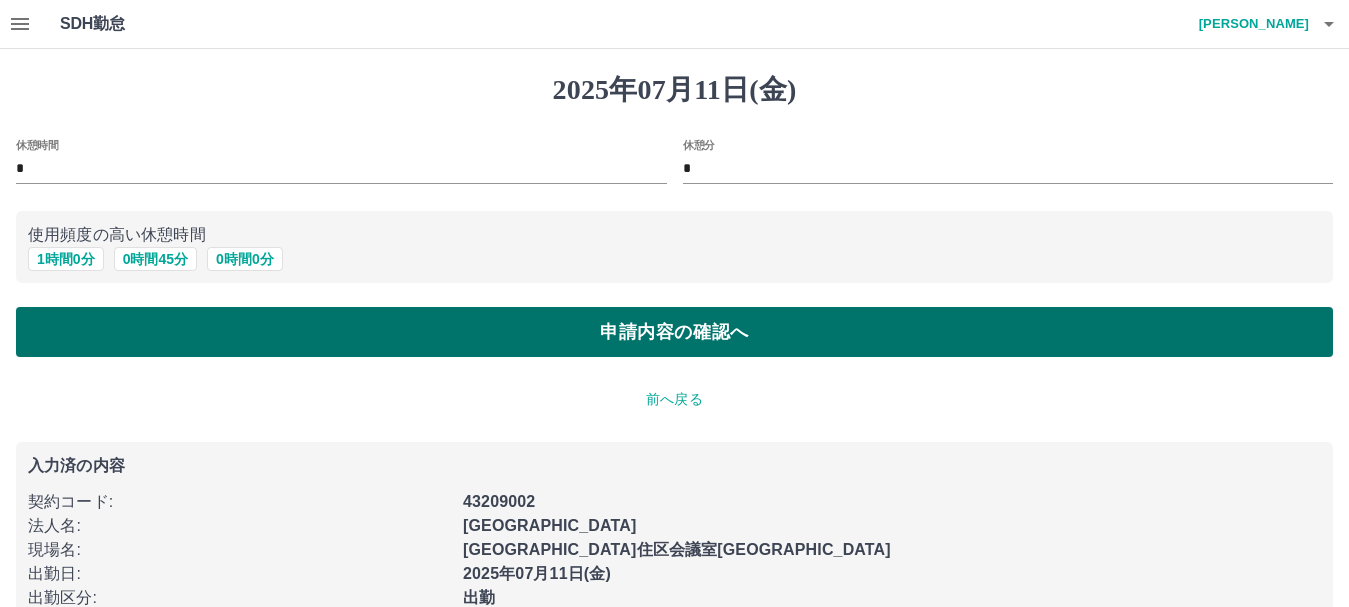 click on "申請内容の確認へ" at bounding box center [674, 332] 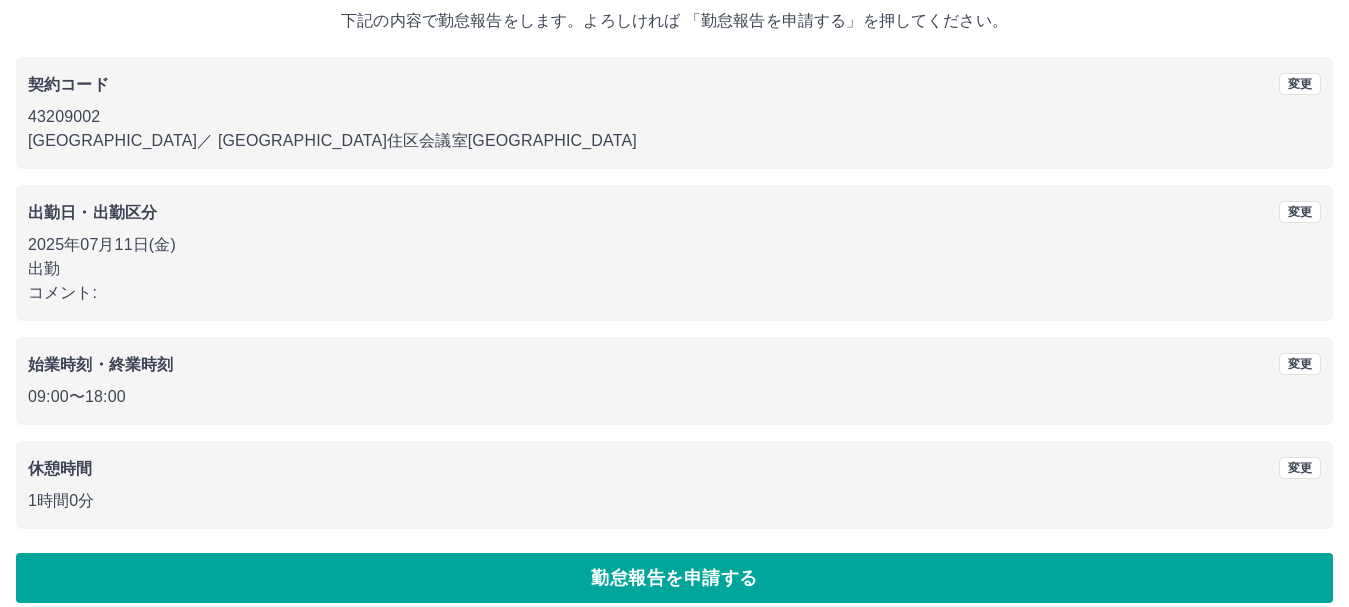scroll, scrollTop: 142, scrollLeft: 0, axis: vertical 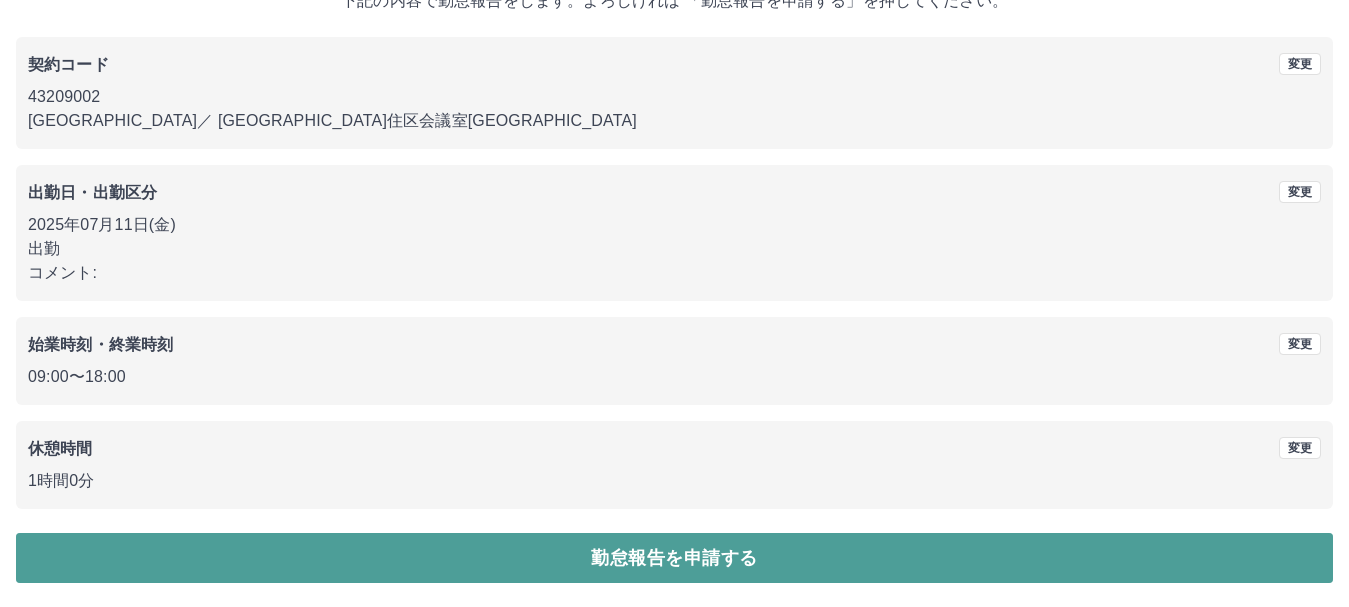 click on "勤怠報告を申請する" at bounding box center [674, 558] 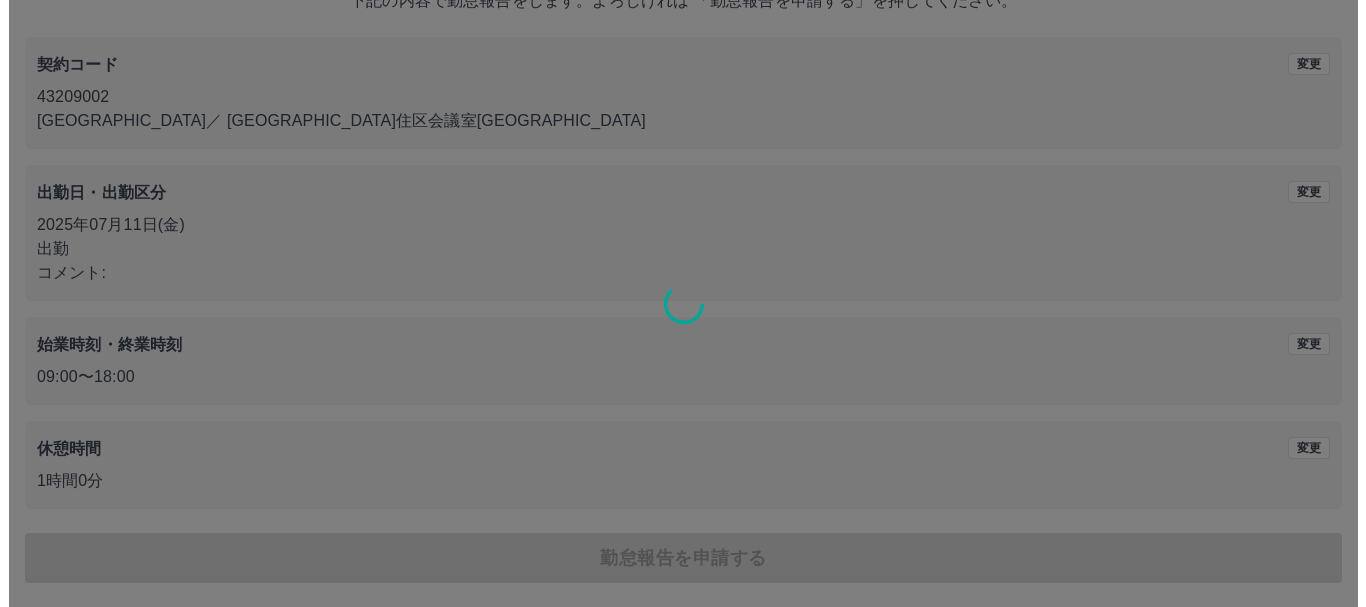 scroll, scrollTop: 0, scrollLeft: 0, axis: both 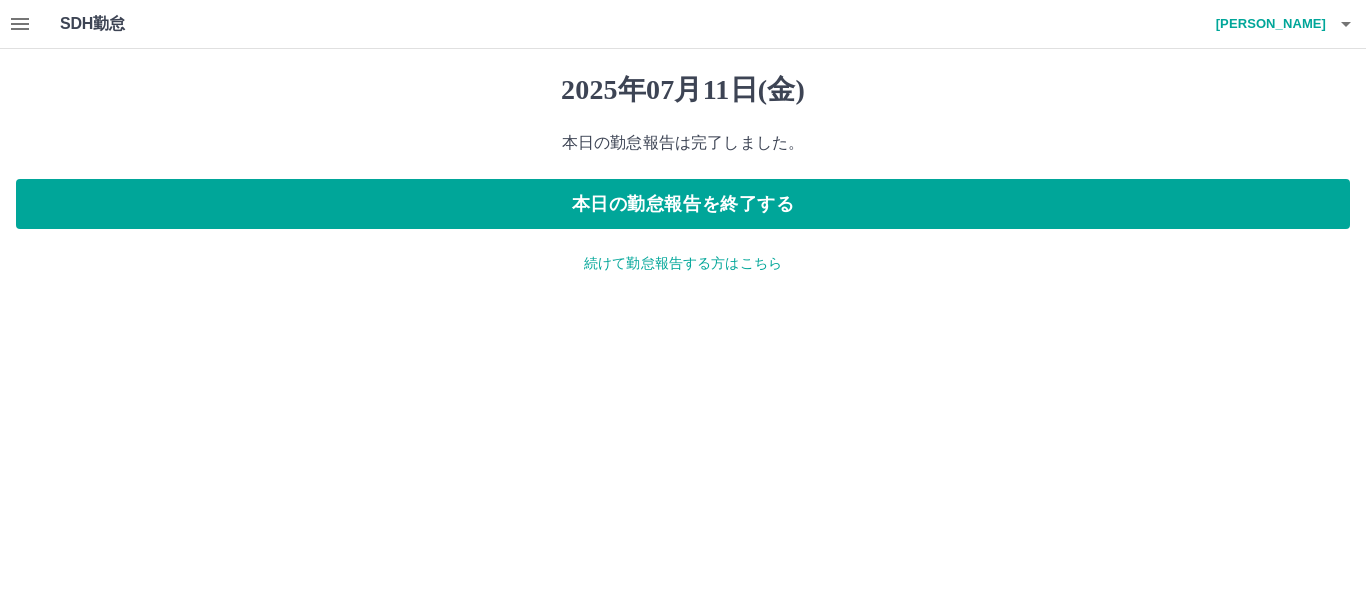 click 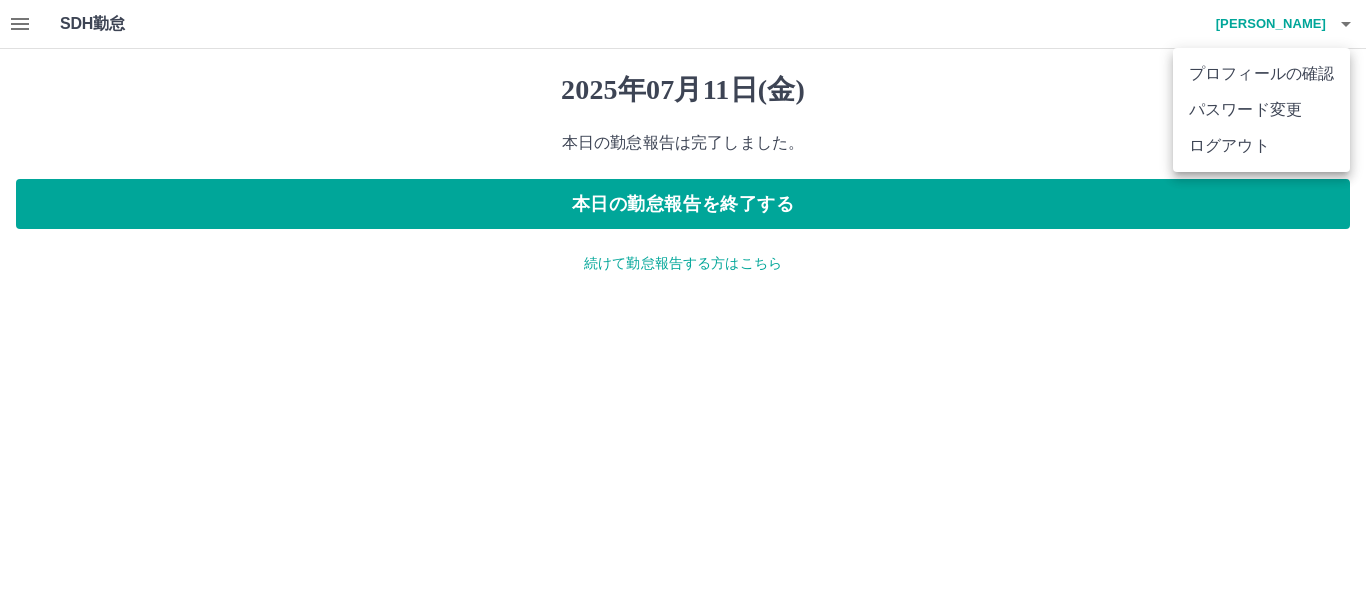 click on "ログアウト" at bounding box center [1261, 146] 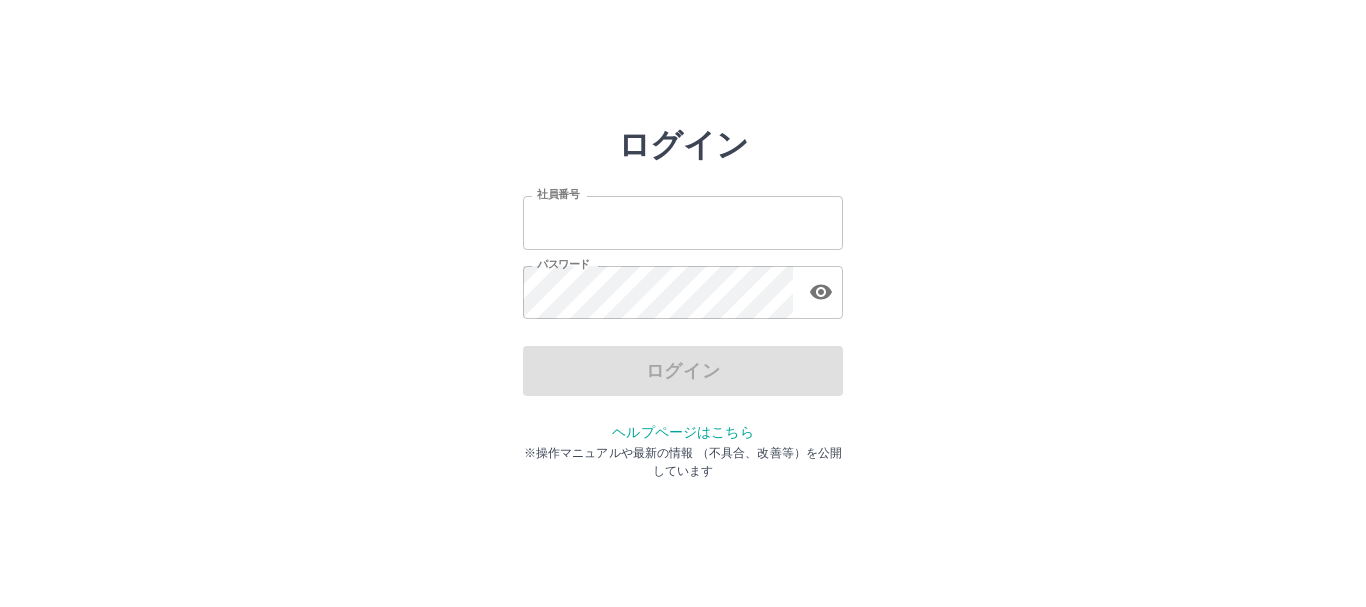 scroll, scrollTop: 0, scrollLeft: 0, axis: both 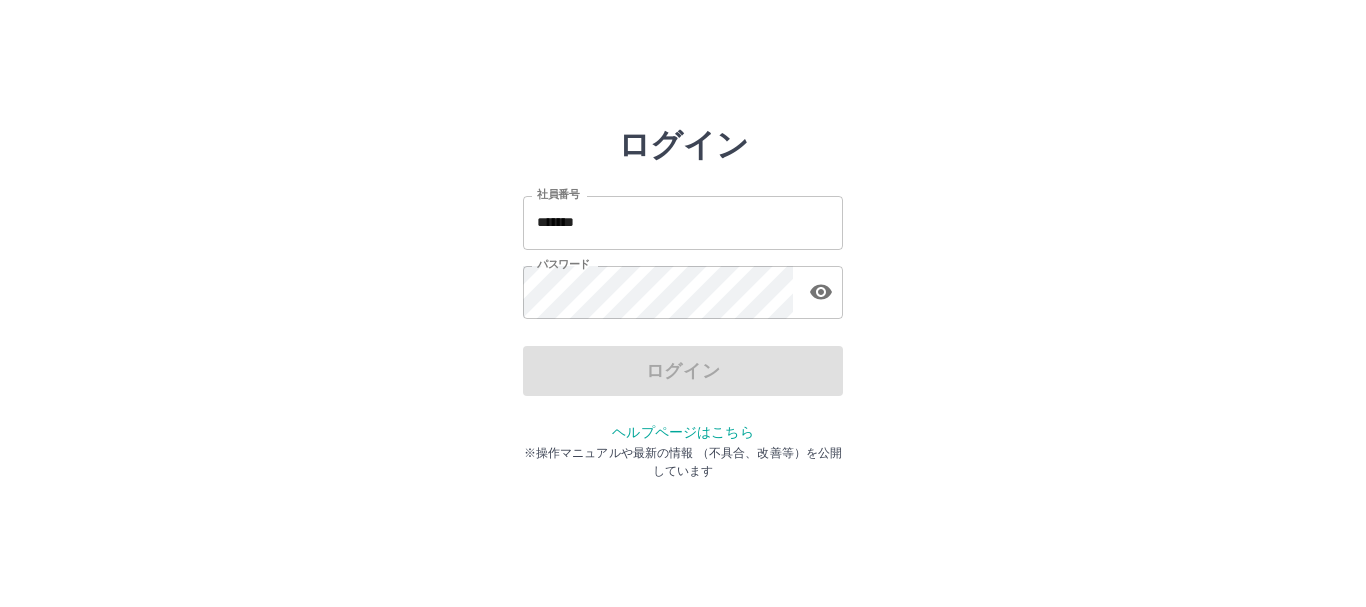 click on "ログイン 社員番号 ******* 社員番号 パスワード パスワード ログイン ヘルプページはこちら ※操作マニュアルや最新の情報 （不具合、改善等）を公開しています" at bounding box center (683, 286) 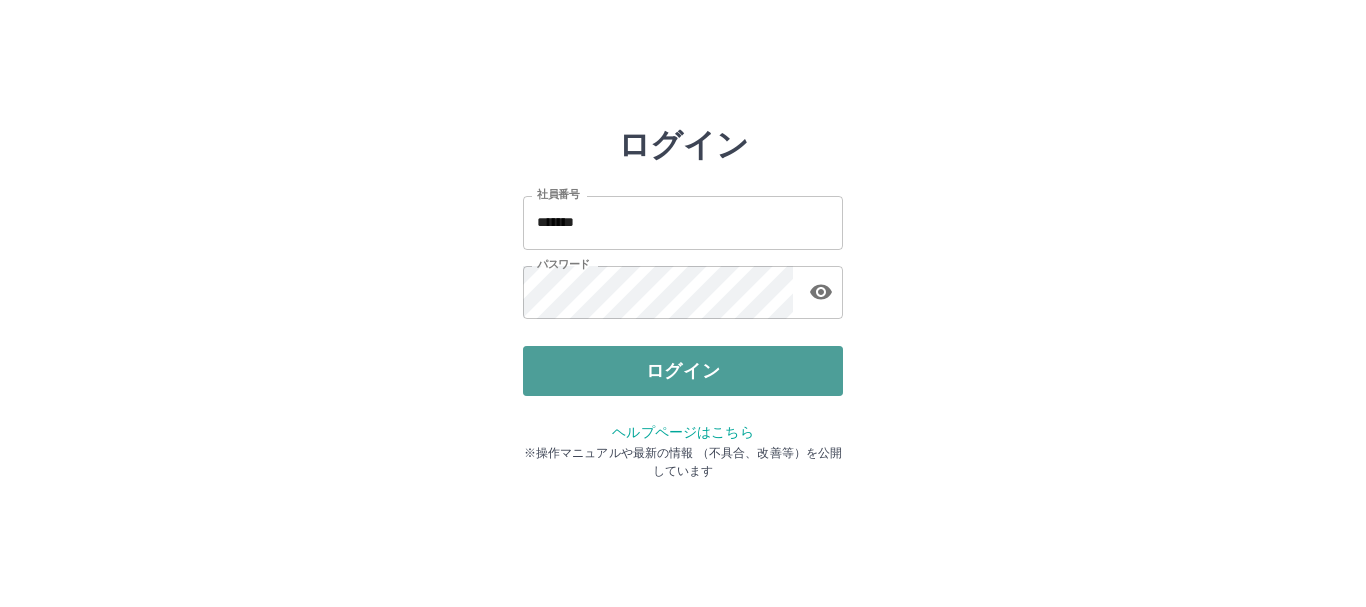 click on "ログイン" at bounding box center [683, 371] 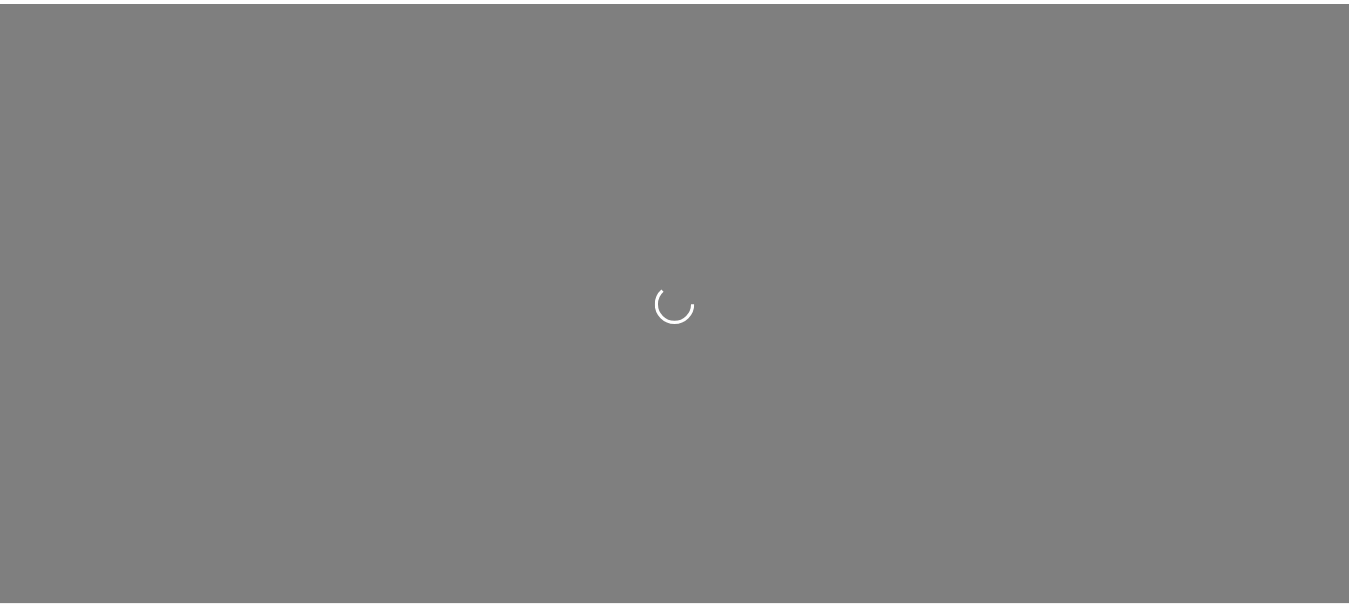 scroll, scrollTop: 0, scrollLeft: 0, axis: both 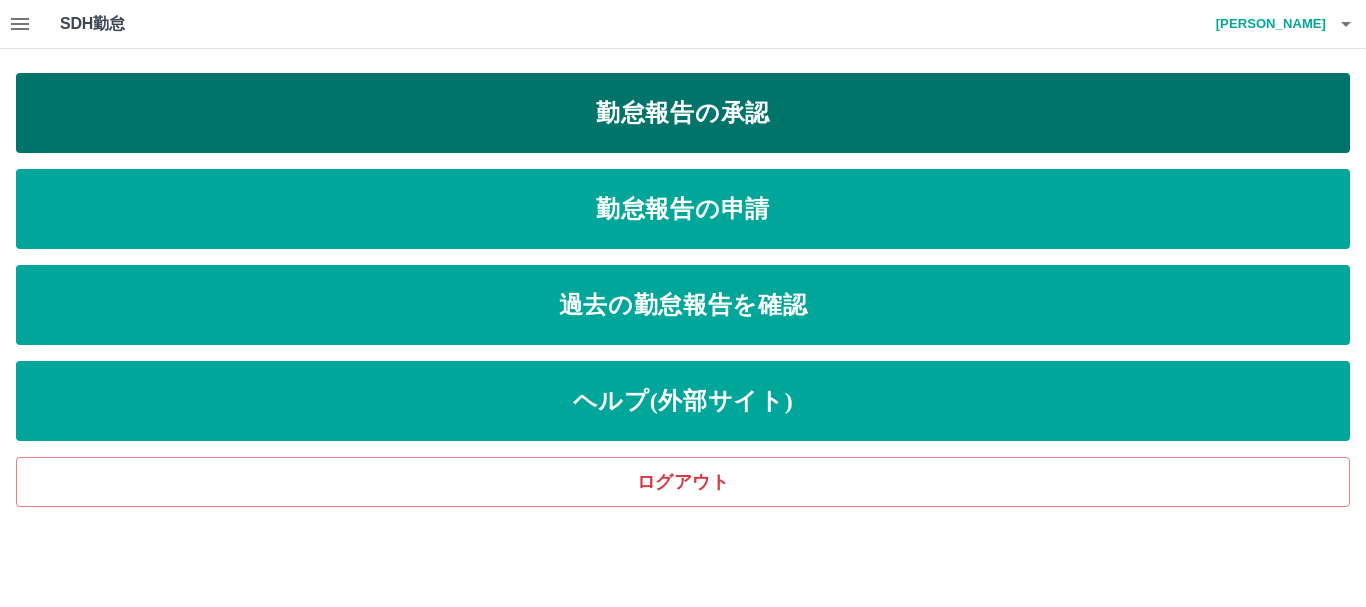 click on "勤怠報告の承認" at bounding box center (683, 113) 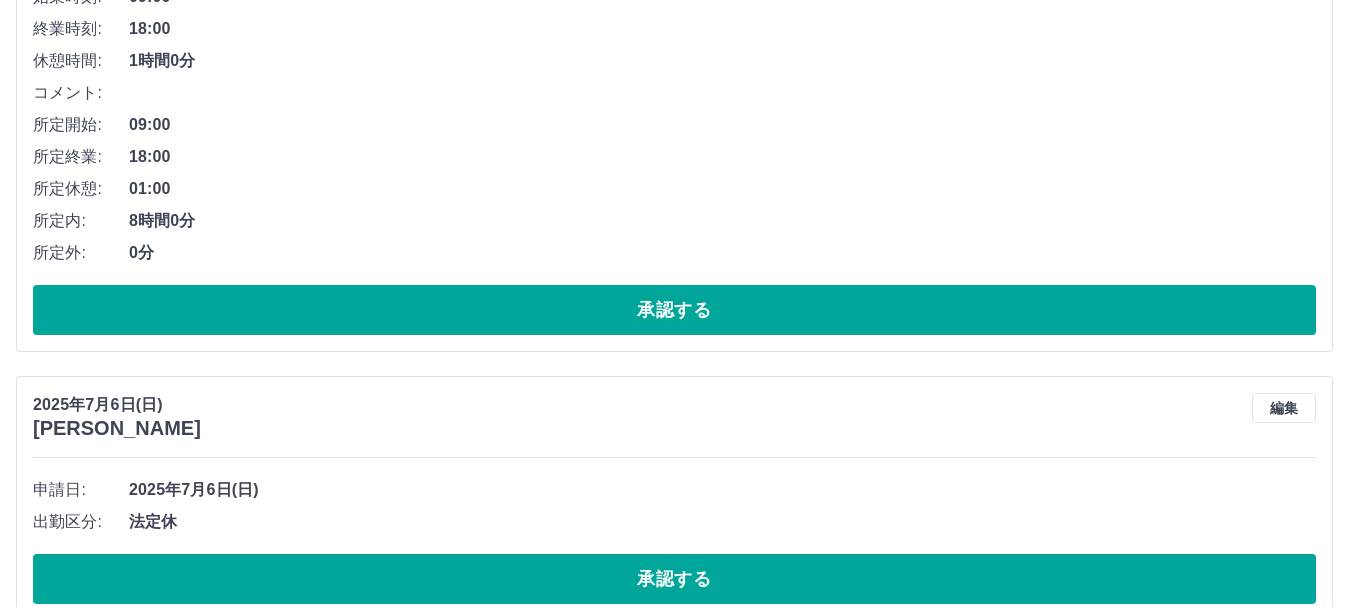 scroll, scrollTop: 1000, scrollLeft: 0, axis: vertical 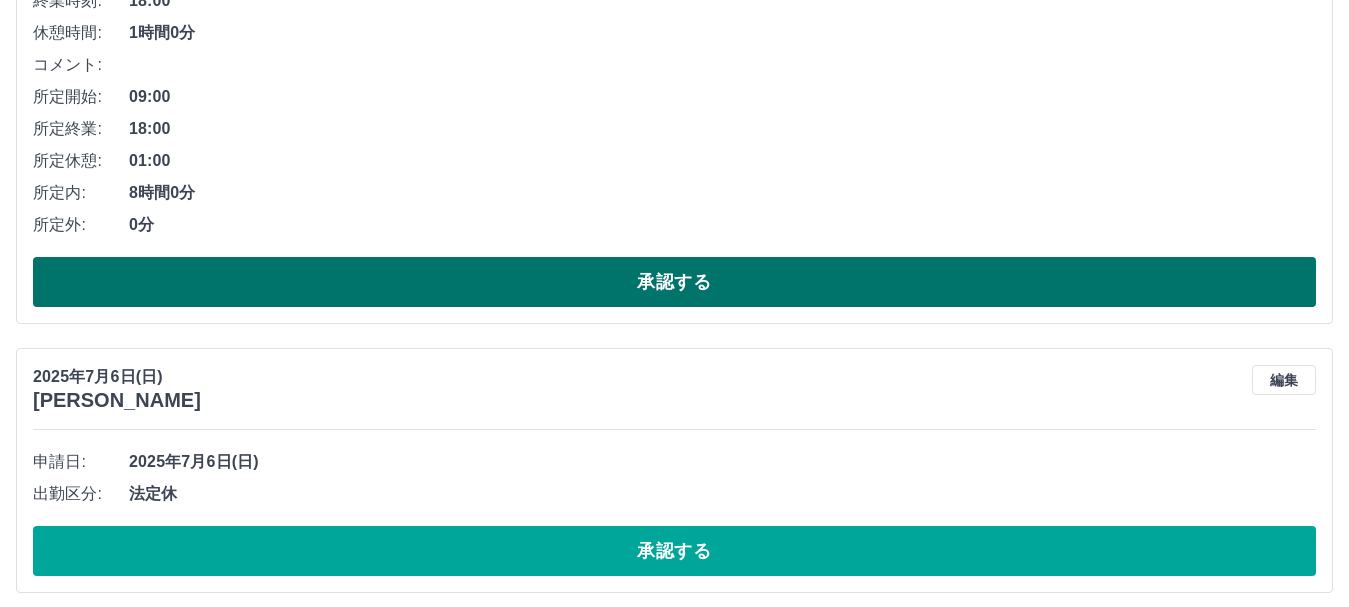 click on "承認する" at bounding box center (674, 282) 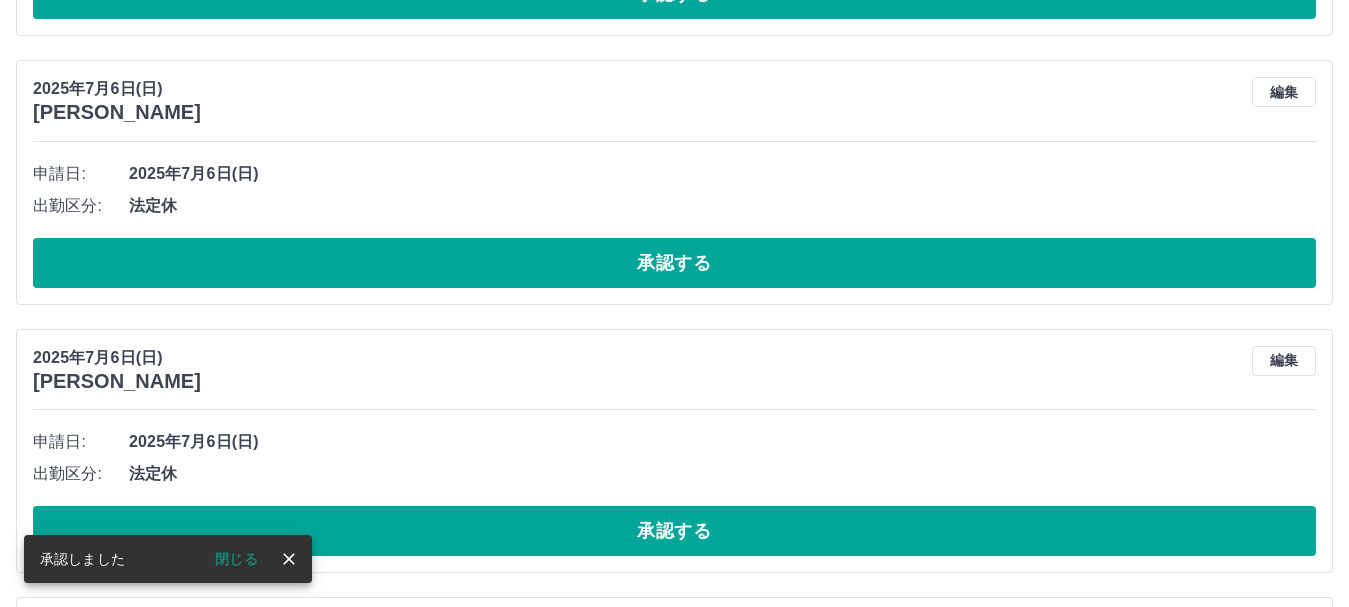 scroll, scrollTop: 444, scrollLeft: 0, axis: vertical 